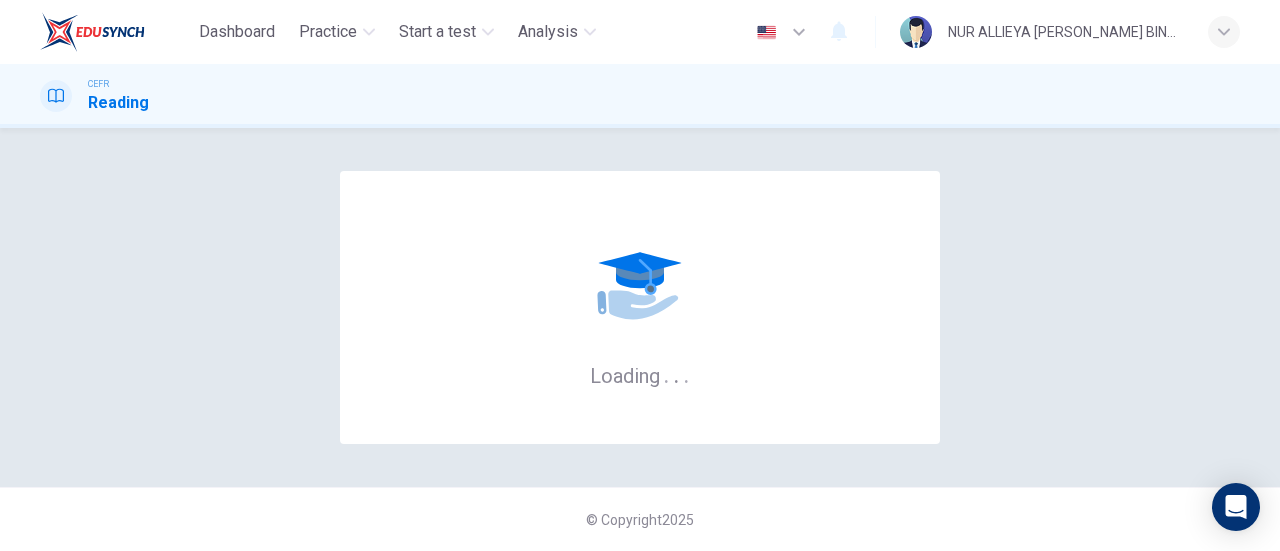 scroll, scrollTop: 0, scrollLeft: 0, axis: both 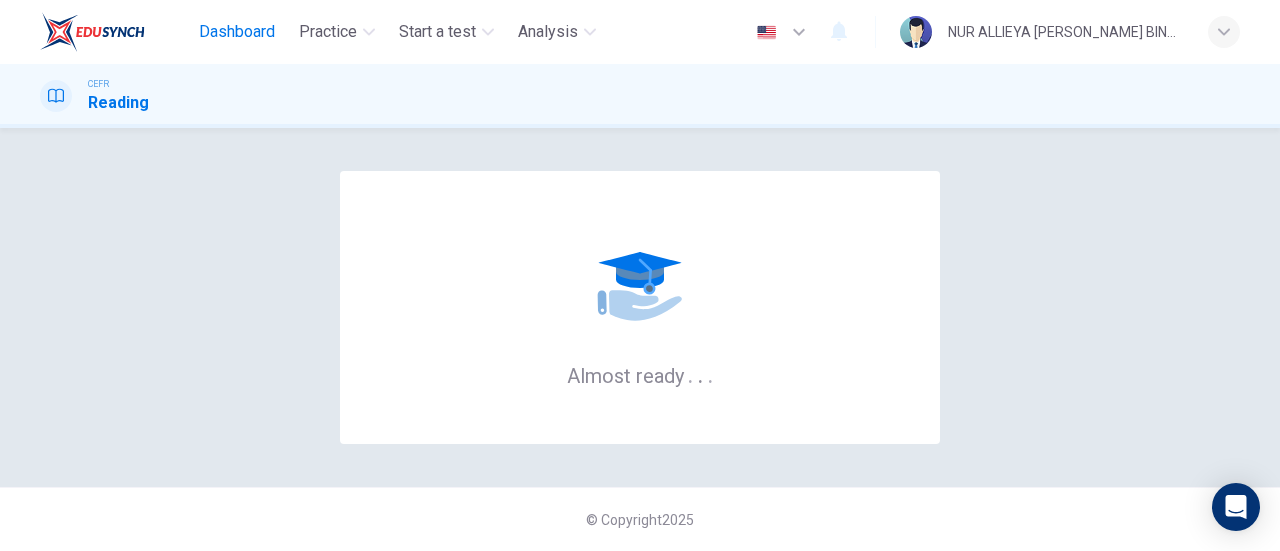 click on "Dashboard" at bounding box center [237, 32] 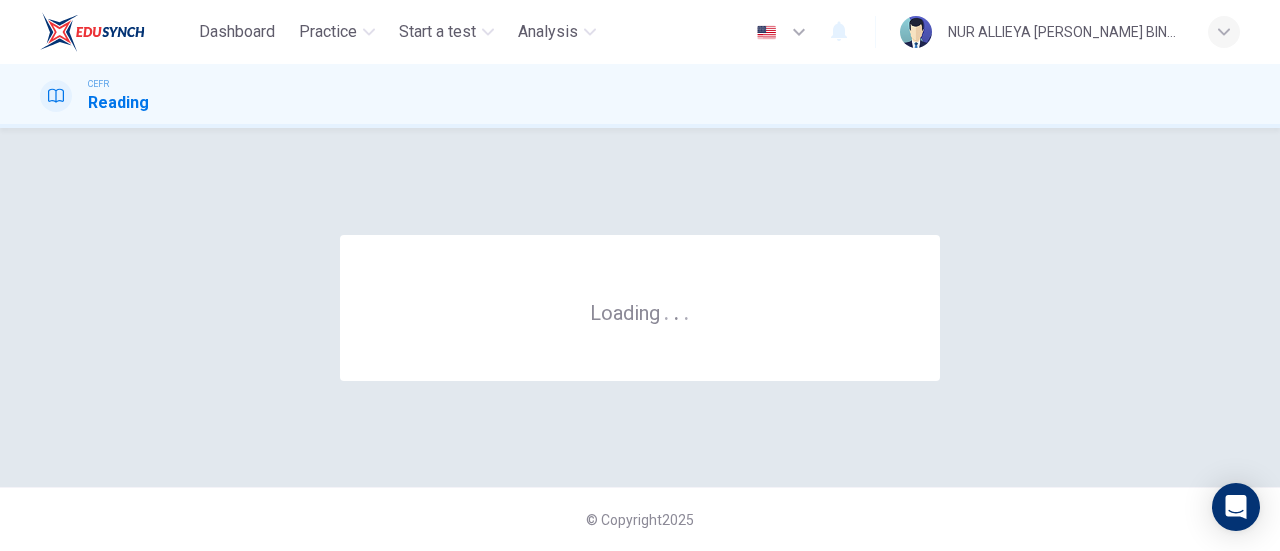 scroll, scrollTop: 0, scrollLeft: 0, axis: both 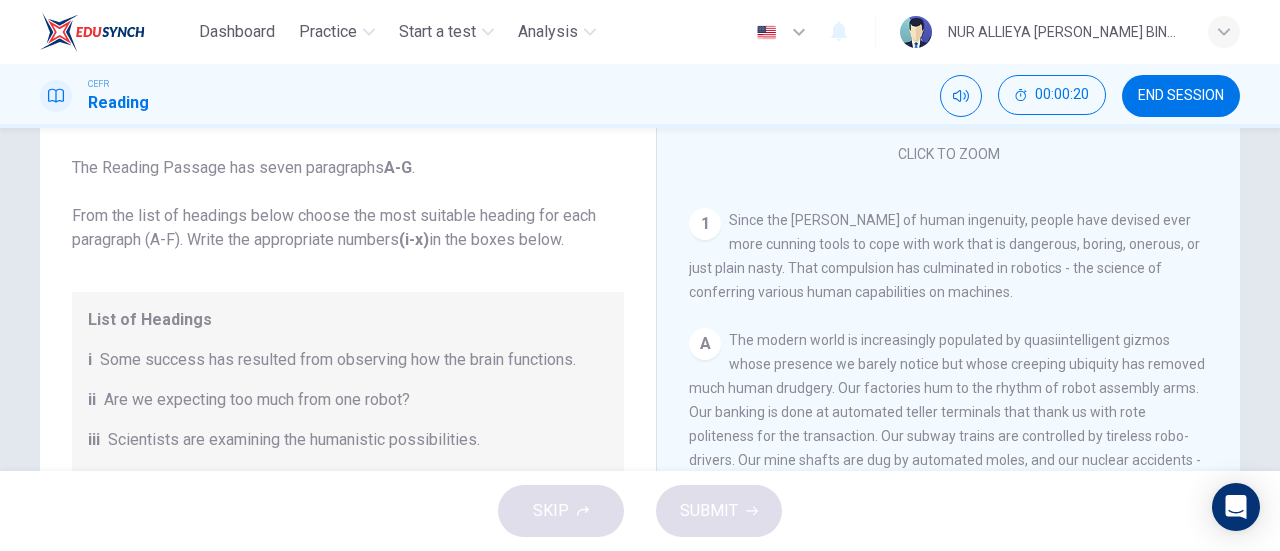 click on "List of Headings i Some success has resulted from observing how the brain functions. ii Are we expecting too much from one robot? iii Scientists are examining the humanistic possibilities. iv There are judgements that robots cannot make. v Has the power of robots become too great? vi Human skills have been heightened with the help of robotics. vii There are some things we prefer the brain to control. viii Robots have quietly infiltrated our lives. ix Original predictions have been revised. x Another approach meets the same result." at bounding box center [348, 520] 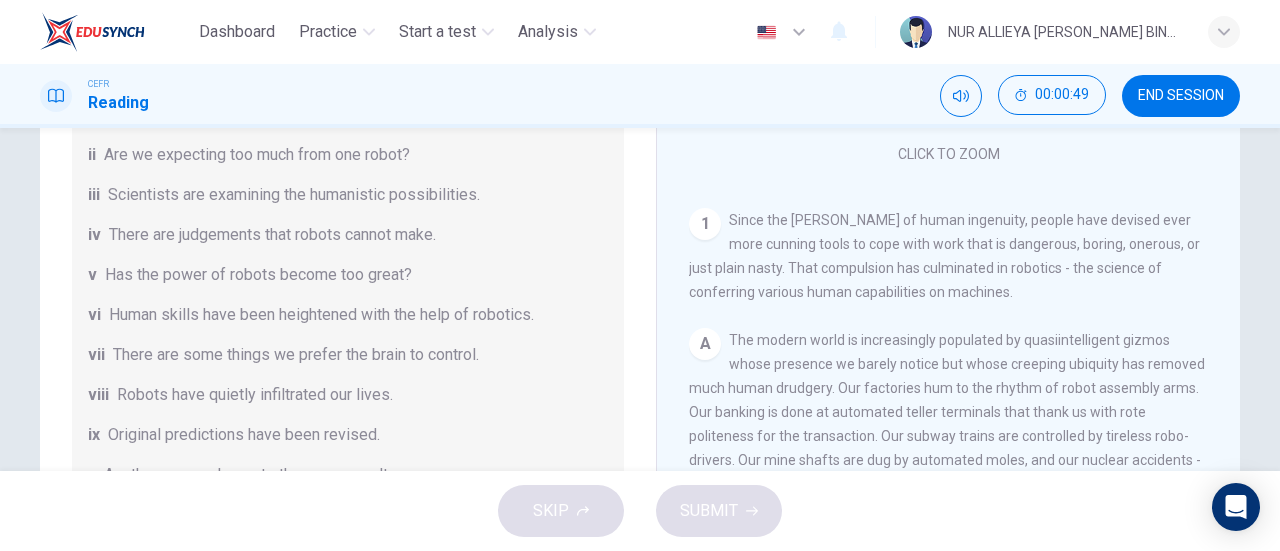scroll, scrollTop: 384, scrollLeft: 0, axis: vertical 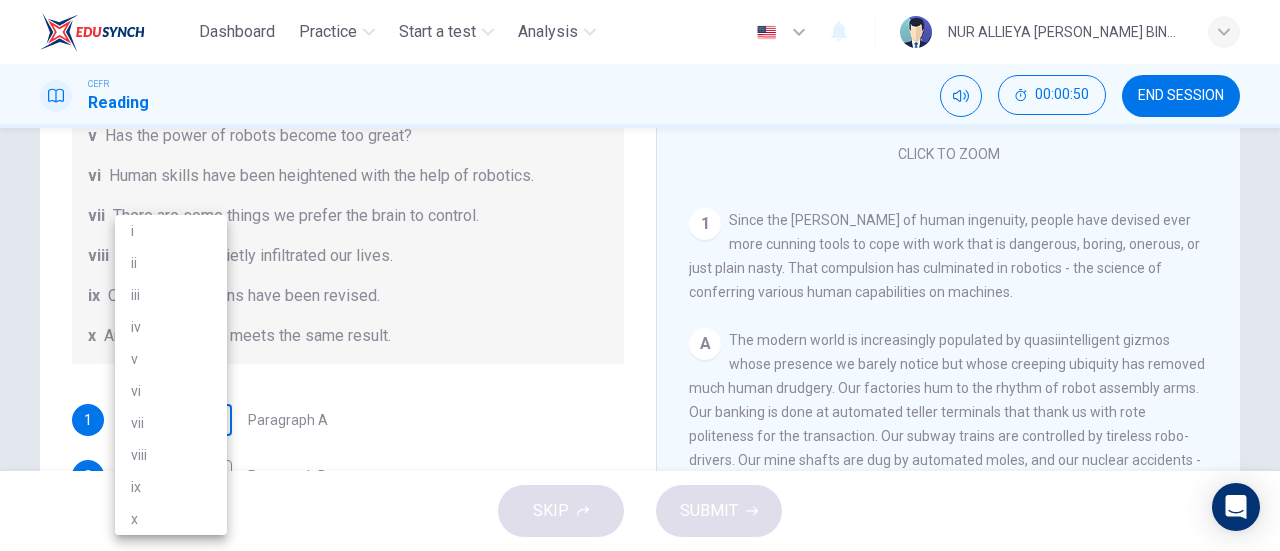 click on "Dashboard Practice Start a test Analysis English en ​ NUR ALLIEYA SHAHIRA BINTI MOHD AZRAM CEFR Reading 00:00:50 END SESSION Question 1 The Reading Passage has seven paragraphs  A-G .  From the list of headings below choose the most suitable heading for each
paragraph (A-F).
Write the appropriate numbers  (i-x)  in the boxes below. List of Headings i Some success has resulted from observing how the brain functions. ii Are we expecting too much from one robot? iii Scientists are examining the humanistic possibilities. iv There are judgements that robots cannot make. v Has the power of robots become too great? vi Human skills have been heightened with the help of robotics. vii There are some things we prefer the brain to control. viii Robots have quietly infiltrated our lives. ix Original predictions have been revised. x Another approach meets the same result. 1 ​ ​ Paragraph A 2 ​ ​ Paragraph B 3 ​ ​ Paragraph C 4 ​ ​ Paragraph D 5 ​ ​ Paragraph E 6 ​ ​ Paragraph F Robots 1 A B C D E" at bounding box center [640, 275] 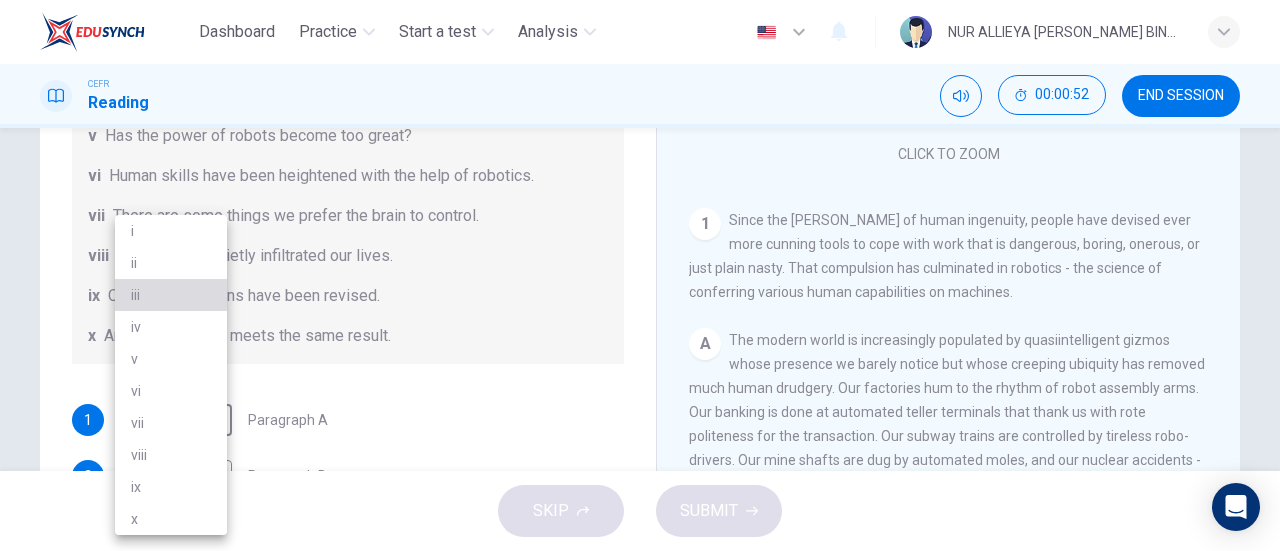click on "iii" at bounding box center [171, 295] 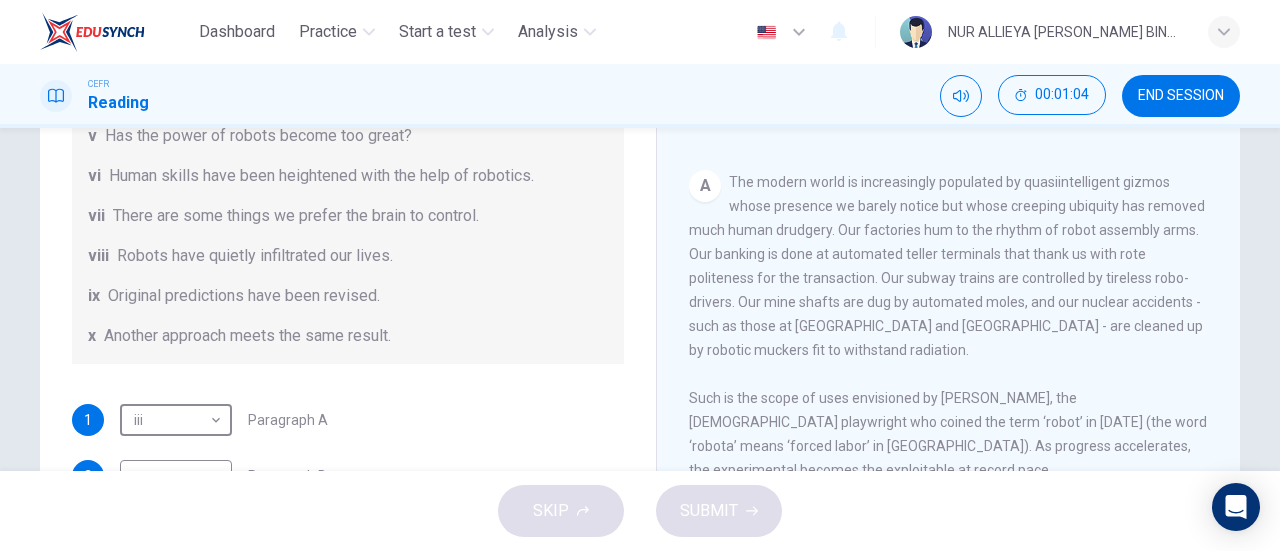 scroll, scrollTop: 520, scrollLeft: 0, axis: vertical 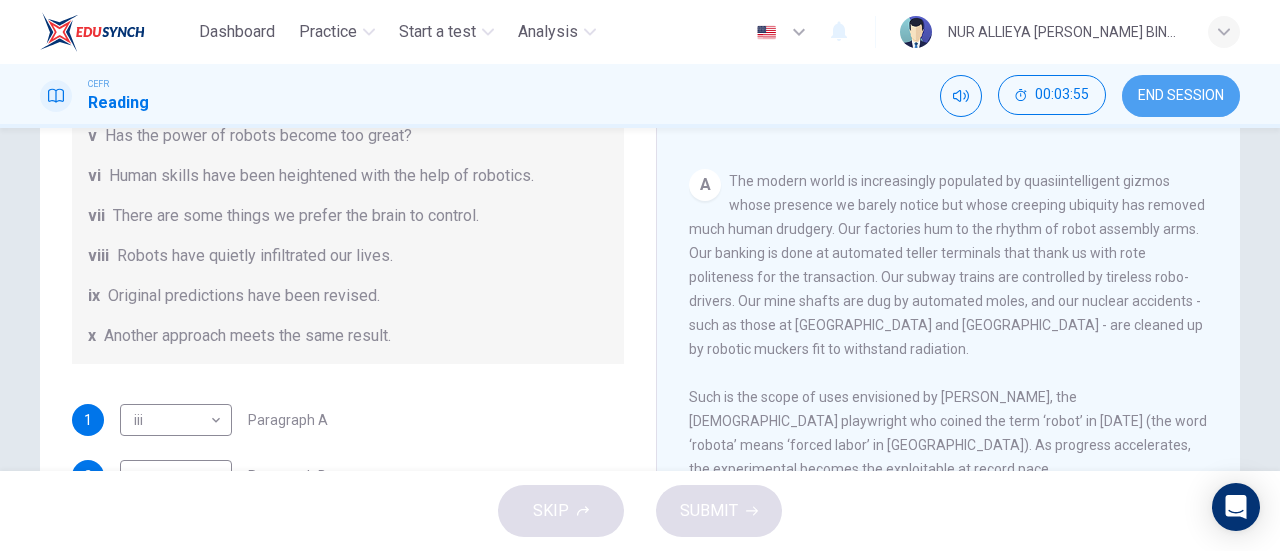 click on "END SESSION" at bounding box center [1181, 96] 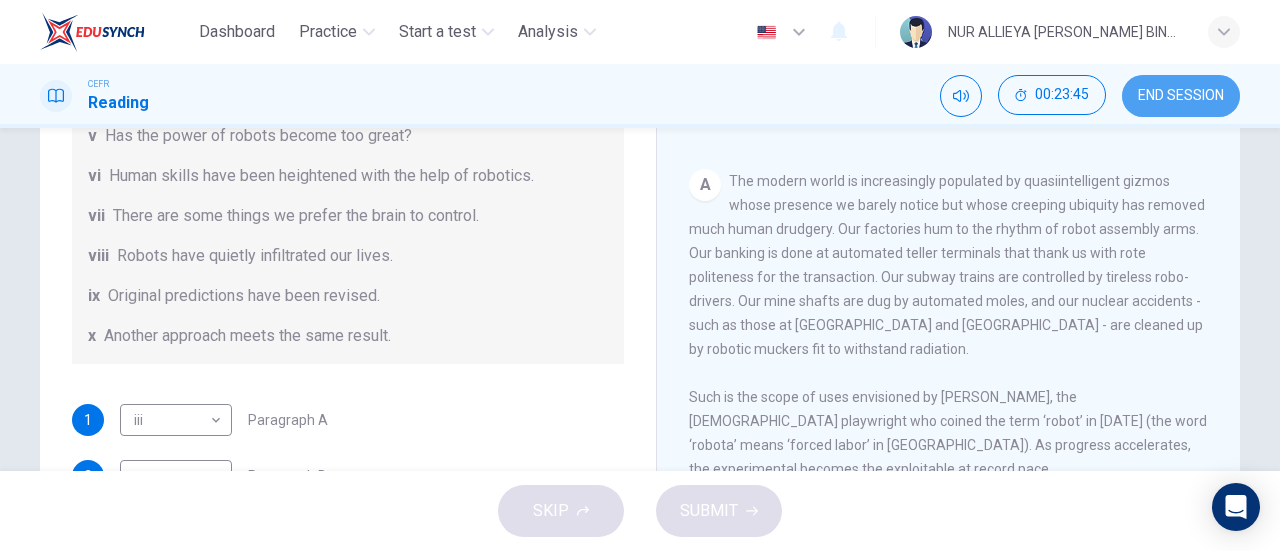 click on "END SESSION" at bounding box center (1181, 96) 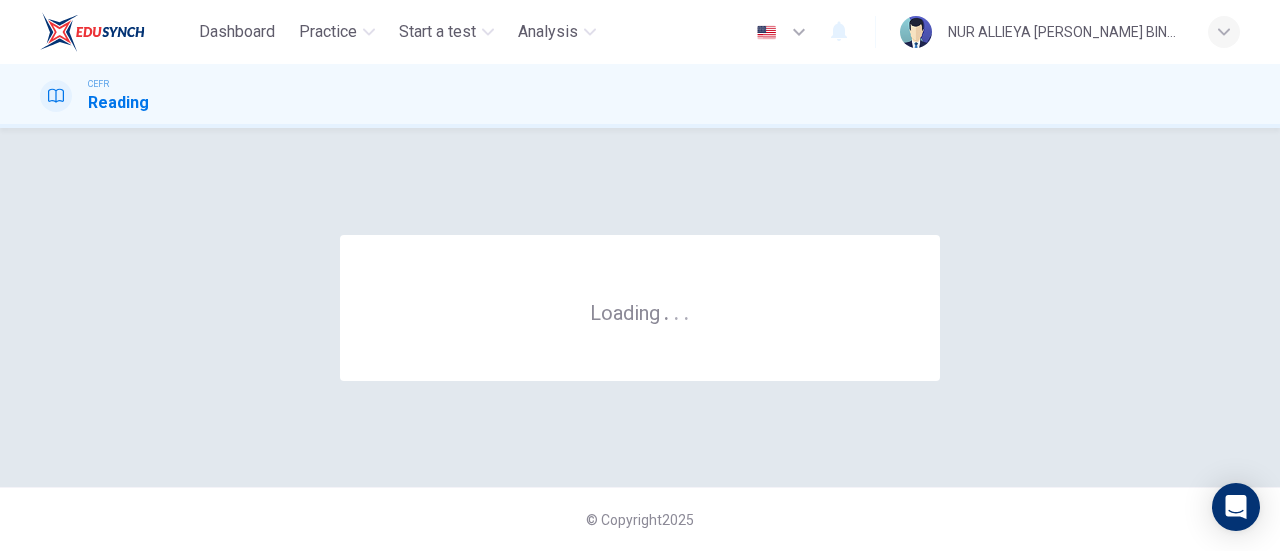 scroll, scrollTop: 0, scrollLeft: 0, axis: both 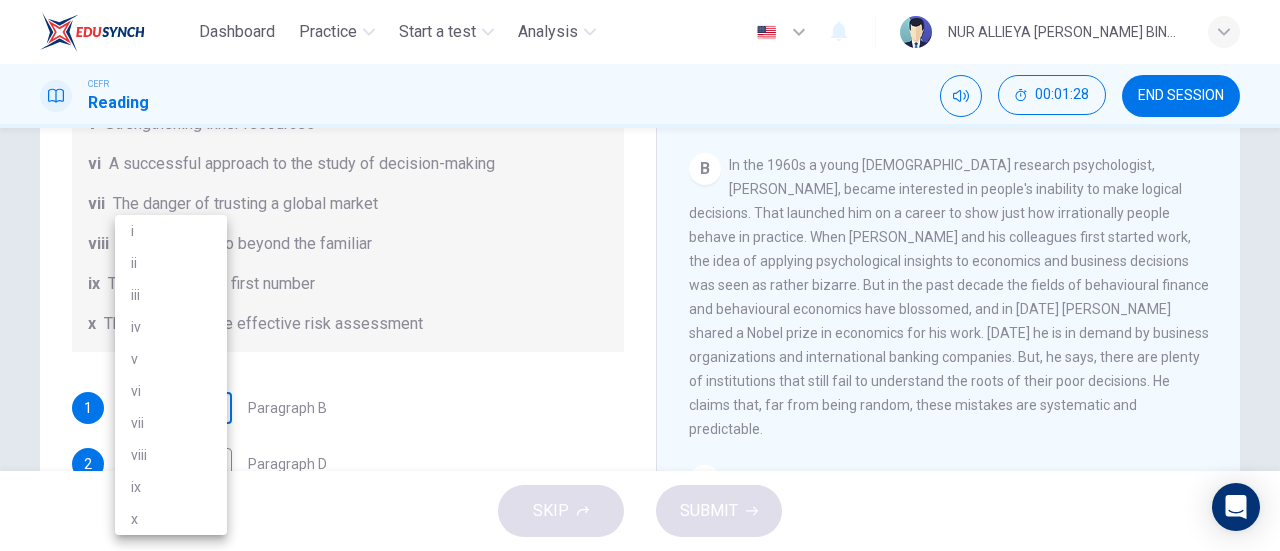 click on "Dashboard Practice Start a test Analysis English en ​ NUR ALLIEYA SHAHIRA BINTI MOHD AZRAM CEFR Reading 00:01:28 END SESSION Questions 1 - 6 Reading Passage 1 has nine paragraphs  A-I
Choose the correct heading for Paragraphs  B  and  D-H  from the list of headings below.
Write the correct number  (i-xi)  in the boxes below. List of Headings i Not identifying the correct priorities ii A solution for the long term iii The difficulty of changing your mind iv Why looking back is unhelpful v Strengthening inner resources vi A successful approach to the study of decision-making vii The danger of trusting a global market viii Reluctance to go beyond the familiar ix The power of the first number x The need for more effective risk assessment 1 ​ ​ Paragraph B 2 ​ ​ Paragraph D 3 ​ ​ Paragraph E 4 ​ ​ Paragraph F 5 ​ ​ Paragraph G 6 ​ ​ Paragraph H Why Risks Can Go Wrong CLICK TO ZOOM Click to Zoom A B C D E F G H I SKIP SUBMIT EduSynch - Online Language Proficiency Testing
2025 i" at bounding box center (640, 275) 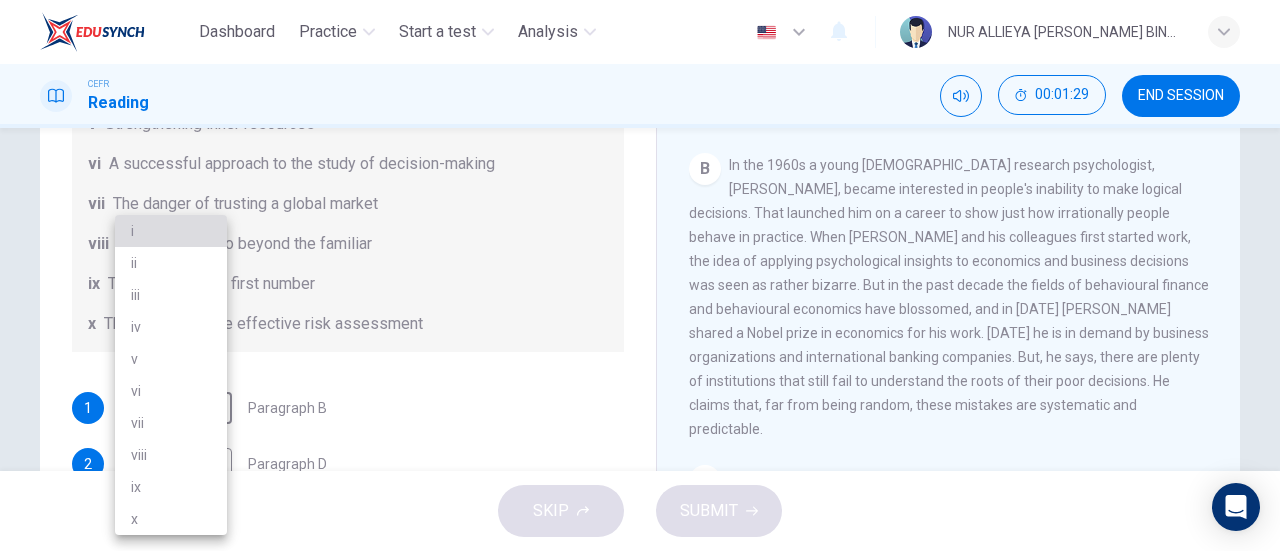click on "i" at bounding box center [171, 231] 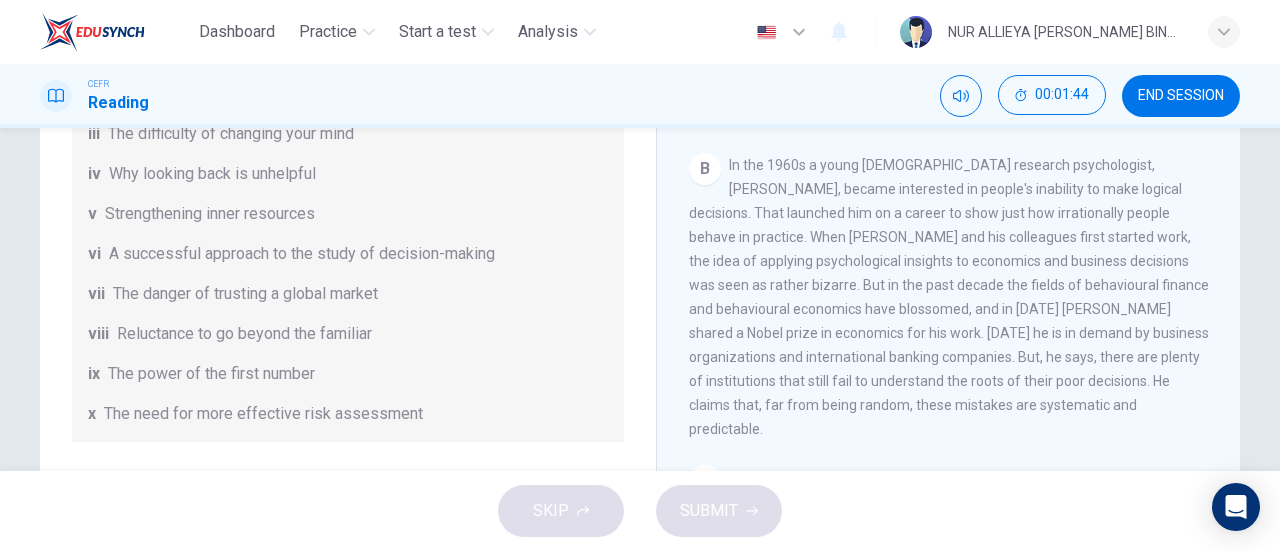scroll, scrollTop: 246, scrollLeft: 0, axis: vertical 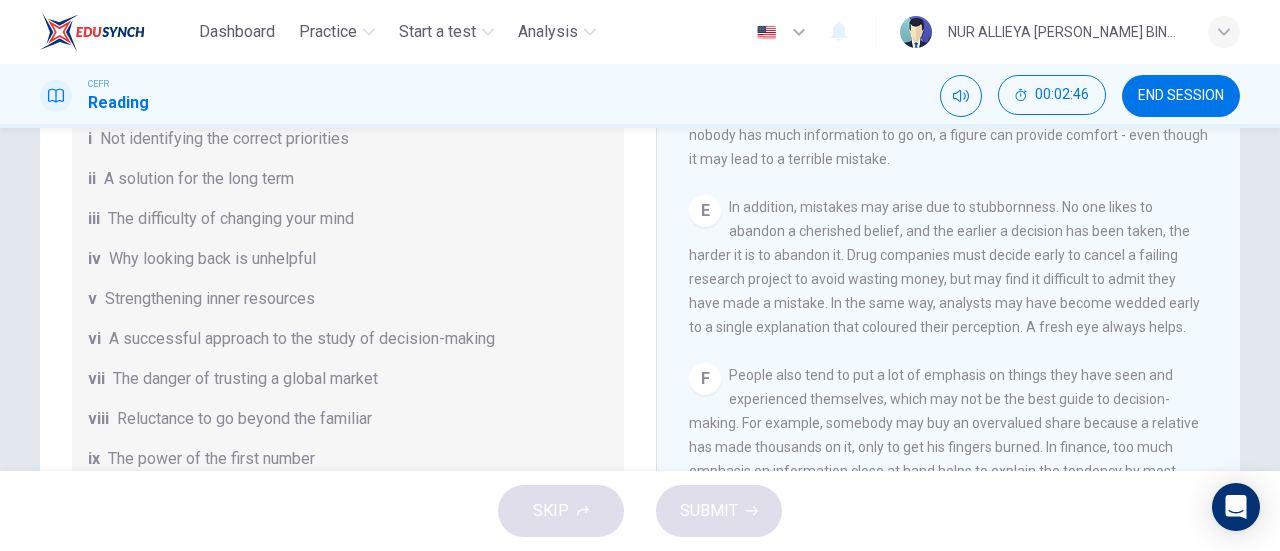click on "In addition, mistakes may arise due to stubbornness. No one likes to abandon a cherished belief, and the earlier a decision has been taken, the harder it is to abandon it. Drug companies must decide early to cancel a failing research project to avoid wasting money, but may find it difficult to admit they have made a mistake. In the same way, analysts may have become wedded early to a single explanation that coloured their perception. A fresh eye always helps." at bounding box center (944, 267) 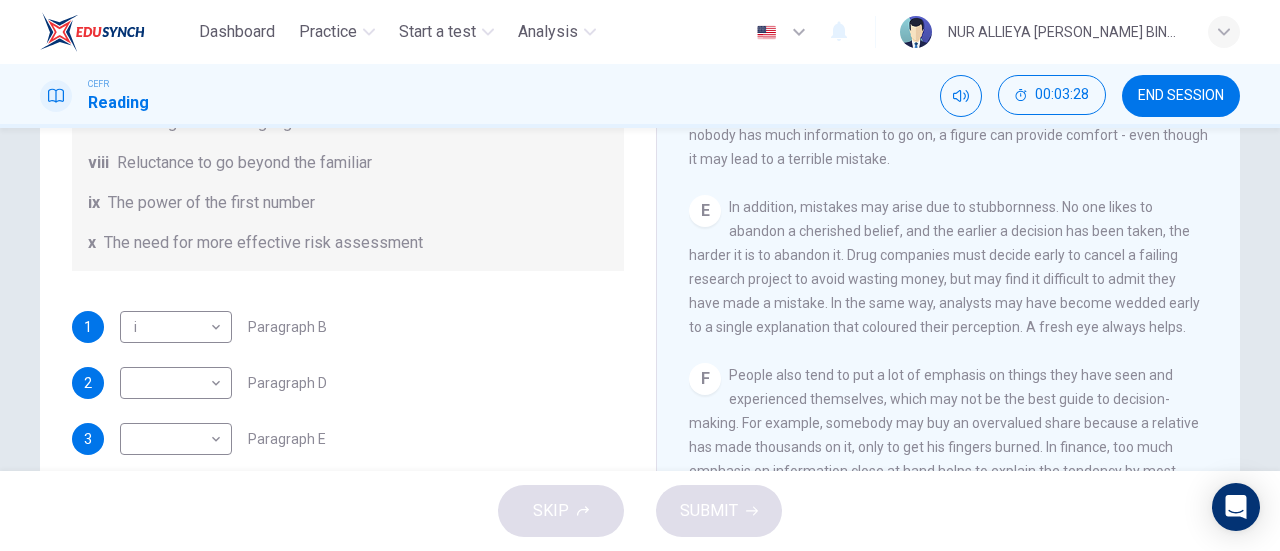 scroll, scrollTop: 368, scrollLeft: 0, axis: vertical 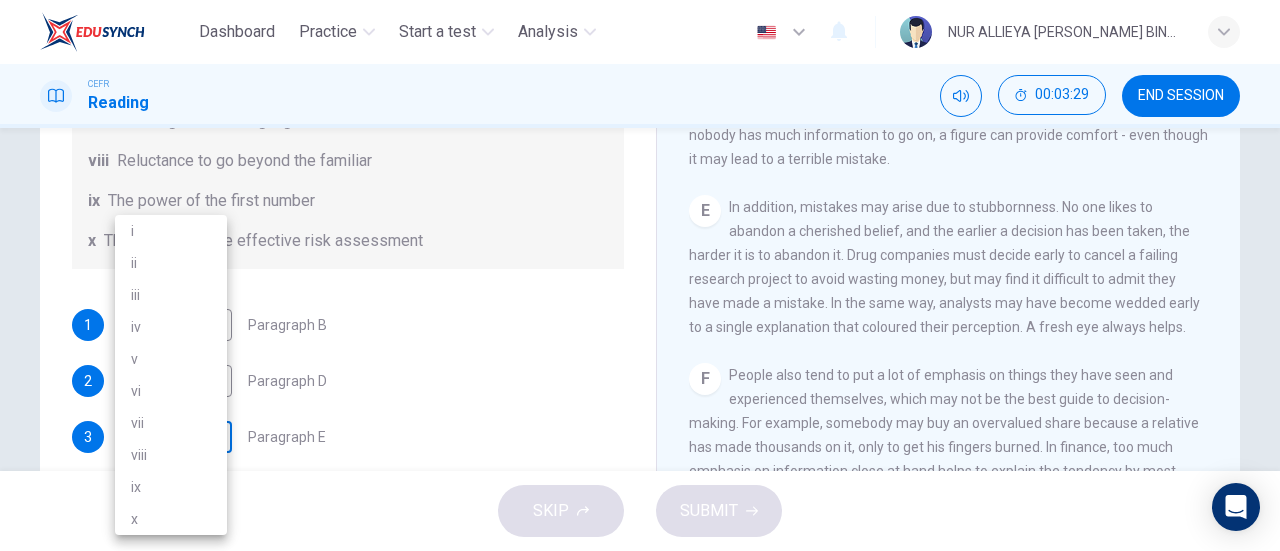click on "Dashboard Practice Start a test Analysis English en ​ NUR ALLIEYA SHAHIRA BINTI MOHD AZRAM CEFR Reading 00:03:29 END SESSION Questions 1 - 6 Reading Passage 1 has nine paragraphs  A-I
Choose the correct heading for Paragraphs  B  and  D-H  from the list of headings below.
Write the correct number  (i-xi)  in the boxes below. List of Headings i Not identifying the correct priorities ii A solution for the long term iii The difficulty of changing your mind iv Why looking back is unhelpful v Strengthening inner resources vi A successful approach to the study of decision-making vii The danger of trusting a global market viii Reluctance to go beyond the familiar ix The power of the first number x The need for more effective risk assessment 1 i i ​ Paragraph B 2 ​ ​ Paragraph D 3 ​ ​ Paragraph E 4 ​ ​ Paragraph F 5 ​ ​ Paragraph G 6 ​ ​ Paragraph H Why Risks Can Go Wrong CLICK TO ZOOM Click to Zoom A B C D E F G H I SKIP SUBMIT EduSynch - Online Language Proficiency Testing
2025 i" at bounding box center [640, 275] 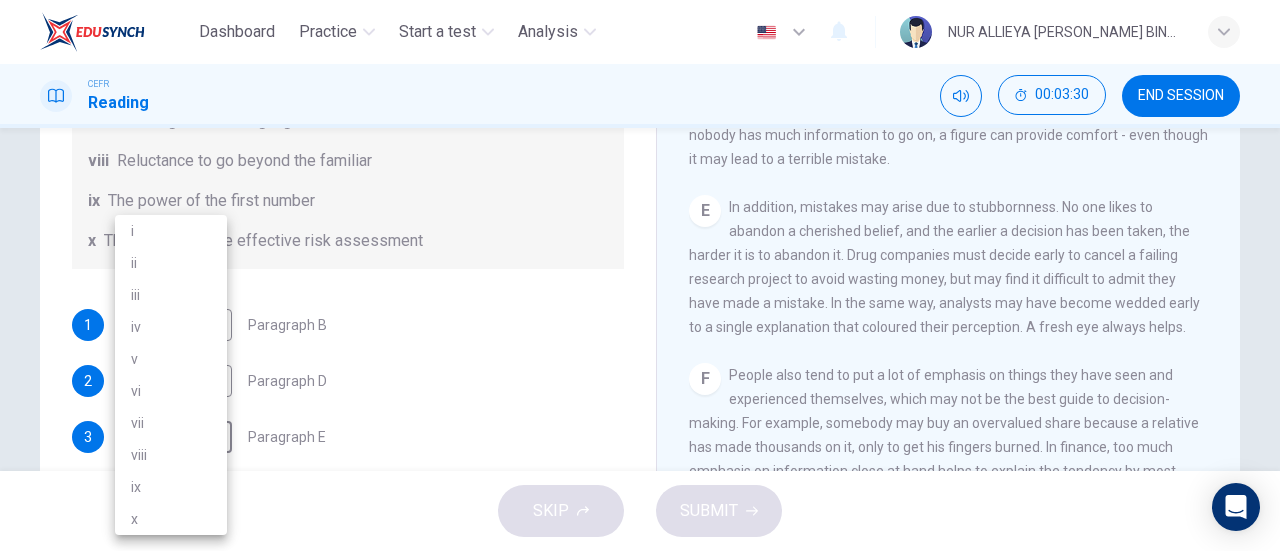 click at bounding box center [640, 275] 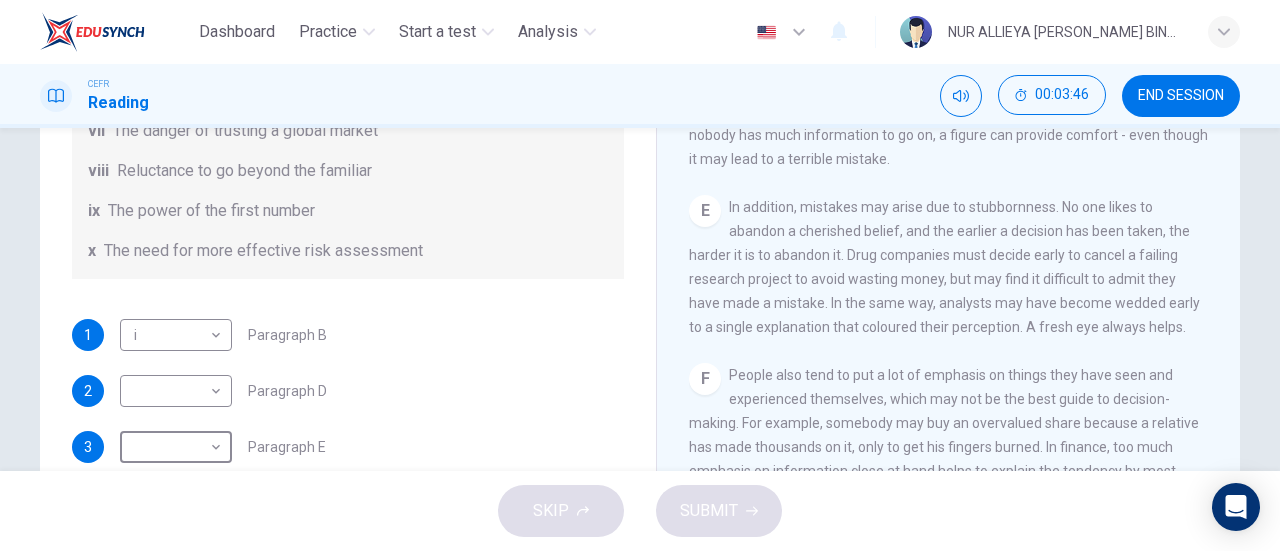 scroll, scrollTop: 384, scrollLeft: 0, axis: vertical 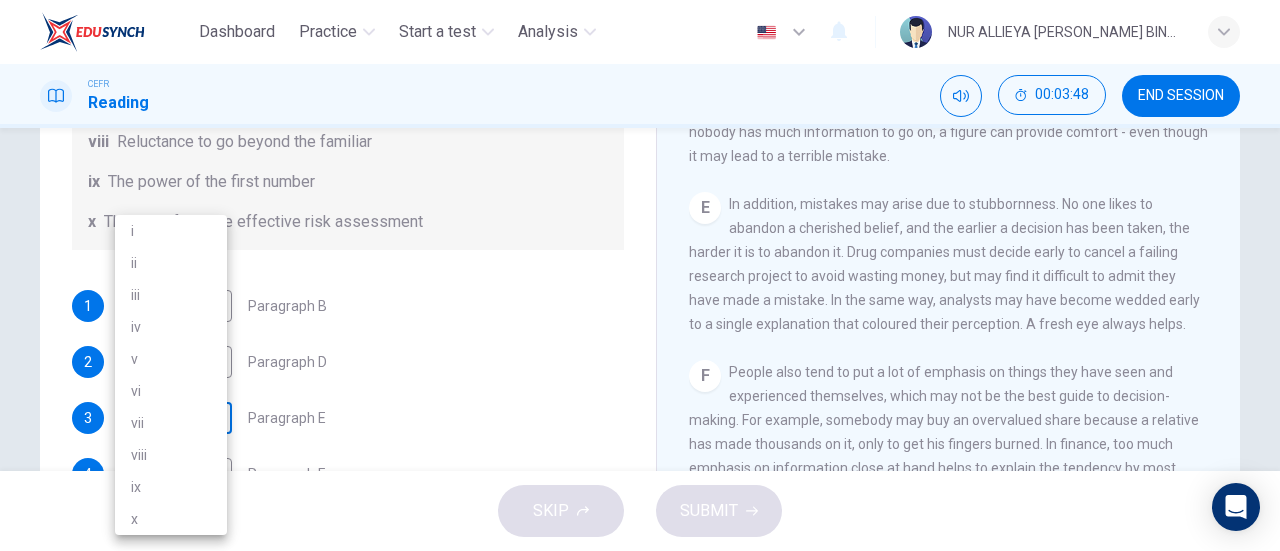 click on "Dashboard Practice Start a test Analysis English en ​ NUR ALLIEYA SHAHIRA BINTI MOHD AZRAM CEFR Reading 00:03:48 END SESSION Questions 1 - 6 Reading Passage 1 has nine paragraphs  A-I
Choose the correct heading for Paragraphs  B  and  D-H  from the list of headings below.
Write the correct number  (i-xi)  in the boxes below. List of Headings i Not identifying the correct priorities ii A solution for the long term iii The difficulty of changing your mind iv Why looking back is unhelpful v Strengthening inner resources vi A successful approach to the study of decision-making vii The danger of trusting a global market viii Reluctance to go beyond the familiar ix The power of the first number x The need for more effective risk assessment 1 i i ​ Paragraph B 2 ​ ​ Paragraph D 3 ​ ​ Paragraph E 4 ​ ​ Paragraph F 5 ​ ​ Paragraph G 6 ​ ​ Paragraph H Why Risks Can Go Wrong CLICK TO ZOOM Click to Zoom A B C D E F G H I SKIP SUBMIT EduSynch - Online Language Proficiency Testing
2025 i" at bounding box center [640, 275] 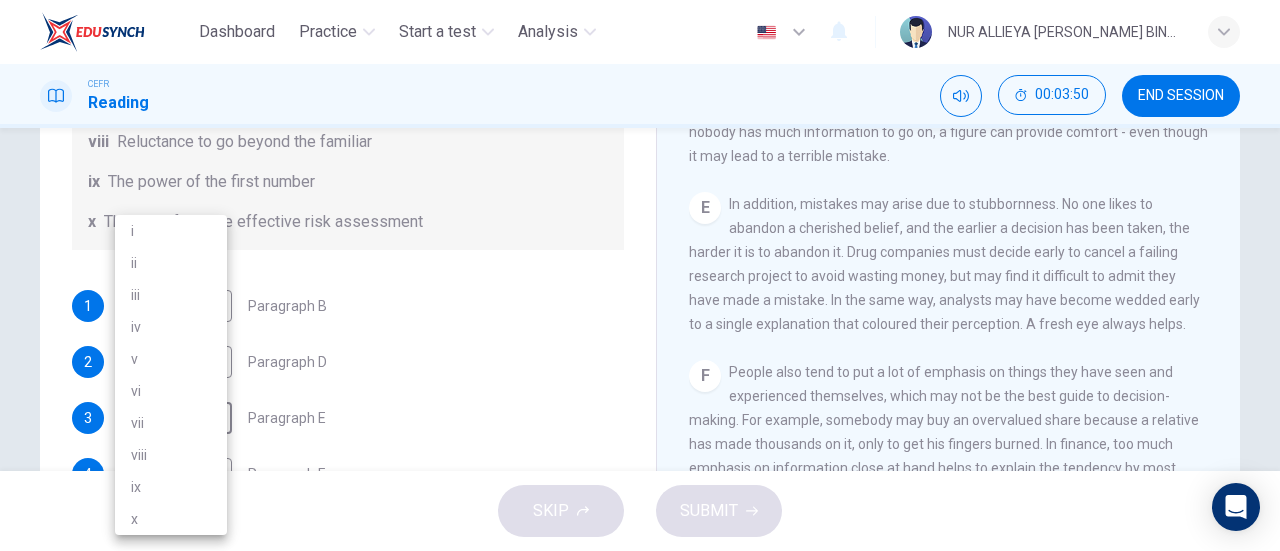 click on "iii" at bounding box center (171, 295) 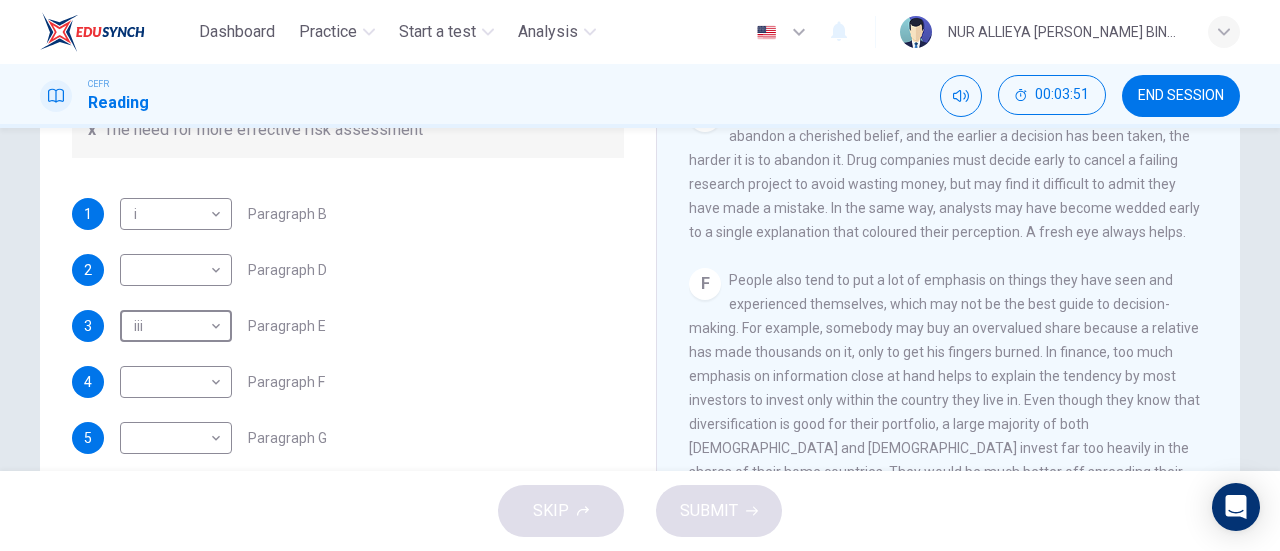 scroll, scrollTop: 314, scrollLeft: 0, axis: vertical 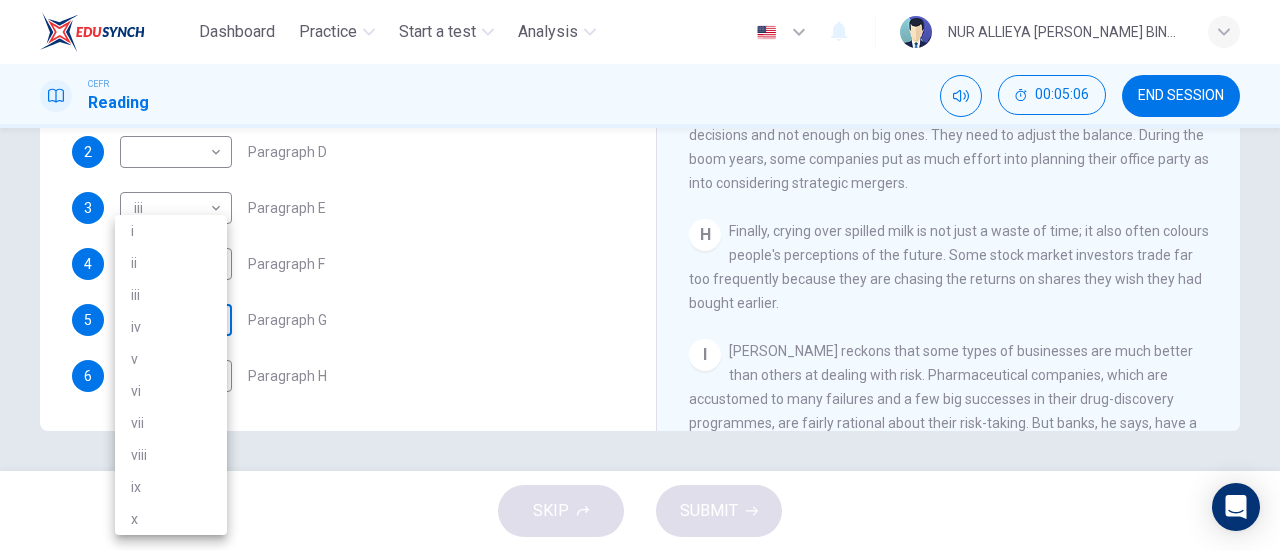 click on "Dashboard Practice Start a test Analysis English en ​ NUR ALLIEYA SHAHIRA BINTI MOHD AZRAM CEFR Reading 00:05:06 END SESSION Questions 1 - 6 Reading Passage 1 has nine paragraphs  A-I
Choose the correct heading for Paragraphs  B  and  D-H  from the list of headings below.
Write the correct number  (i-xi)  in the boxes below. List of Headings i Not identifying the correct priorities ii A solution for the long term iii The difficulty of changing your mind iv Why looking back is unhelpful v Strengthening inner resources vi A successful approach to the study of decision-making vii The danger of trusting a global market viii Reluctance to go beyond the familiar ix The power of the first number x The need for more effective risk assessment 1 i i ​ Paragraph B 2 ​ ​ Paragraph D 3 iii iii ​ Paragraph E 4 ​ ​ Paragraph F 5 ​ ​ Paragraph G 6 ​ ​ Paragraph H Why Risks Can Go Wrong CLICK TO ZOOM Click to Zoom A B C D E F G H I SKIP SUBMIT EduSynch - Online Language Proficiency Testing
i v" at bounding box center (640, 275) 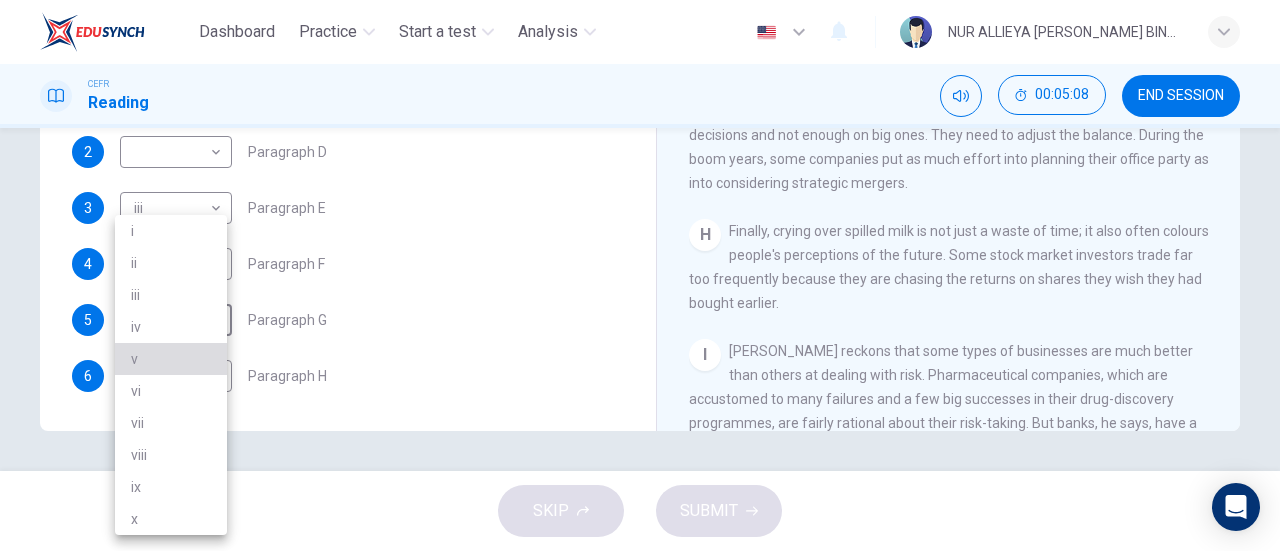 click on "v" at bounding box center (171, 359) 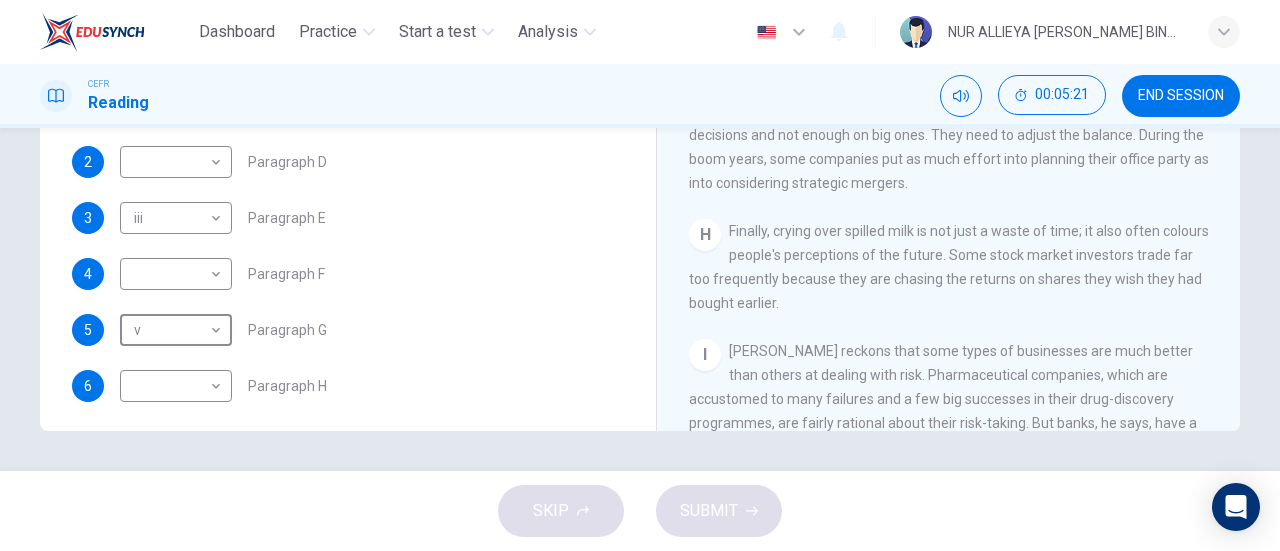 scroll, scrollTop: 384, scrollLeft: 0, axis: vertical 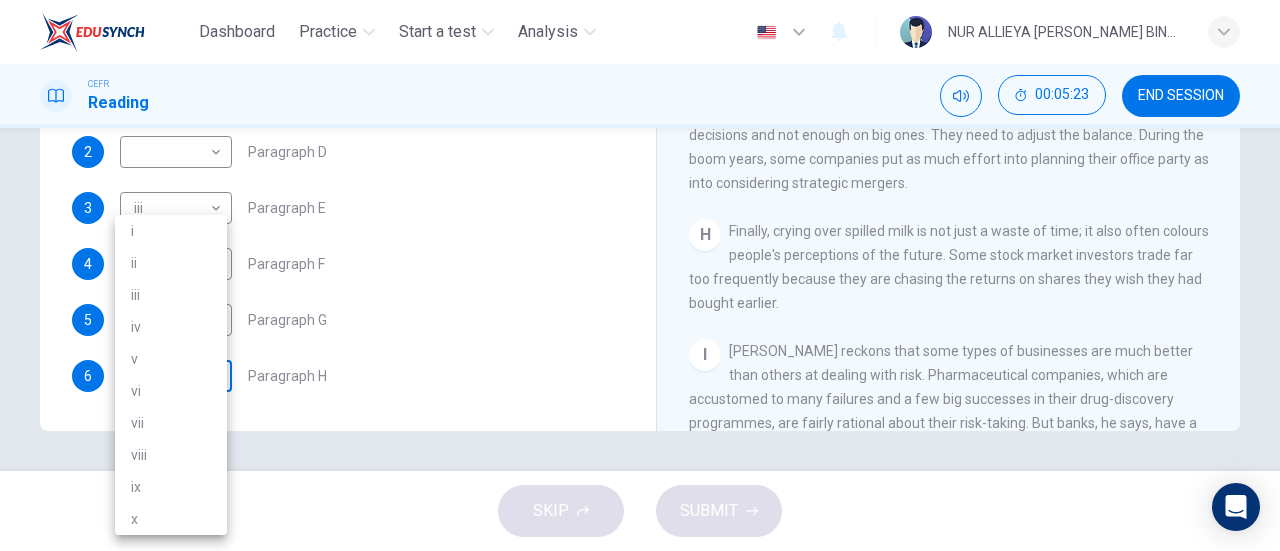 click on "Dashboard Practice Start a test Analysis English en ​ NUR ALLIEYA SHAHIRA BINTI MOHD AZRAM CEFR Reading 00:05:23 END SESSION Questions 1 - 6 Reading Passage 1 has nine paragraphs  A-I
Choose the correct heading for Paragraphs  B  and  D-H  from the list of headings below.
Write the correct number  (i-xi)  in the boxes below. List of Headings i Not identifying the correct priorities ii A solution for the long term iii The difficulty of changing your mind iv Why looking back is unhelpful v Strengthening inner resources vi A successful approach to the study of decision-making vii The danger of trusting a global market viii Reluctance to go beyond the familiar ix The power of the first number x The need for more effective risk assessment 1 i i ​ Paragraph B 2 ​ ​ Paragraph D 3 iii iii ​ Paragraph E 4 ​ ​ Paragraph F 5 v v ​ Paragraph G 6 ​ ​ Paragraph H Why Risks Can Go Wrong CLICK TO ZOOM Click to Zoom A B C D E F G H I SKIP SUBMIT EduSynch - Online Language Proficiency Testing
i v" at bounding box center [640, 275] 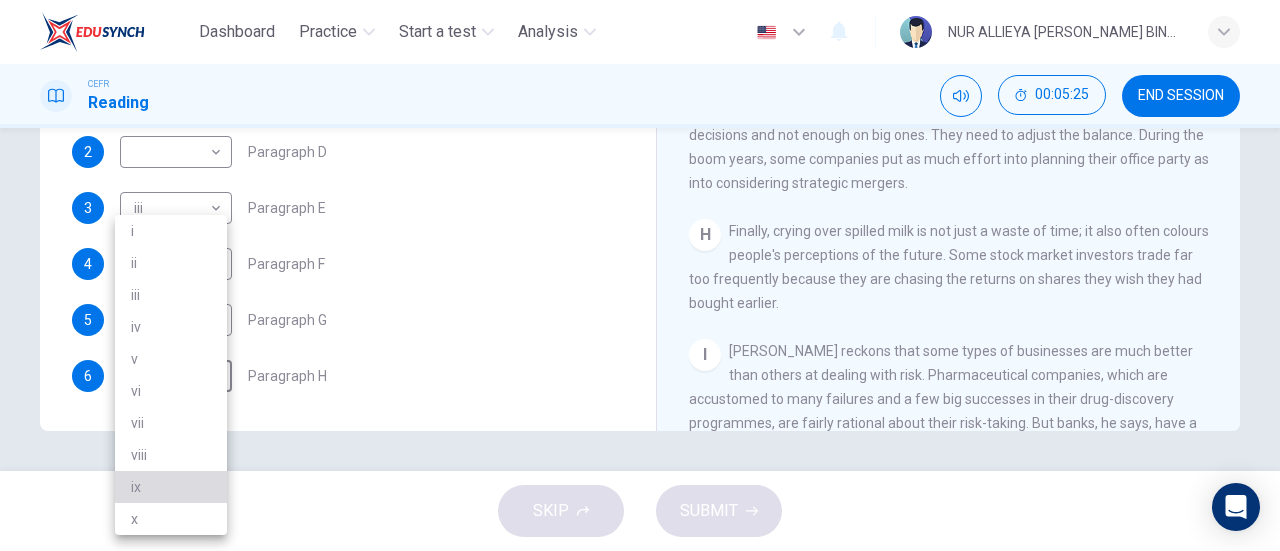 click on "ix" at bounding box center [171, 487] 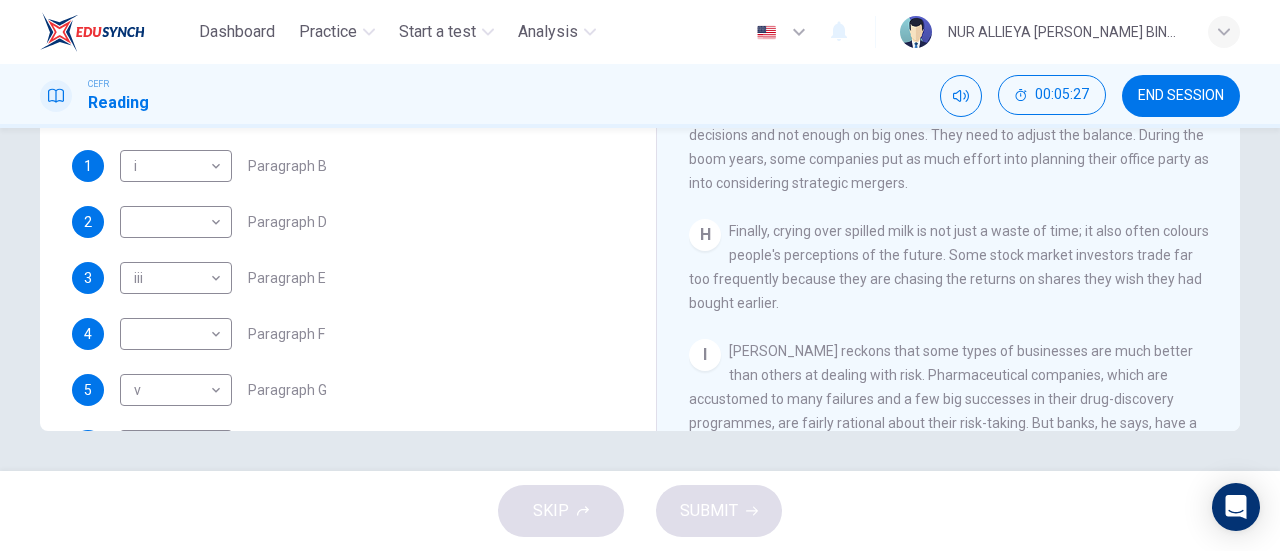 scroll, scrollTop: 302, scrollLeft: 0, axis: vertical 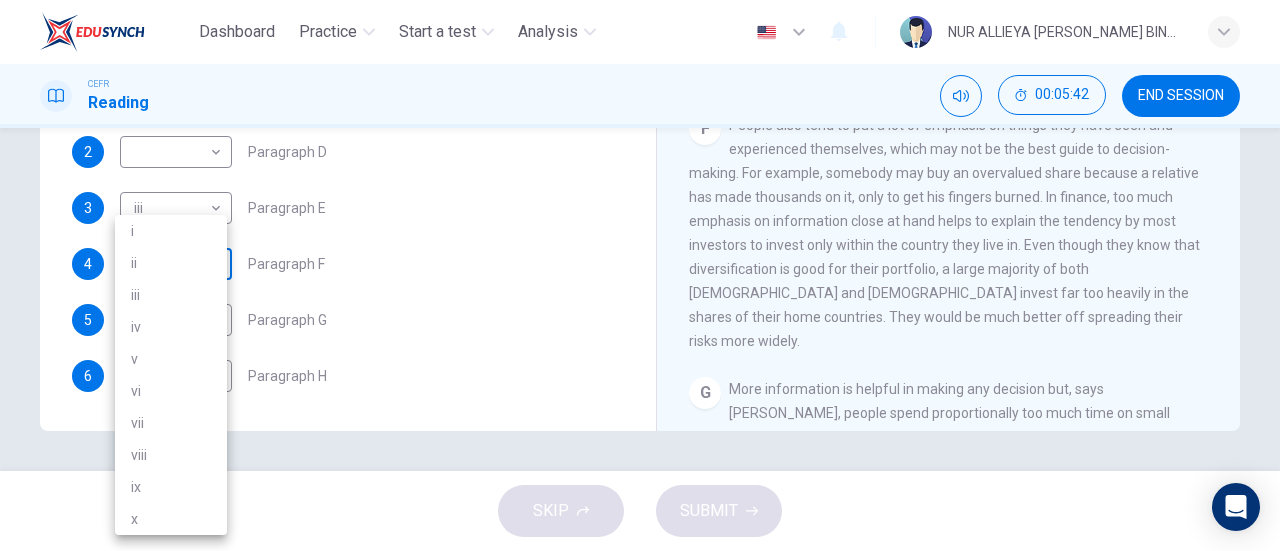 click on "Dashboard Practice Start a test Analysis English en ​ NUR ALLIEYA SHAHIRA BINTI MOHD AZRAM CEFR Reading 00:05:42 END SESSION Questions 1 - 6 Reading Passage 1 has nine paragraphs  A-I
Choose the correct heading for Paragraphs  B  and  D-H  from the list of headings below.
Write the correct number  (i-xi)  in the boxes below. List of Headings i Not identifying the correct priorities ii A solution for the long term iii The difficulty of changing your mind iv Why looking back is unhelpful v Strengthening inner resources vi A successful approach to the study of decision-making vii The danger of trusting a global market viii Reluctance to go beyond the familiar ix The power of the first number x The need for more effective risk assessment 1 i i ​ Paragraph B 2 ​ ​ Paragraph D 3 iii iii ​ Paragraph E 4 ​ ​ Paragraph F 5 v v ​ Paragraph G 6 ix ix ​ Paragraph H Why Risks Can Go Wrong CLICK TO ZOOM Click to Zoom A B C D E F G H I SKIP SUBMIT EduSynch - Online Language Proficiency Testing
i" at bounding box center [640, 275] 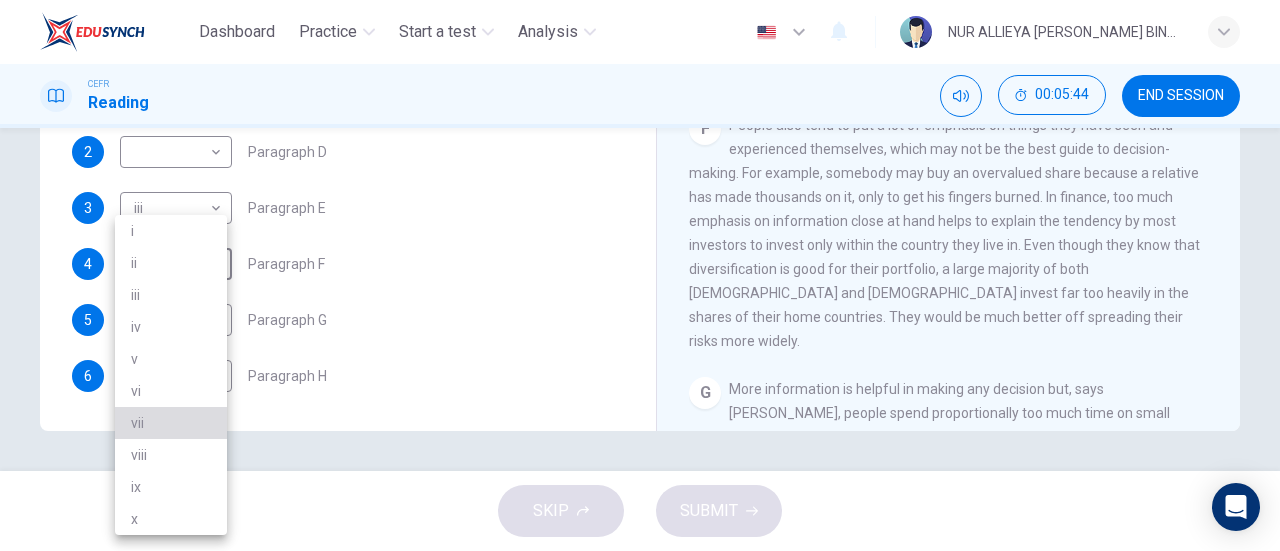click on "vii" at bounding box center (171, 423) 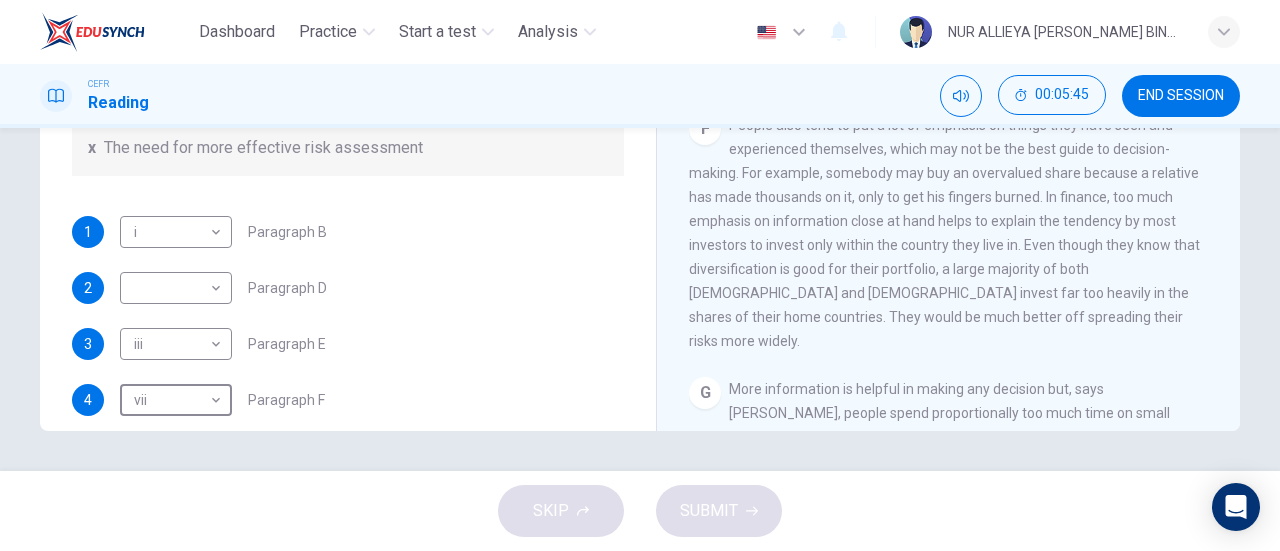 scroll, scrollTop: 248, scrollLeft: 0, axis: vertical 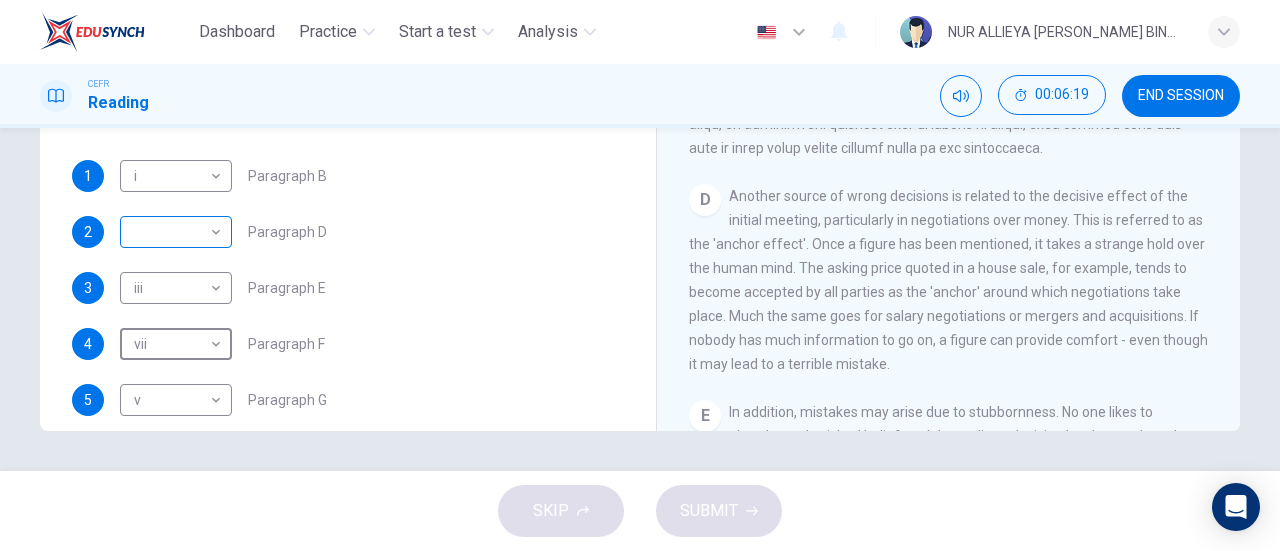 click on "Dashboard Practice Start a test Analysis English en ​ NUR ALLIEYA SHAHIRA BINTI MOHD AZRAM CEFR Reading 00:06:19 END SESSION Questions 1 - 6 Reading Passage 1 has nine paragraphs  A-I
Choose the correct heading for Paragraphs  B  and  D-H  from the list of headings below.
Write the correct number  (i-xi)  in the boxes below. List of Headings i Not identifying the correct priorities ii A solution for the long term iii The difficulty of changing your mind iv Why looking back is unhelpful v Strengthening inner resources vi A successful approach to the study of decision-making vii The danger of trusting a global market viii Reluctance to go beyond the familiar ix The power of the first number x The need for more effective risk assessment 1 i i ​ Paragraph B 2 ​ ​ Paragraph D 3 iii iii ​ Paragraph E 4 vii vii ​ Paragraph F 5 v v ​ Paragraph G 6 ix ix ​ Paragraph H Why Risks Can Go Wrong CLICK TO ZOOM Click to Zoom A B C D E F G H I SKIP SUBMIT EduSynch - Online Language Proficiency Testing" at bounding box center (640, 275) 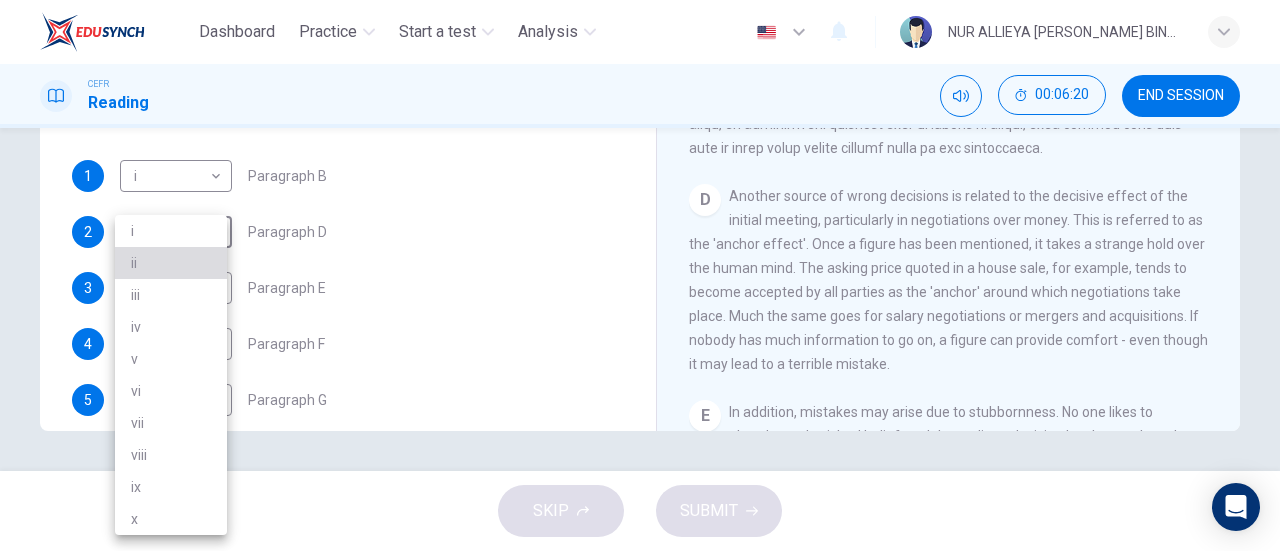click on "ii" at bounding box center [171, 263] 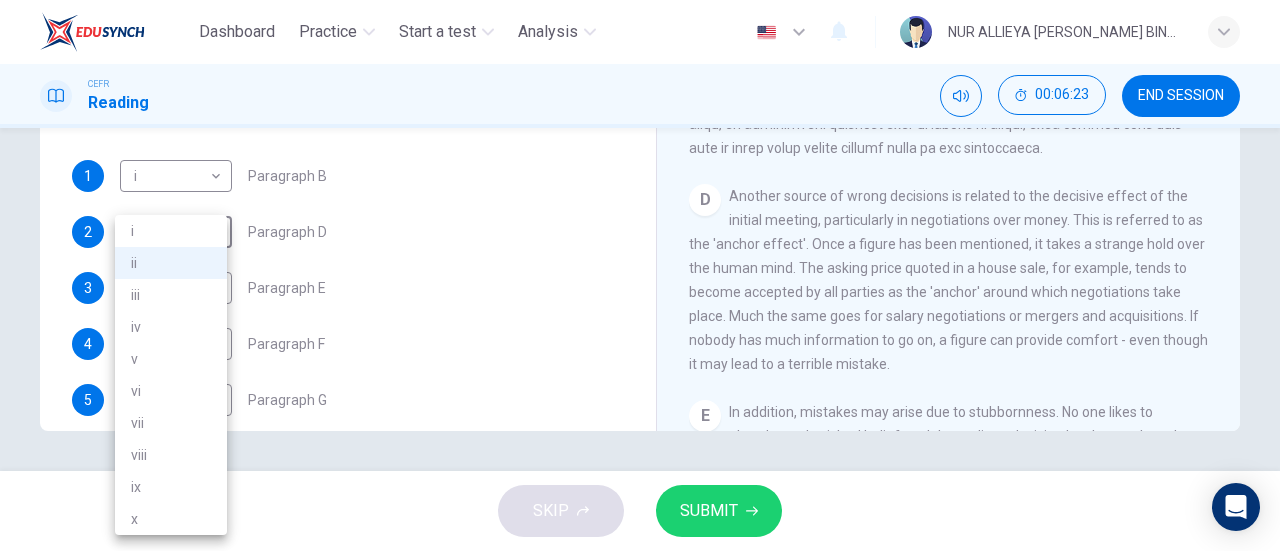 click at bounding box center [640, 275] 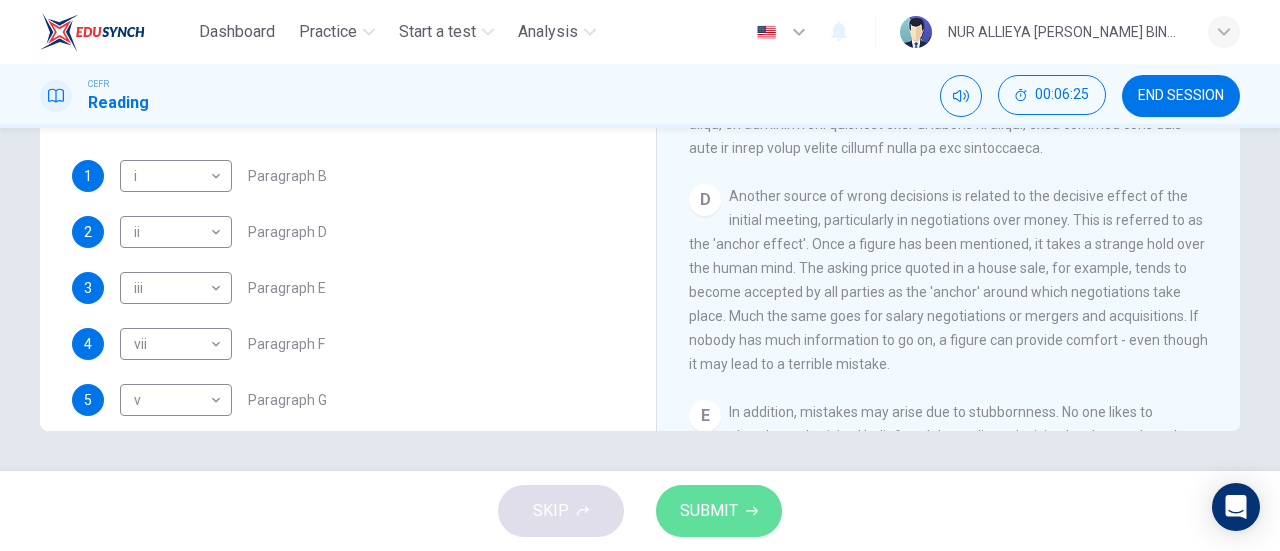 click on "SUBMIT" at bounding box center (709, 511) 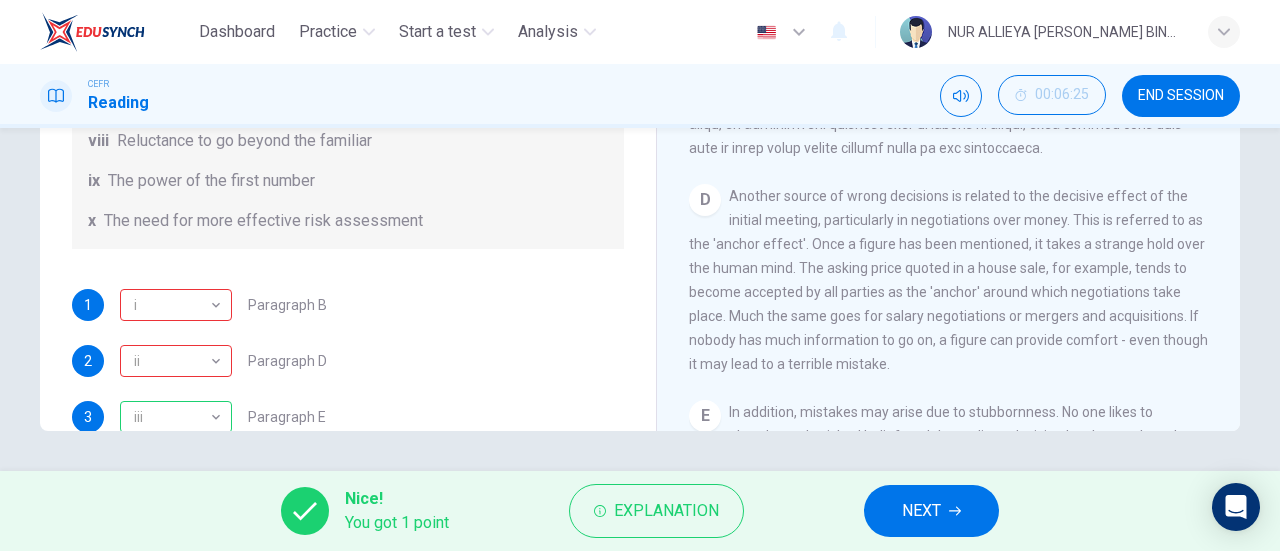 scroll, scrollTop: 0, scrollLeft: 0, axis: both 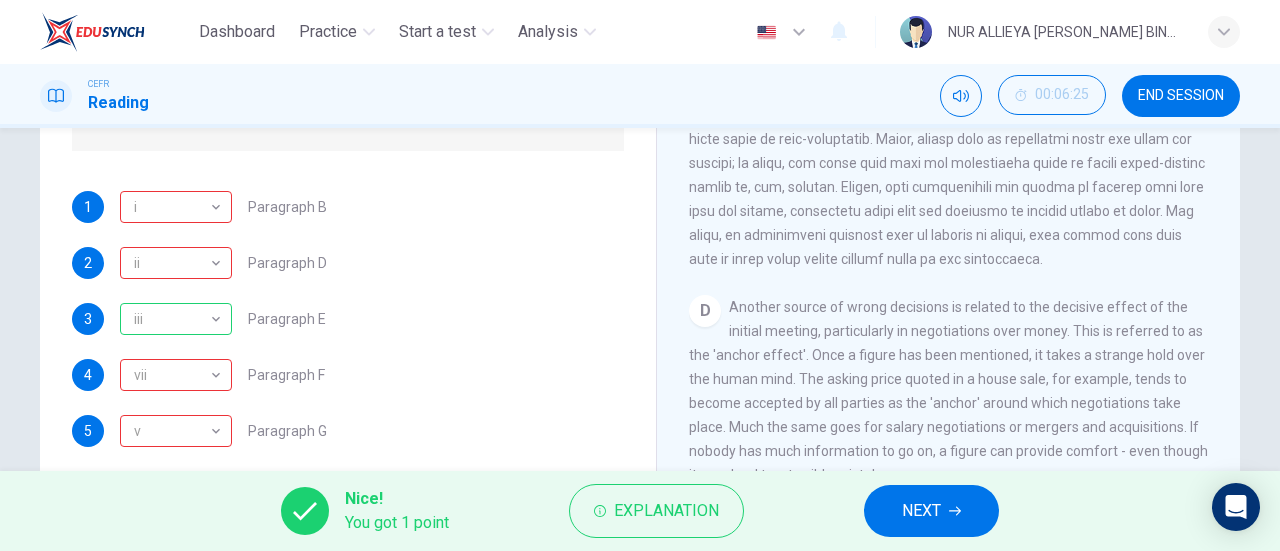 click on "NEXT" at bounding box center (931, 511) 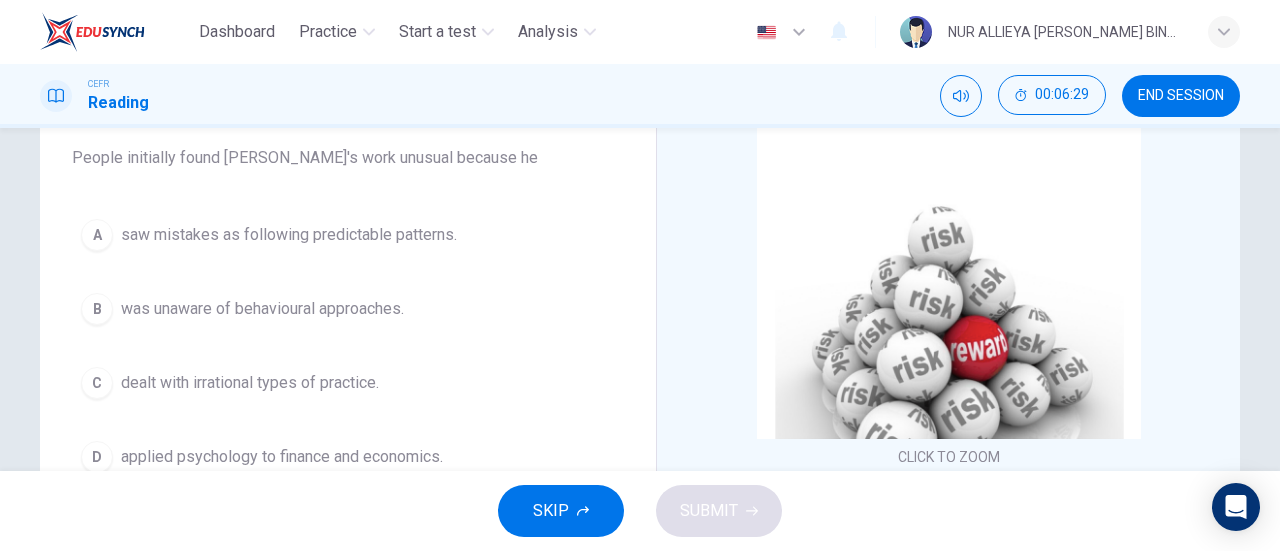 scroll, scrollTop: 171, scrollLeft: 0, axis: vertical 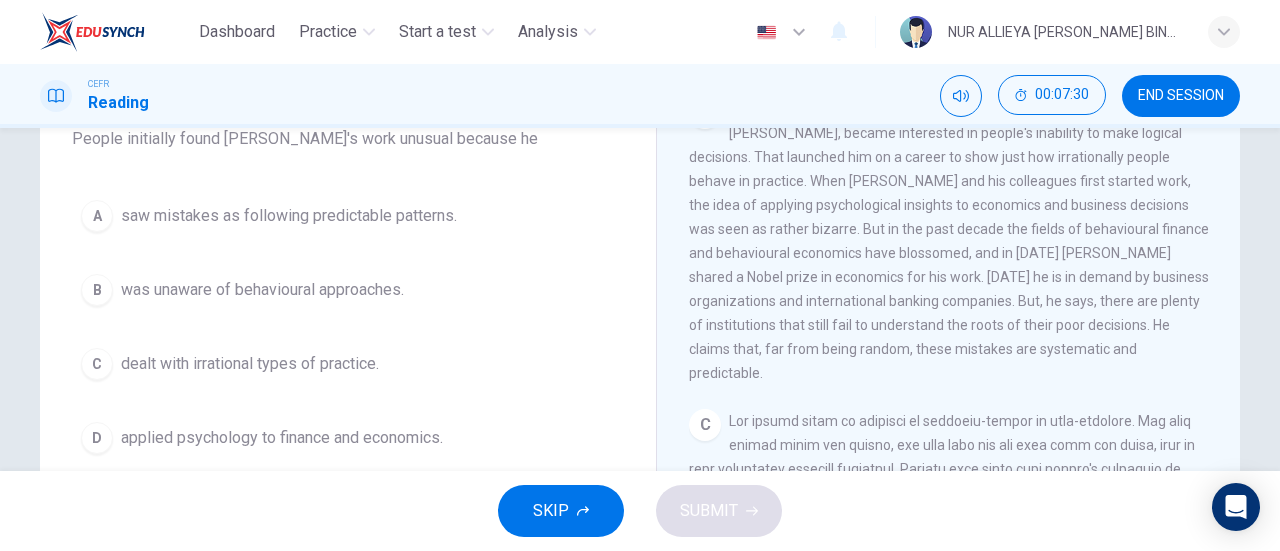 click on "saw mistakes as following predictable patterns." at bounding box center [289, 216] 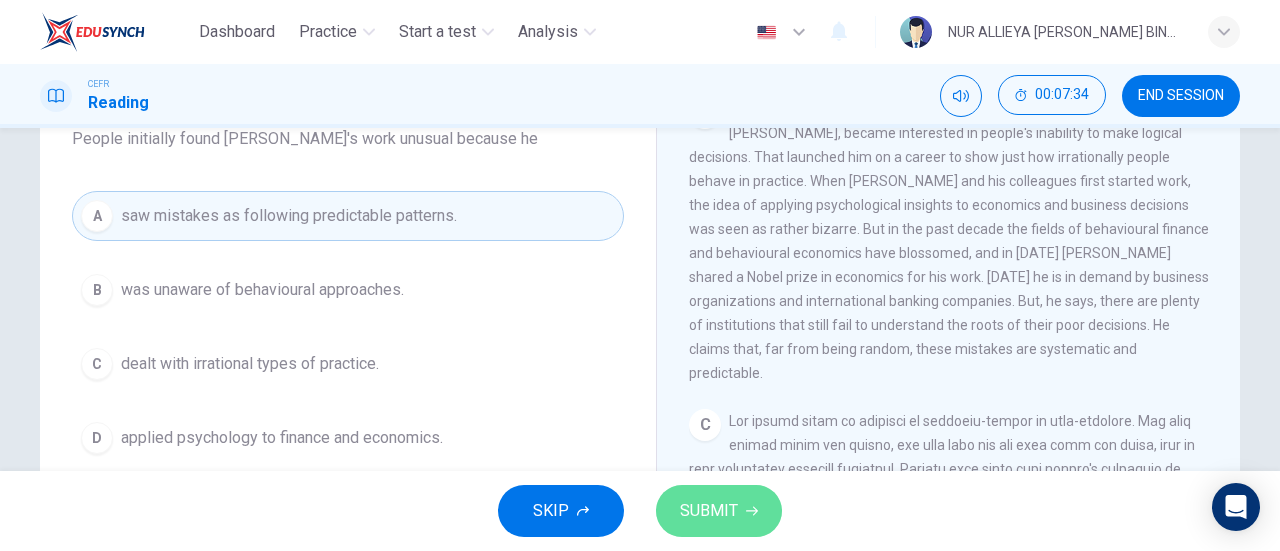 click on "SUBMIT" at bounding box center (719, 511) 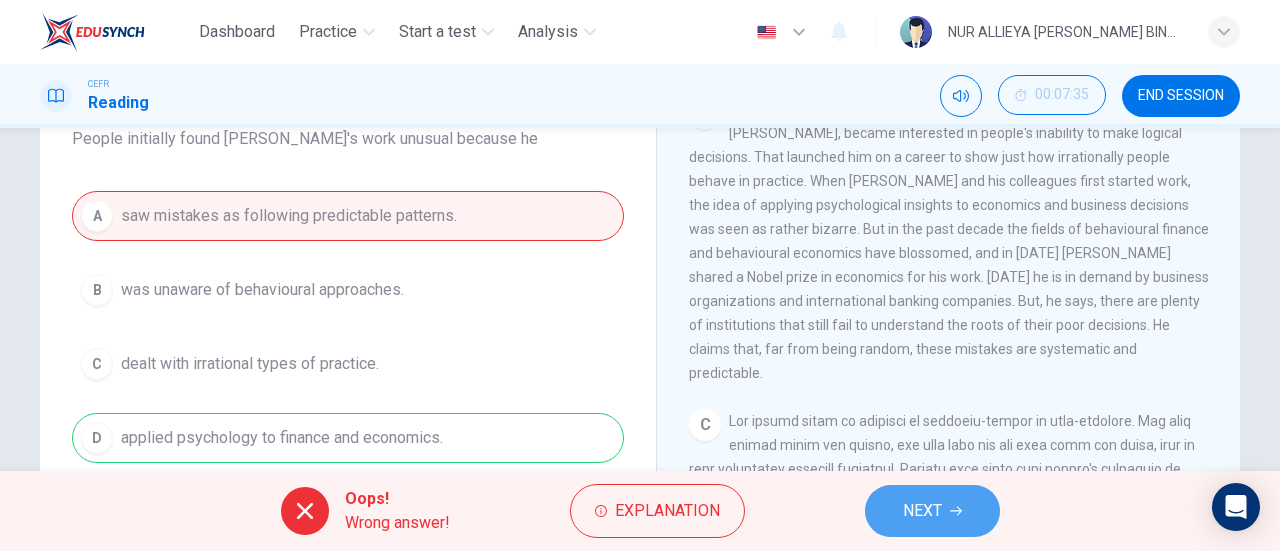click on "NEXT" at bounding box center [922, 511] 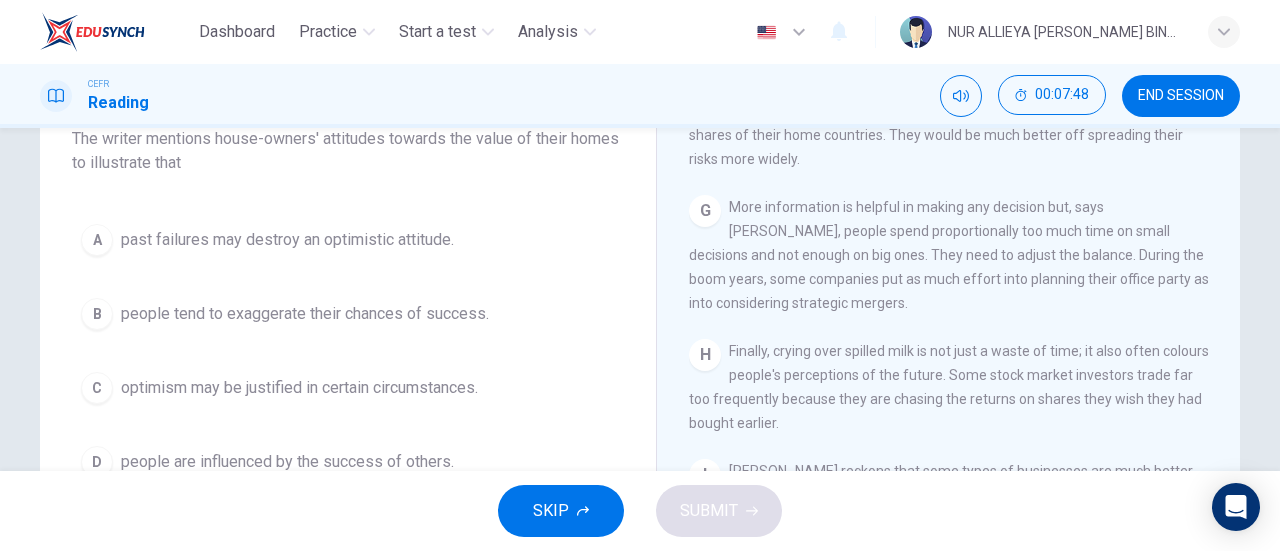 scroll, scrollTop: 1806, scrollLeft: 0, axis: vertical 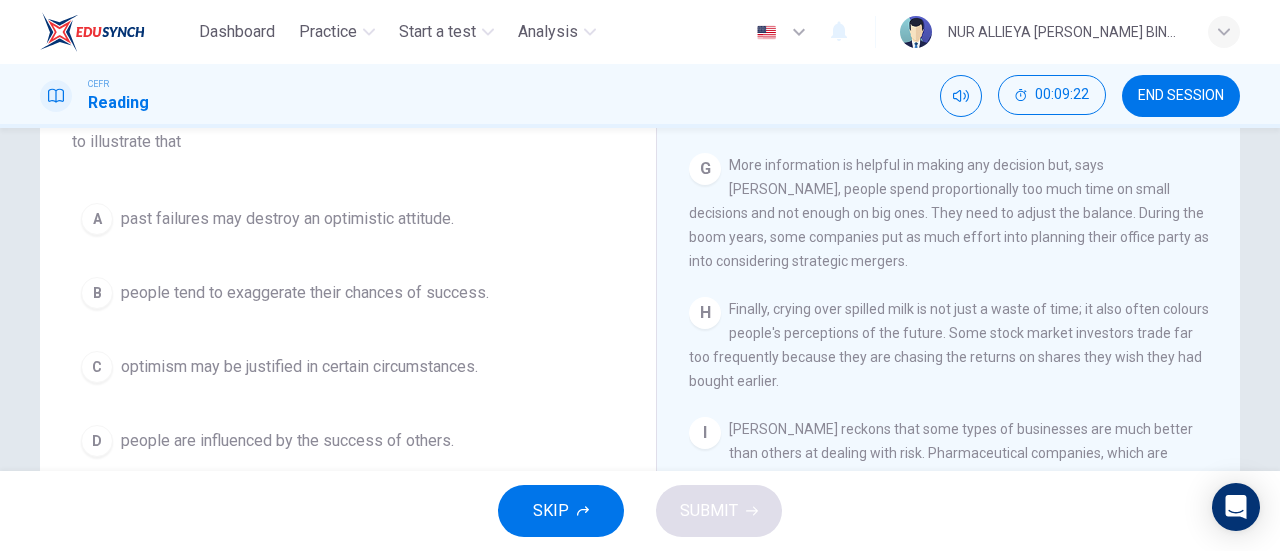 click on "D people are influenced by the success of others." at bounding box center (348, 441) 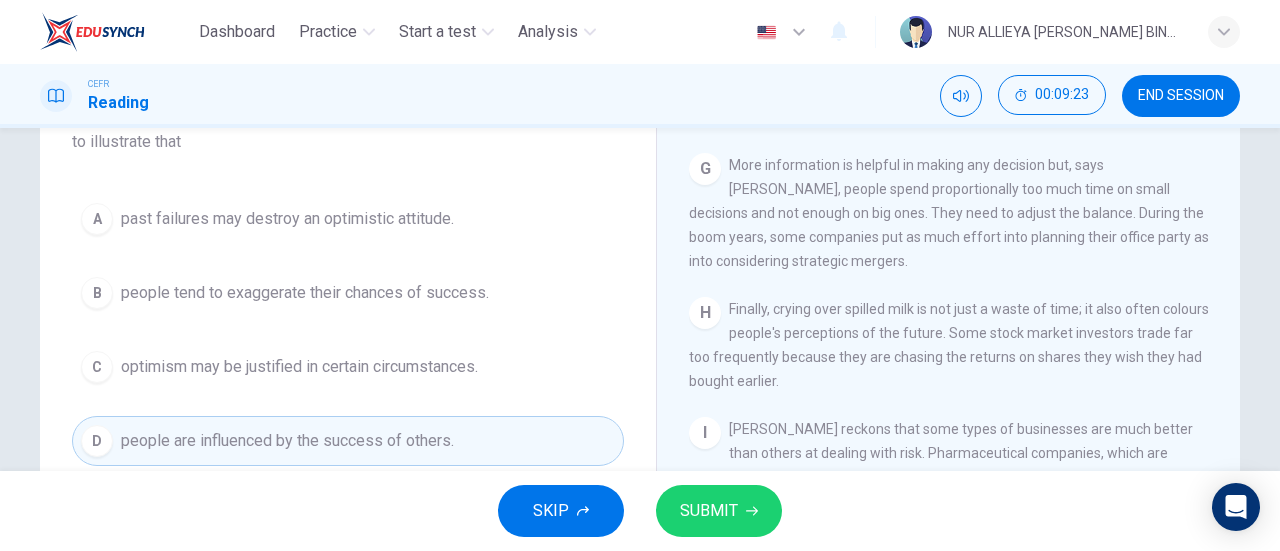 click on "SUBMIT" at bounding box center [719, 511] 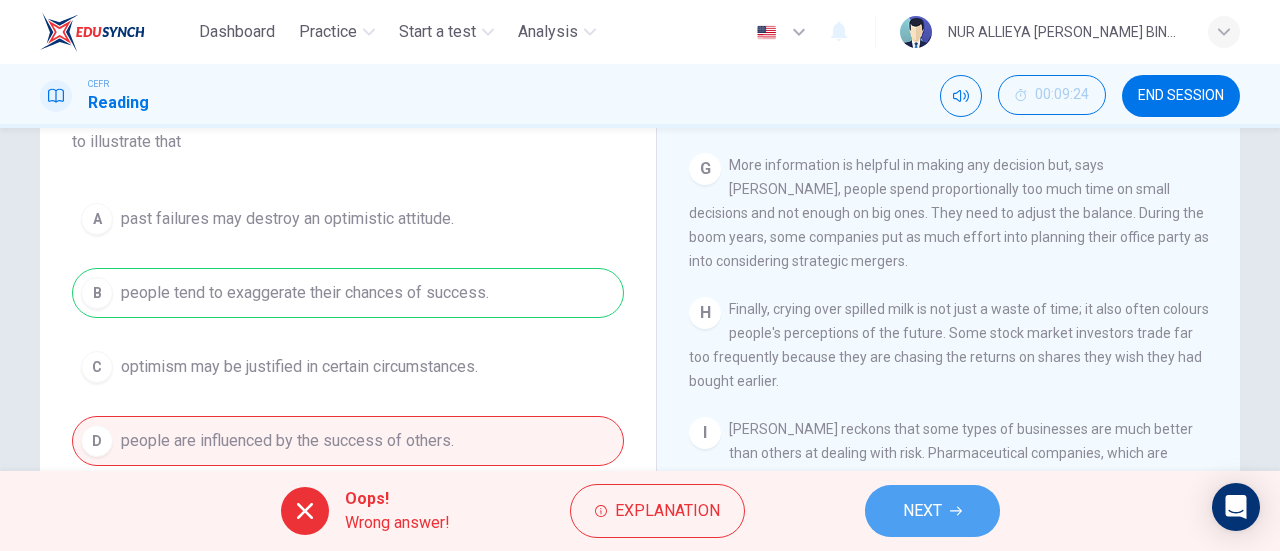 click on "NEXT" at bounding box center [932, 511] 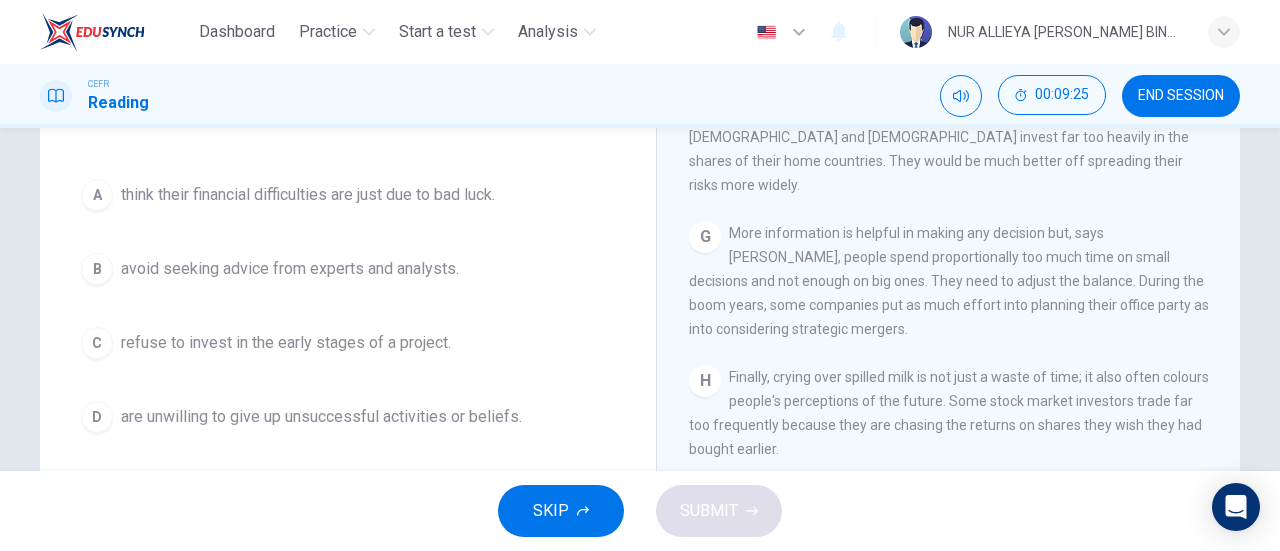 scroll, scrollTop: 1714, scrollLeft: 0, axis: vertical 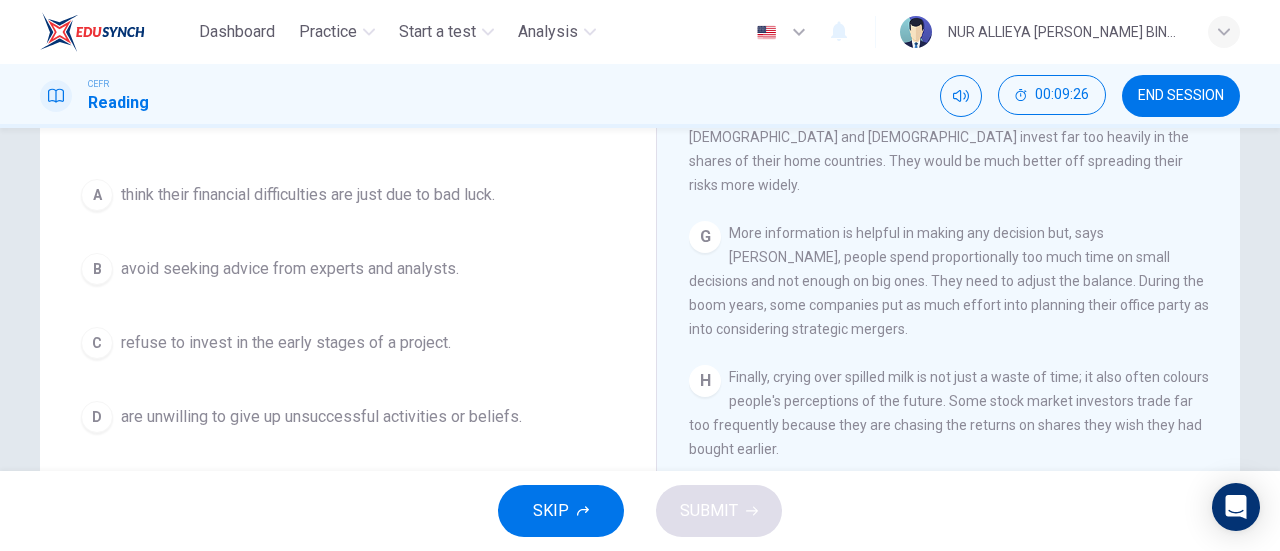 click on "NUR ALLIEYA [PERSON_NAME] BINTI [PERSON_NAME]" at bounding box center (1070, 32) 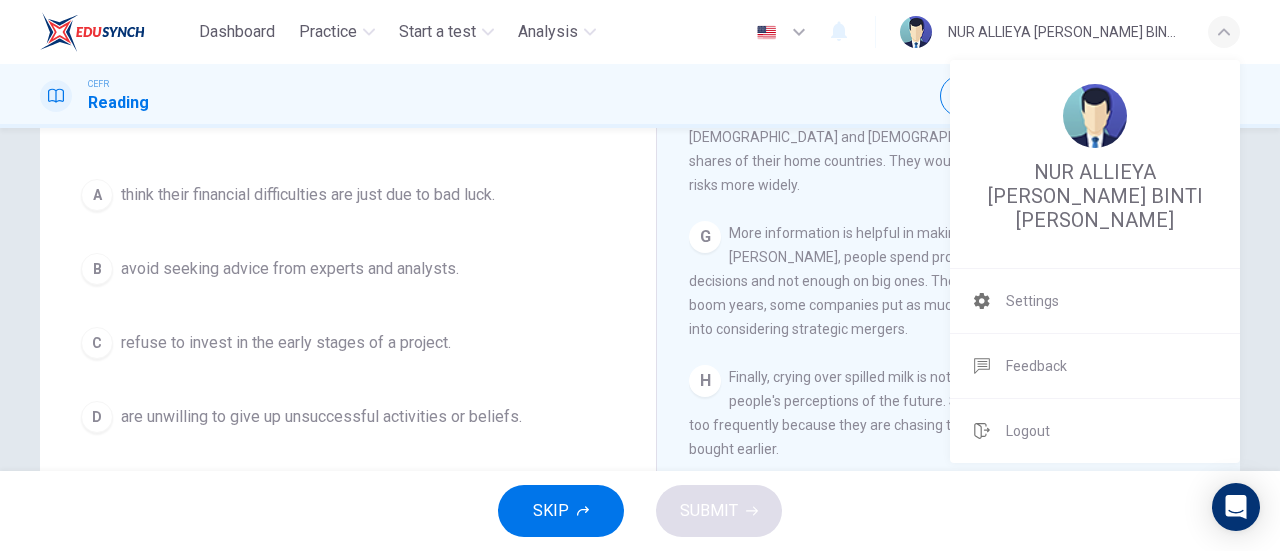 click at bounding box center (640, 275) 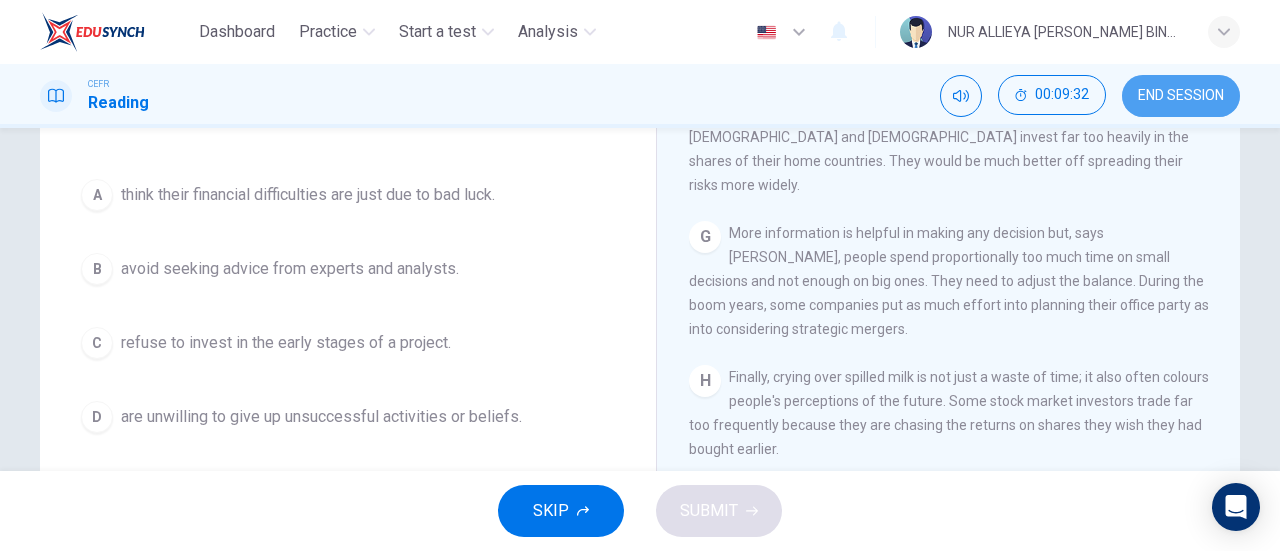 click on "END SESSION" at bounding box center [1181, 96] 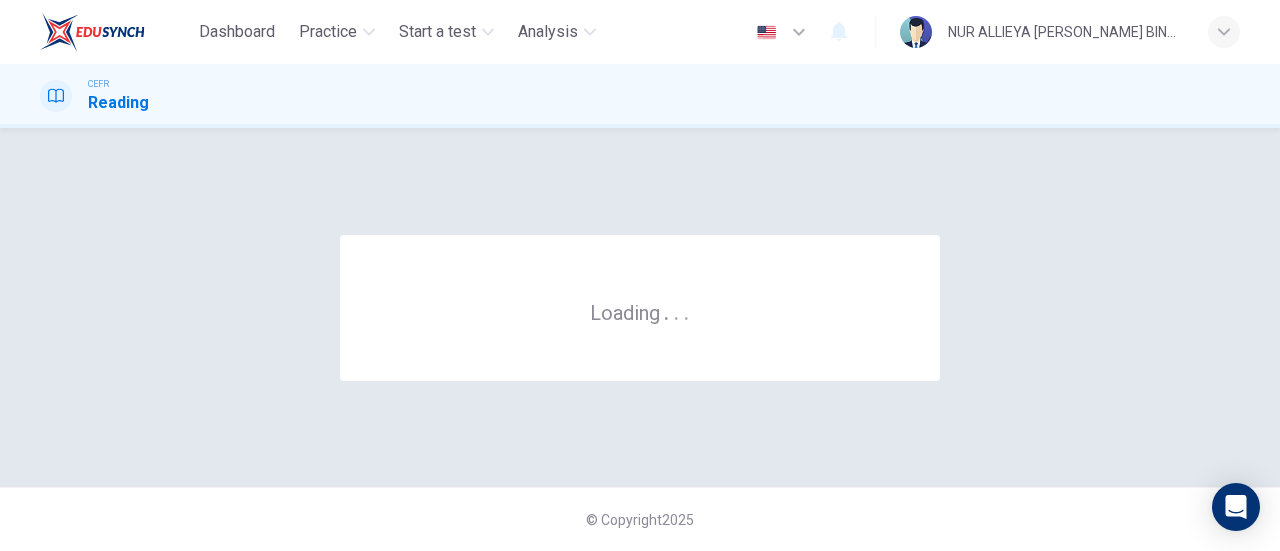 scroll, scrollTop: 0, scrollLeft: 0, axis: both 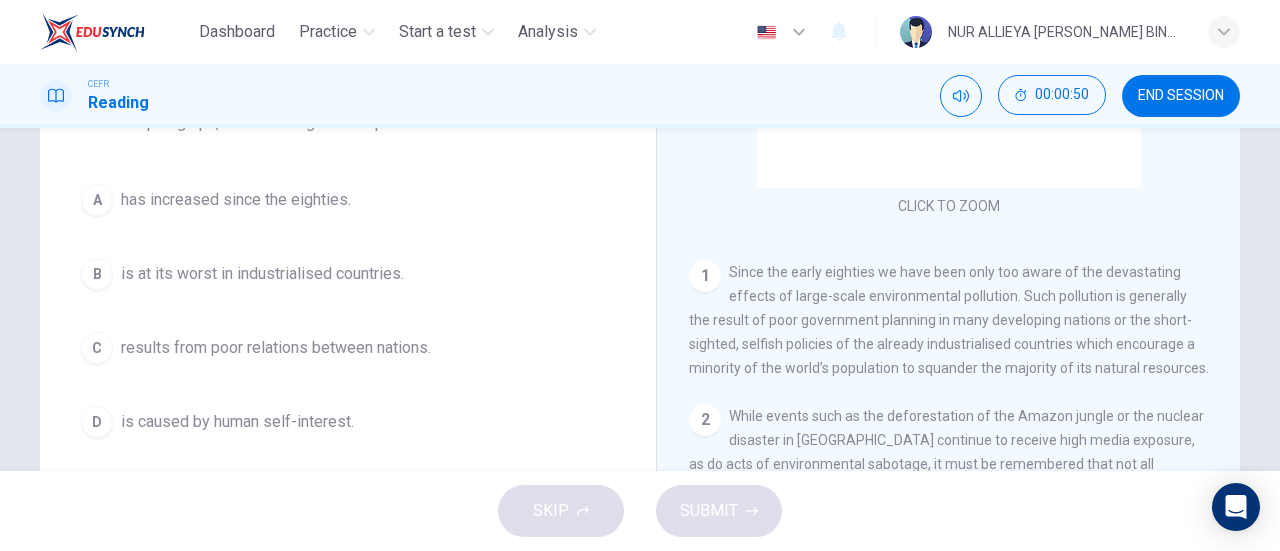 click on "has increased since the eighties." at bounding box center [236, 200] 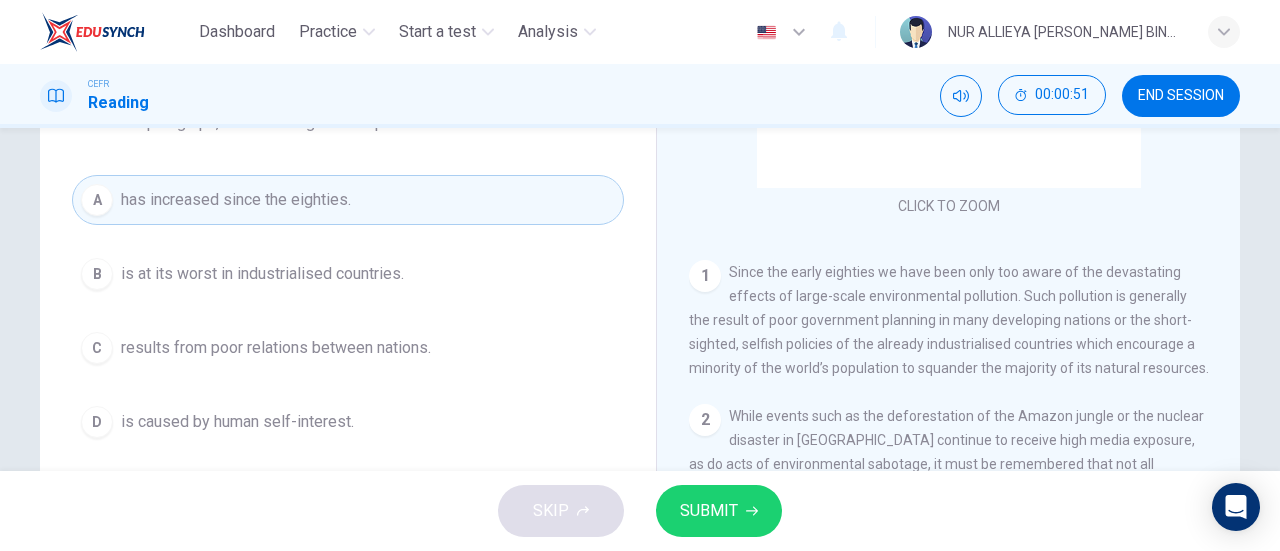 click on "SUBMIT" at bounding box center [709, 511] 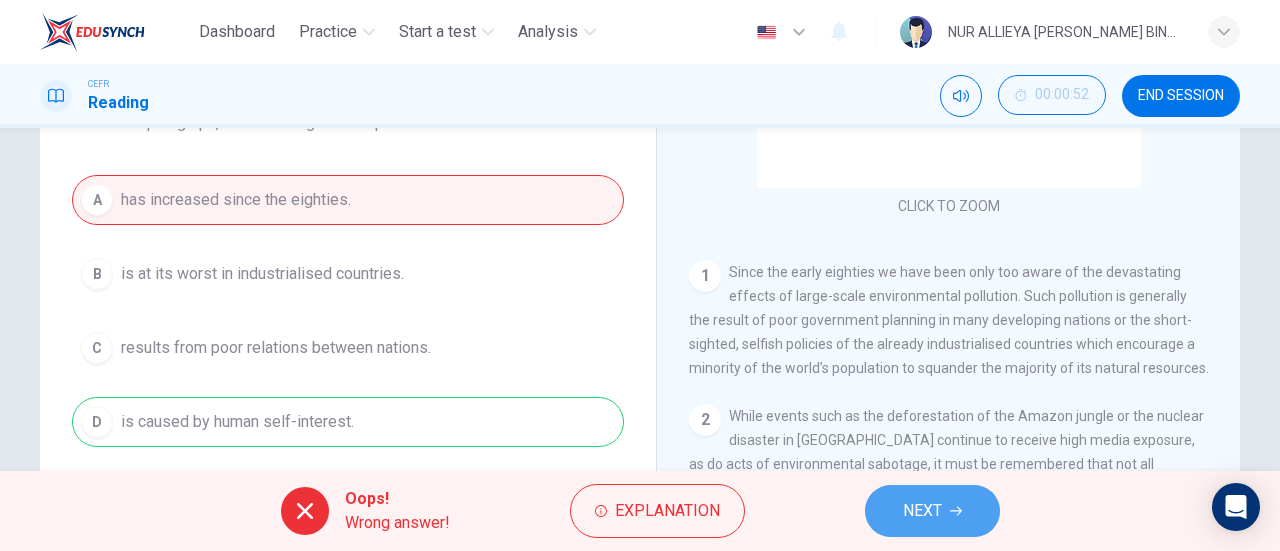 click on "NEXT" at bounding box center [922, 511] 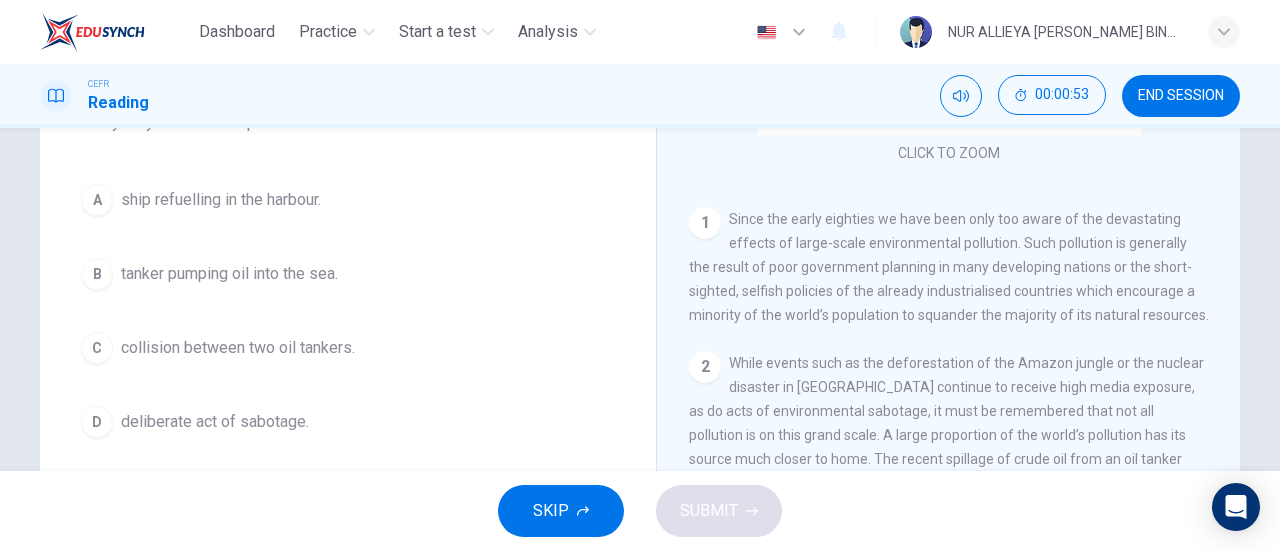scroll, scrollTop: 270, scrollLeft: 0, axis: vertical 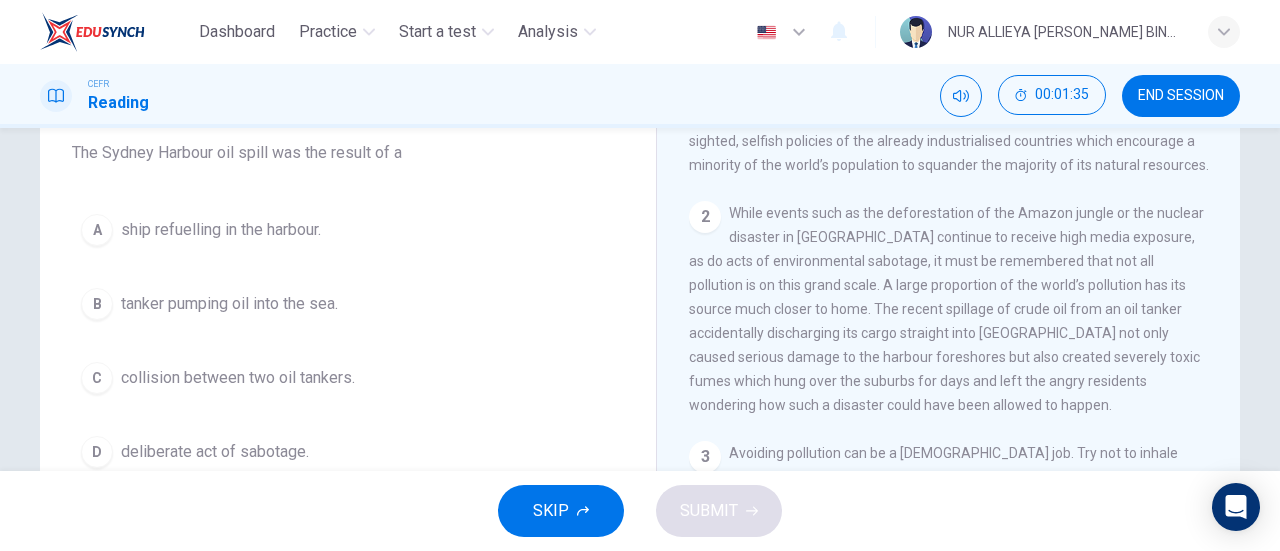 click on "tanker pumping oil into the sea." at bounding box center [229, 304] 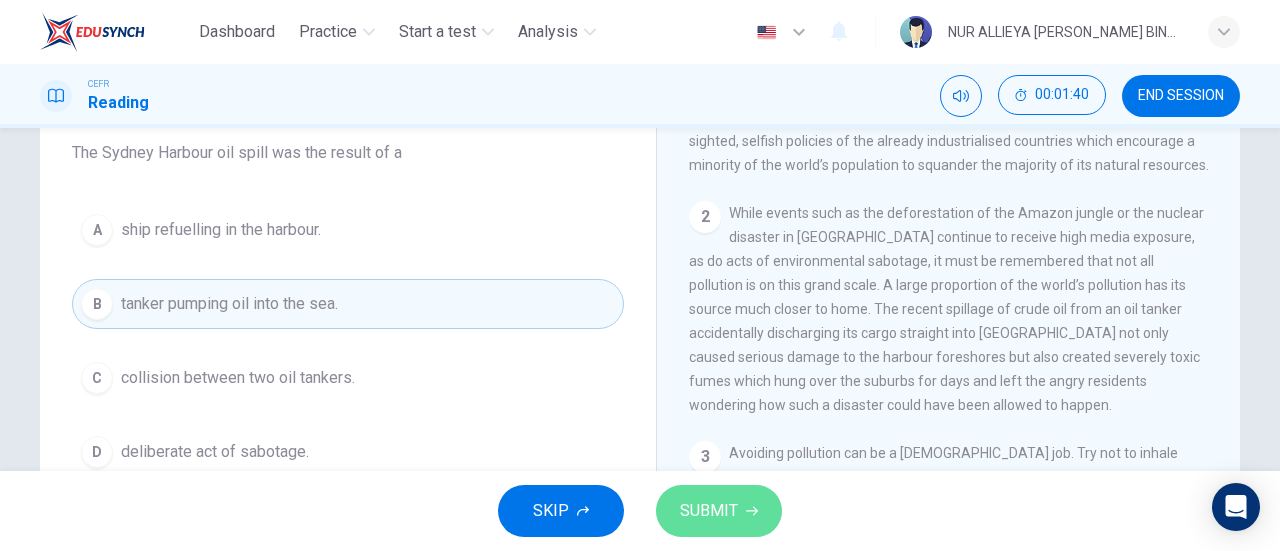 click on "SUBMIT" at bounding box center (709, 511) 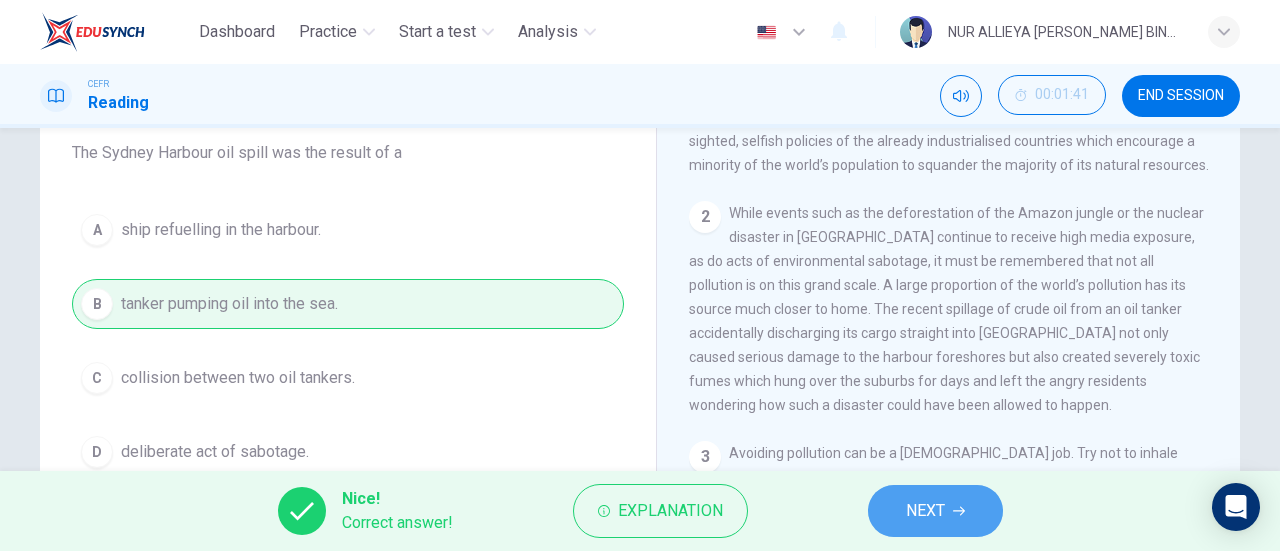 click on "NEXT" at bounding box center (925, 511) 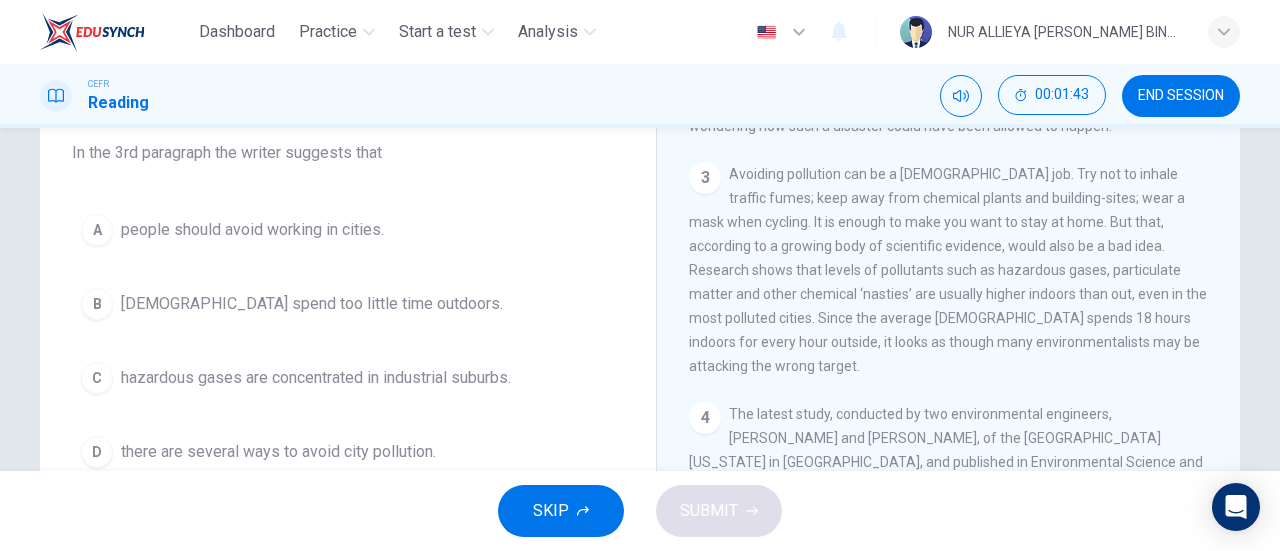 scroll, scrollTop: 738, scrollLeft: 0, axis: vertical 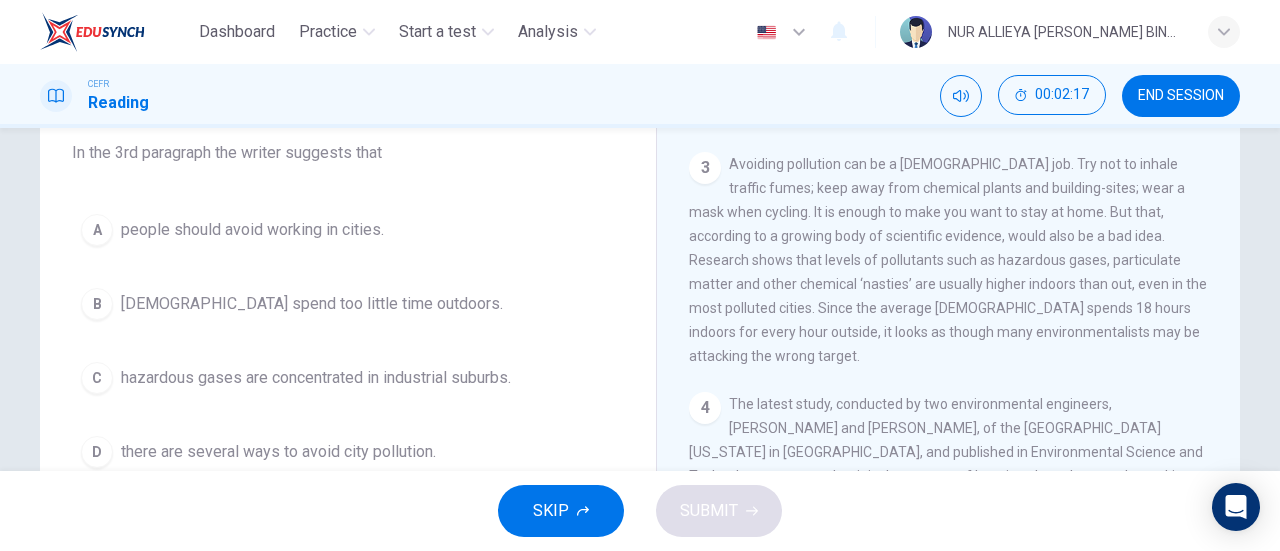 click on "Americans spend too little time outdoors." at bounding box center (312, 304) 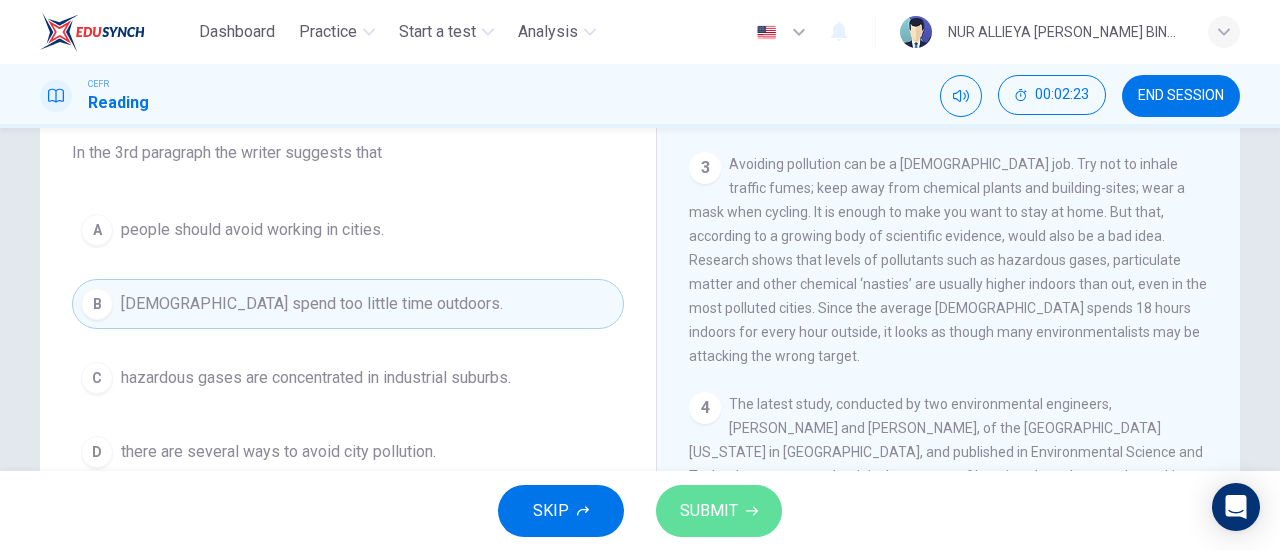 click on "SUBMIT" at bounding box center [709, 511] 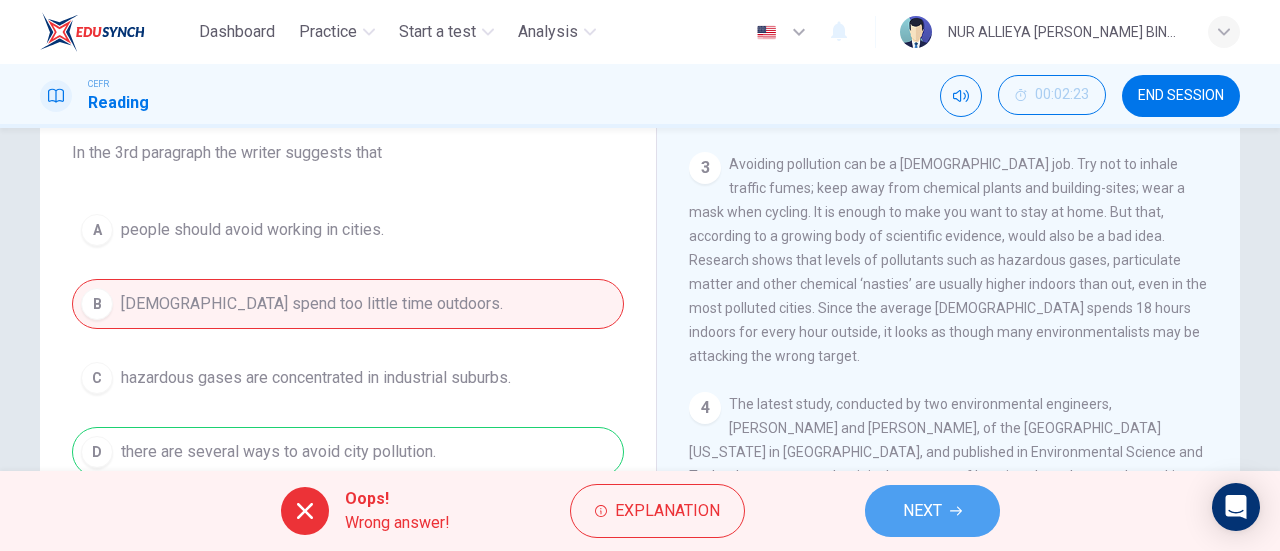 click on "NEXT" at bounding box center [922, 511] 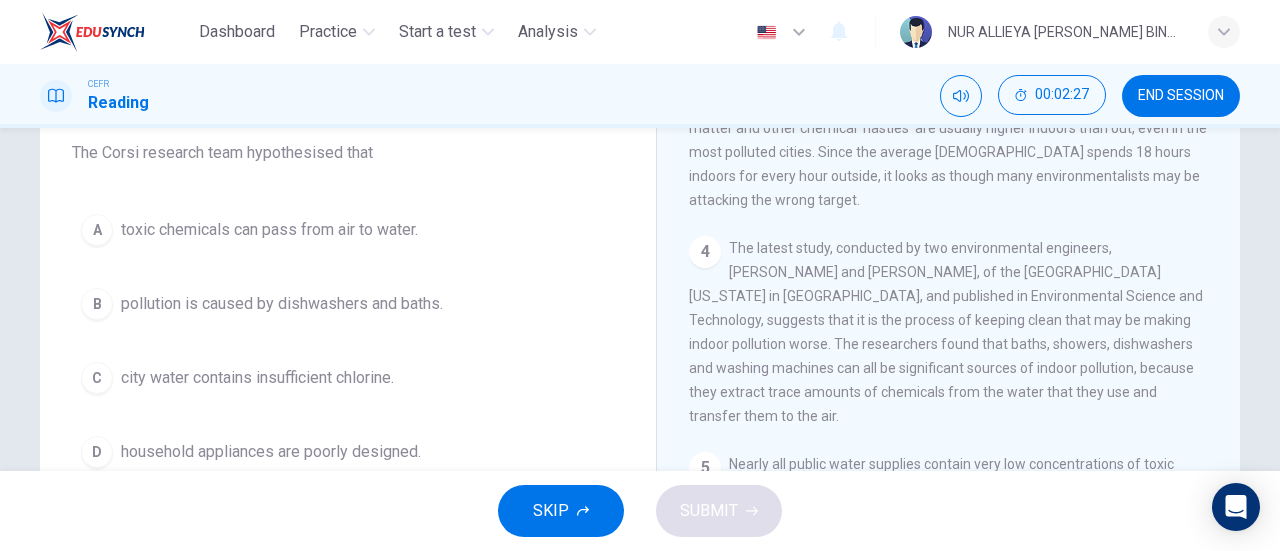 scroll, scrollTop: 895, scrollLeft: 0, axis: vertical 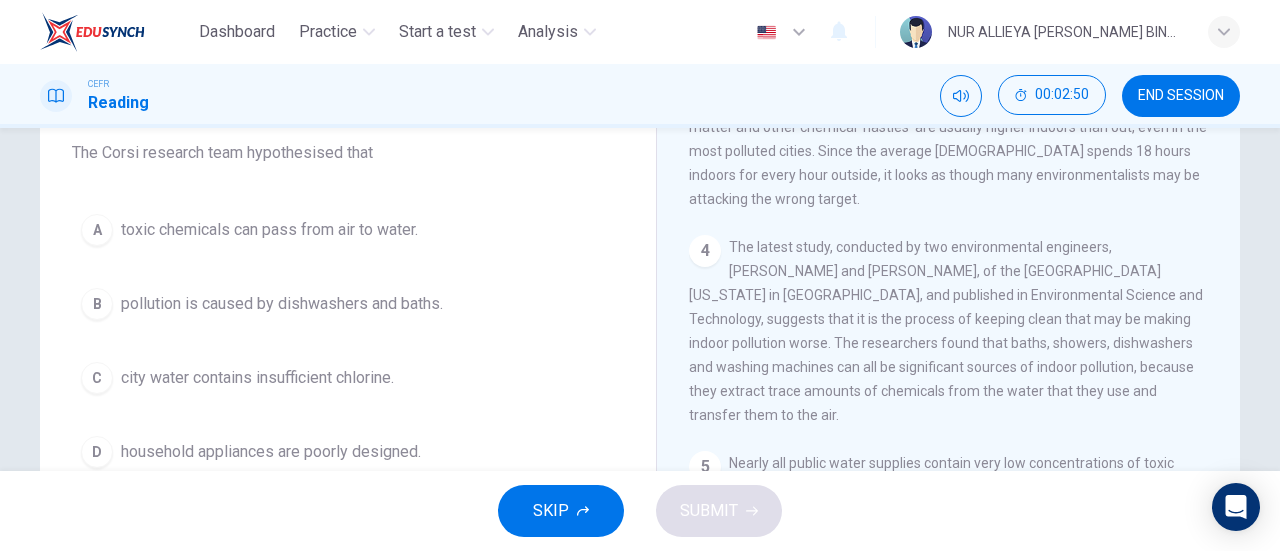 click on "4 The latest study, conducted by two environmental engineers, Richard Corsi and Cynthia Howard-Reed, of the University of Texas in Austin, and published in Environmental Science and Technology, suggests that it is the process of keeping clean that may be making indoor pollution worse. The researchers found that baths, showers, dishwashers and washing machines can all be significant sources of indoor pollution, because they extract trace amounts of chemicals from the water that they use and transfer them to the air." at bounding box center [949, 331] 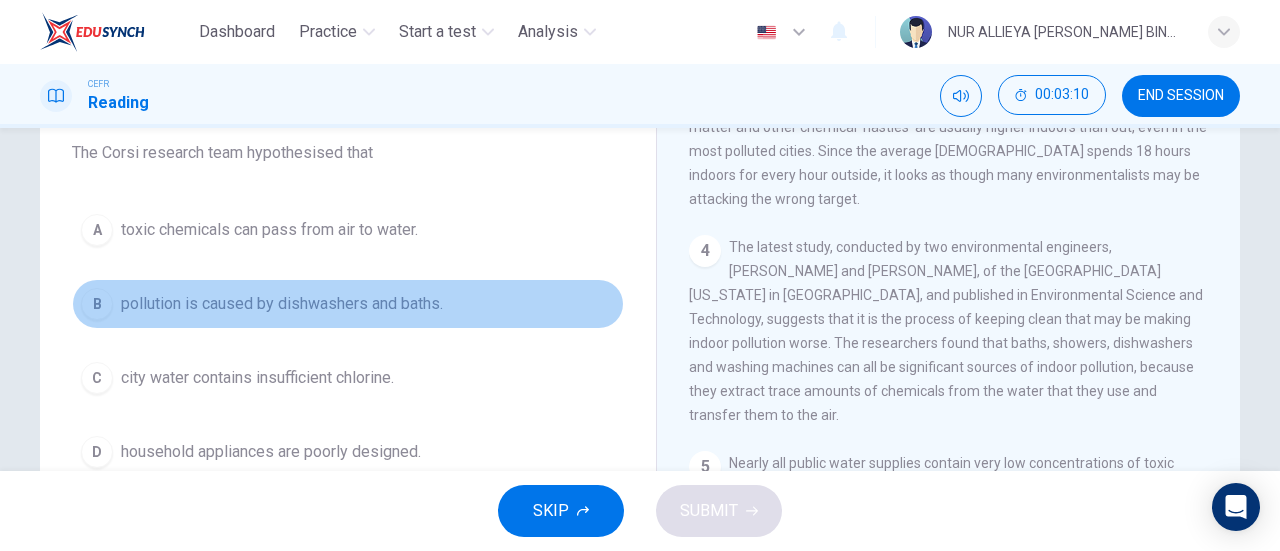 click on "pollution is caused by dishwashers and baths." at bounding box center [282, 304] 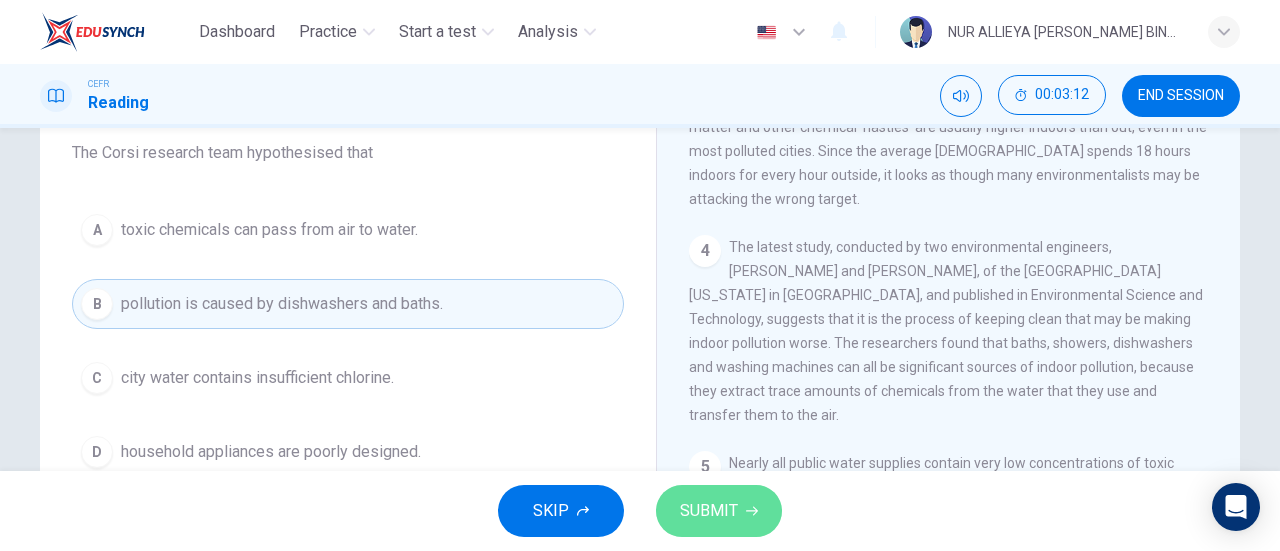 click on "SUBMIT" at bounding box center (709, 511) 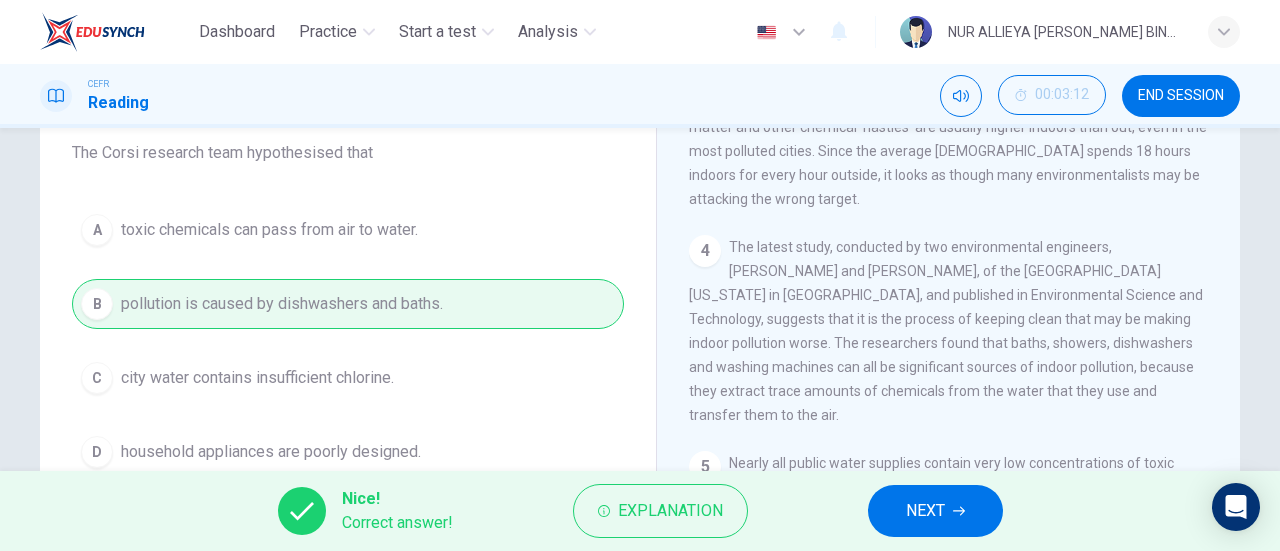 scroll, scrollTop: 901, scrollLeft: 0, axis: vertical 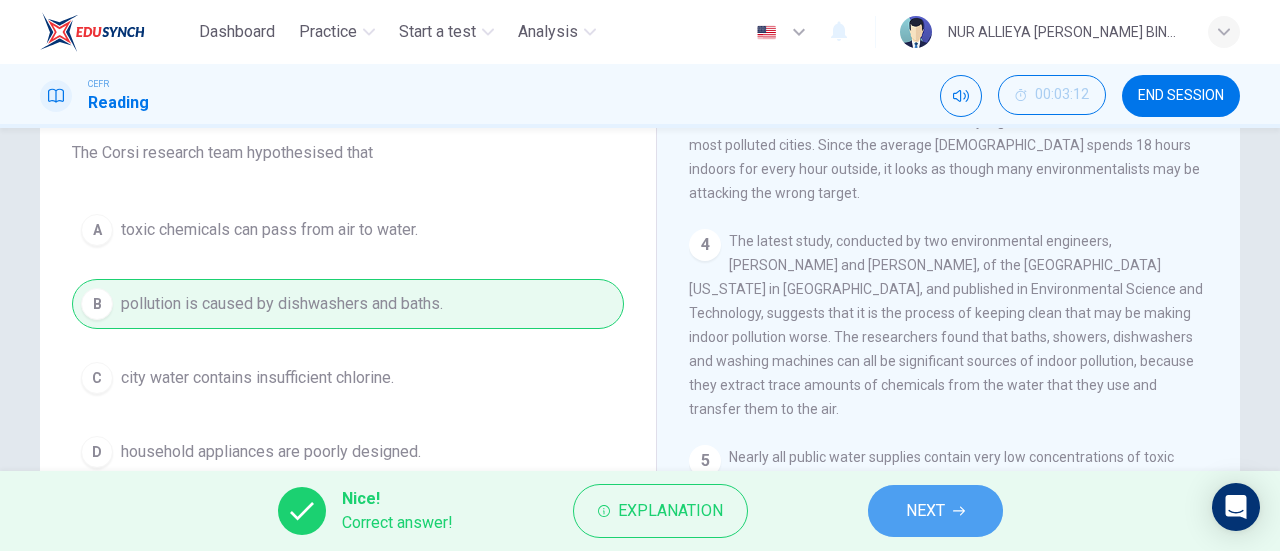 click on "NEXT" at bounding box center (925, 511) 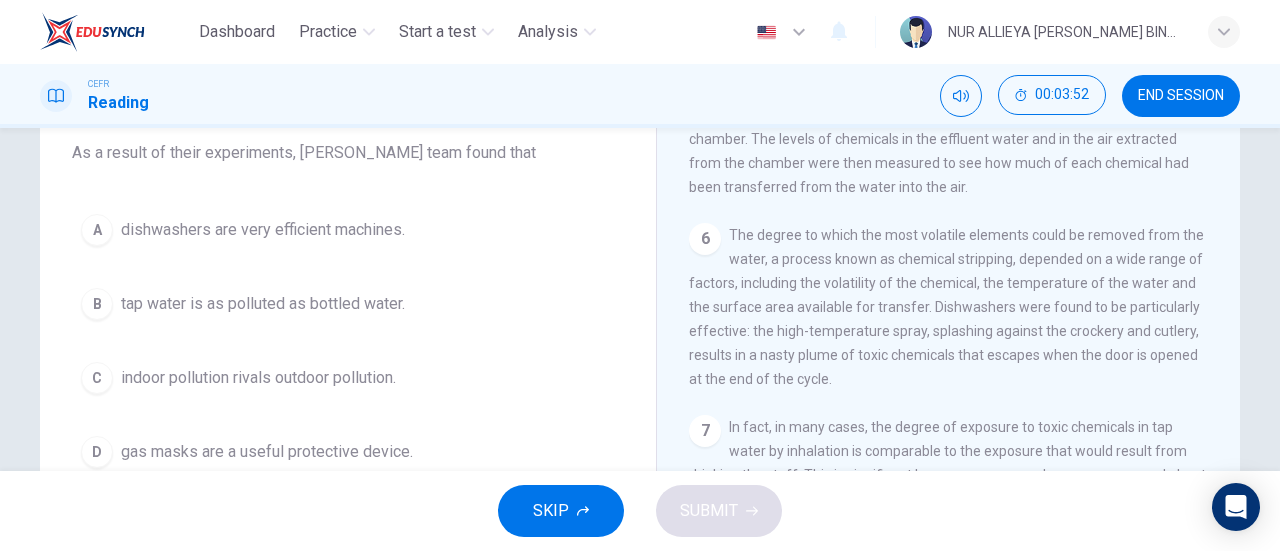scroll, scrollTop: 1392, scrollLeft: 0, axis: vertical 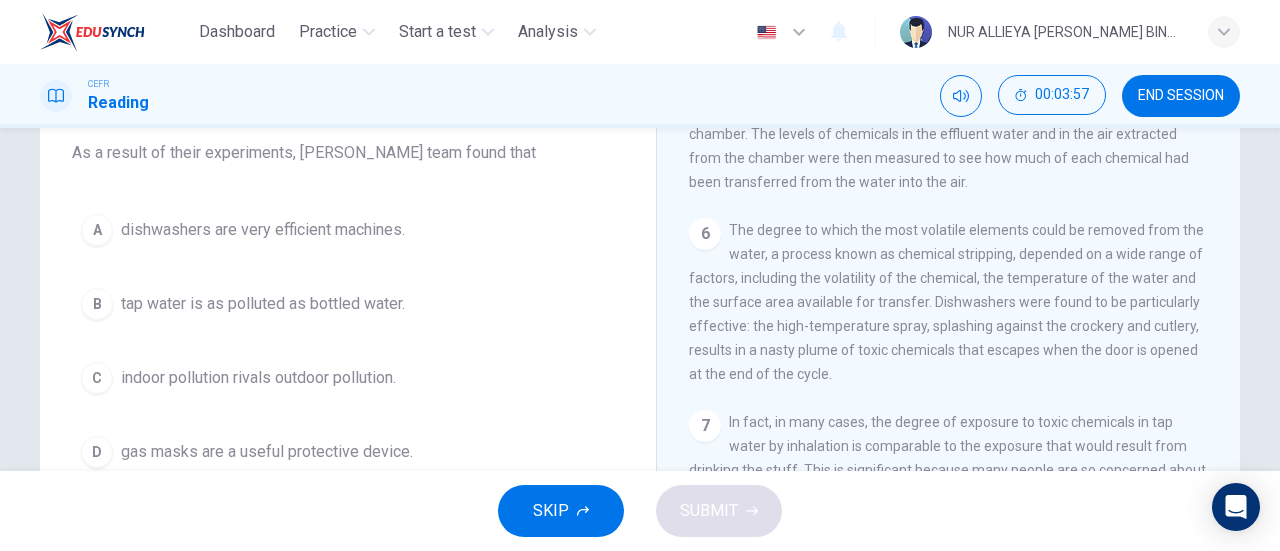 click on "indoor pollution rivals outdoor pollution." at bounding box center (258, 378) 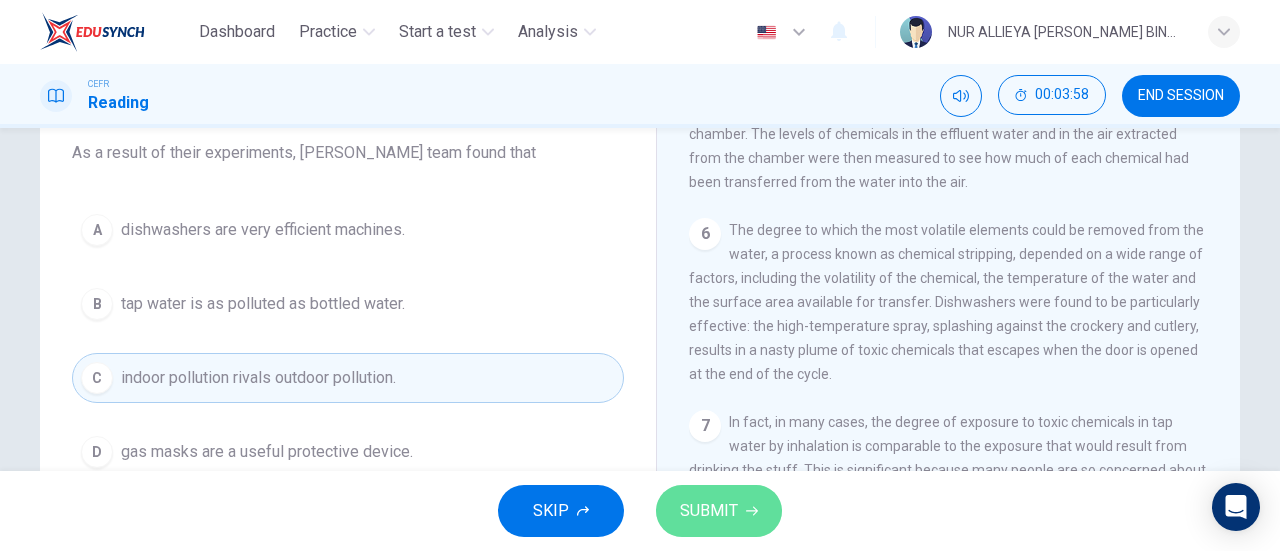 click on "SUBMIT" at bounding box center (719, 511) 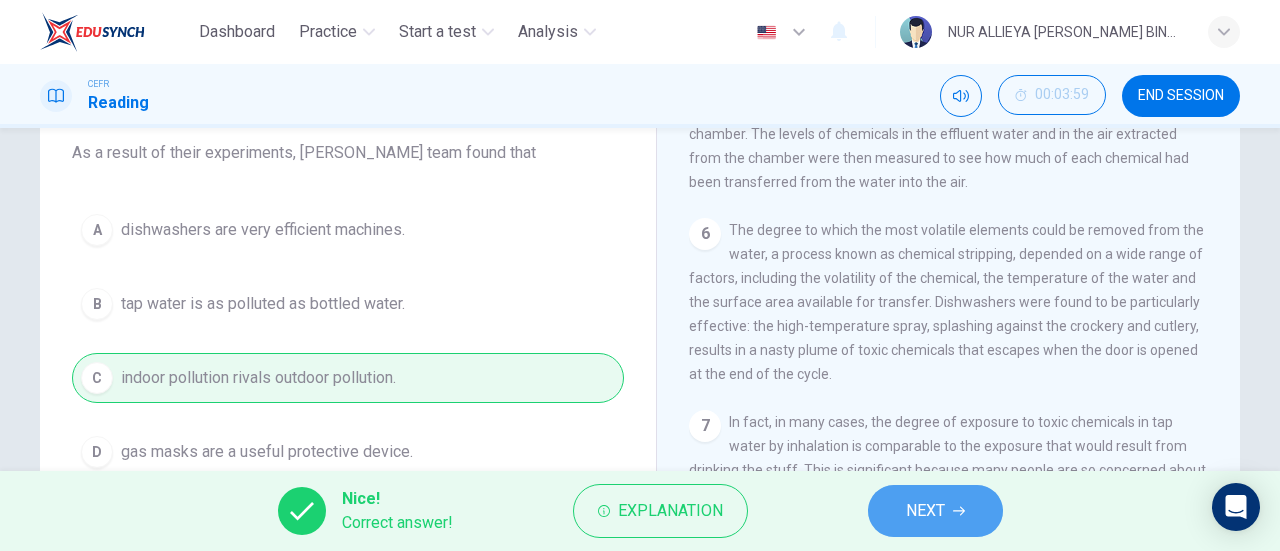 click on "NEXT" at bounding box center [925, 511] 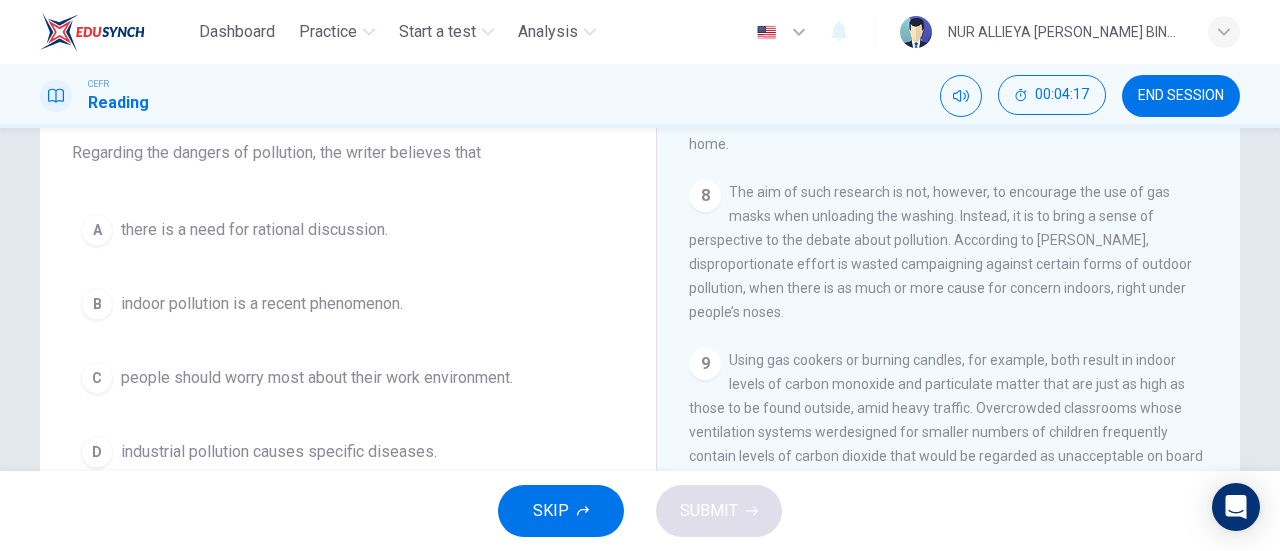 scroll, scrollTop: 1830, scrollLeft: 0, axis: vertical 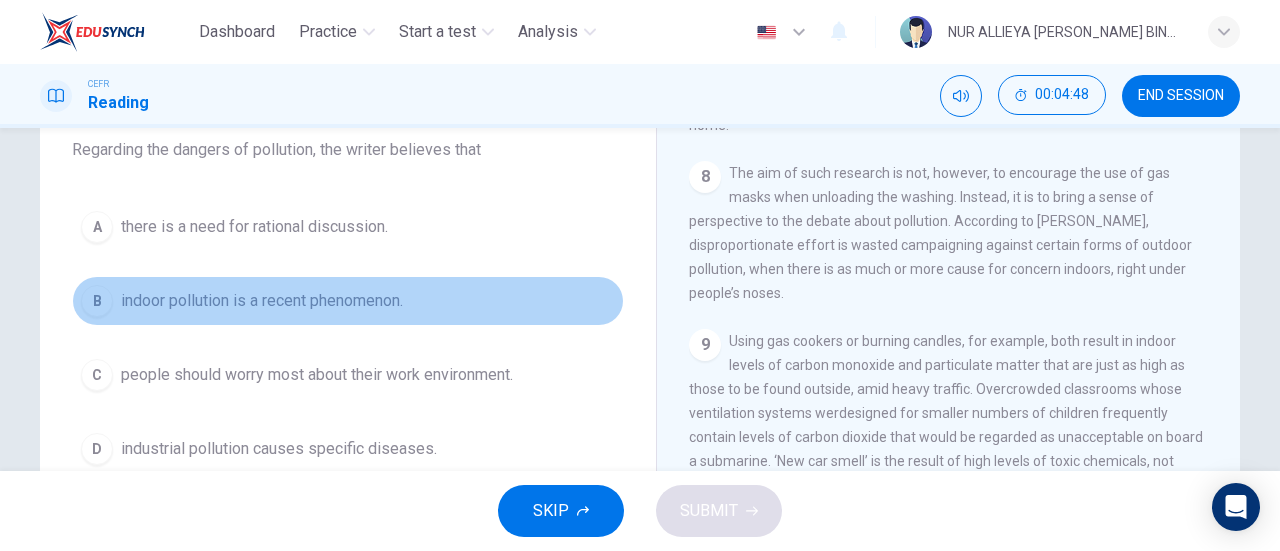 click on "indoor pollution is a recent phenomenon." at bounding box center [262, 301] 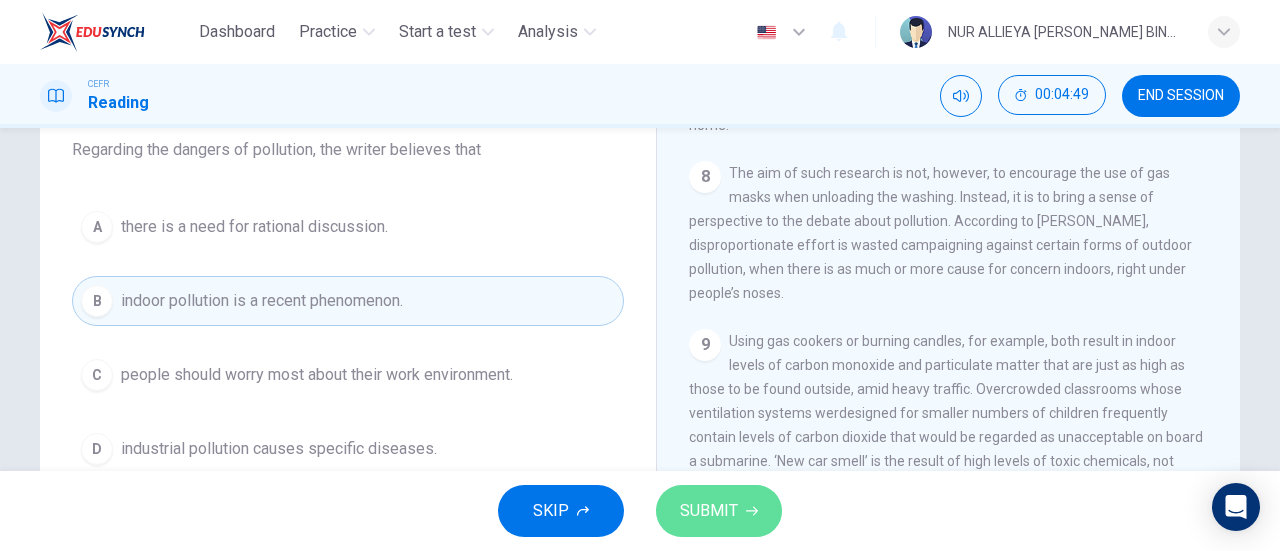 click on "SUBMIT" at bounding box center [709, 511] 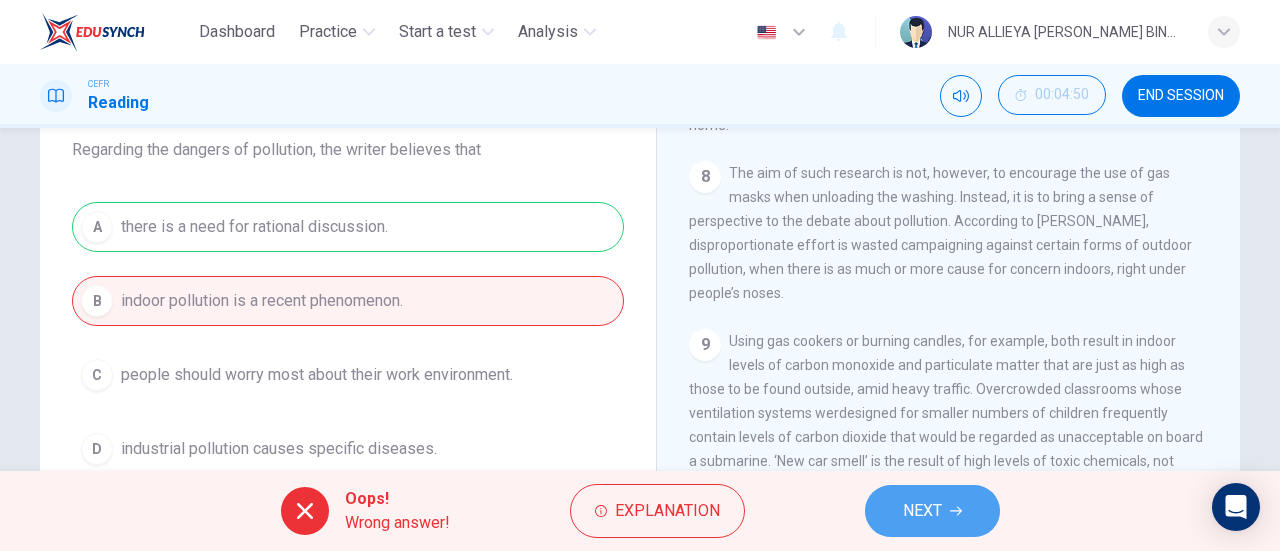 click on "NEXT" at bounding box center [932, 511] 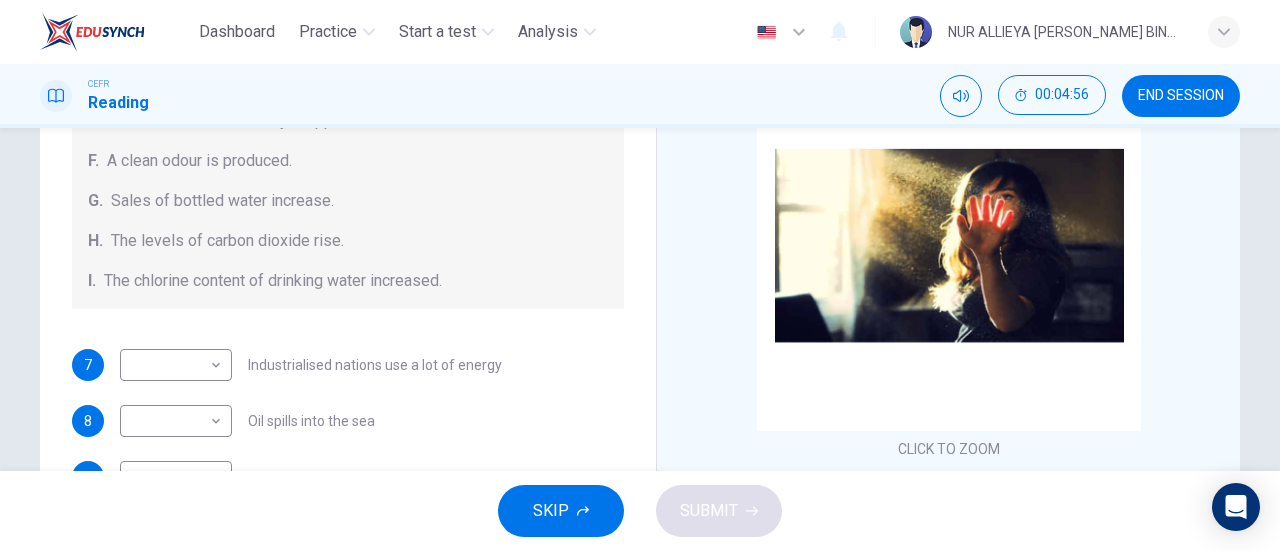 scroll, scrollTop: 424, scrollLeft: 0, axis: vertical 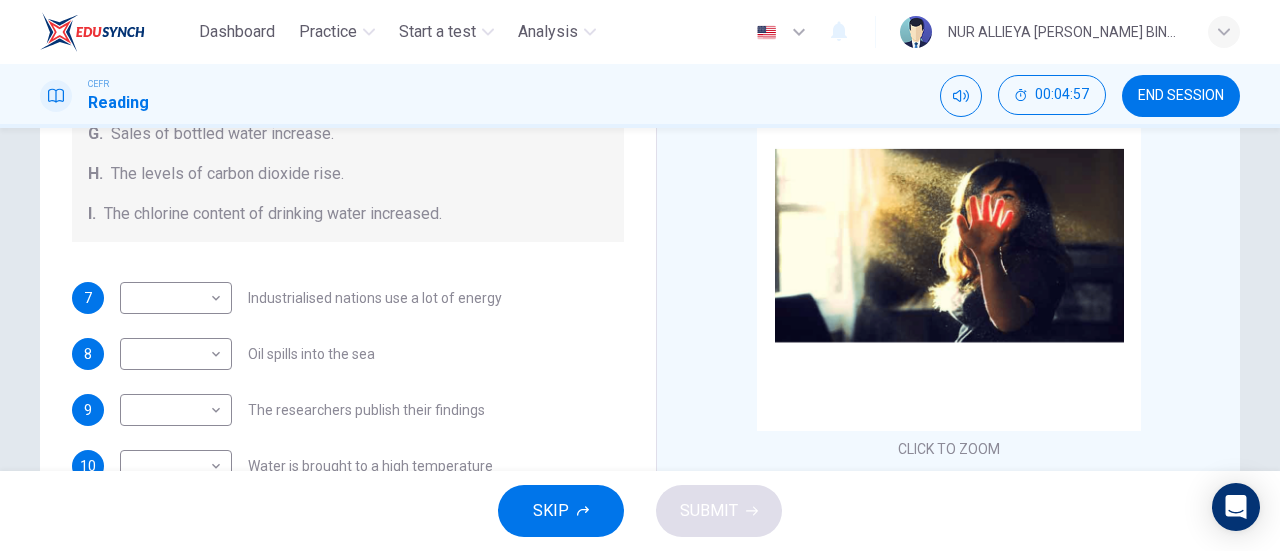 click on "END SESSION" at bounding box center [1181, 96] 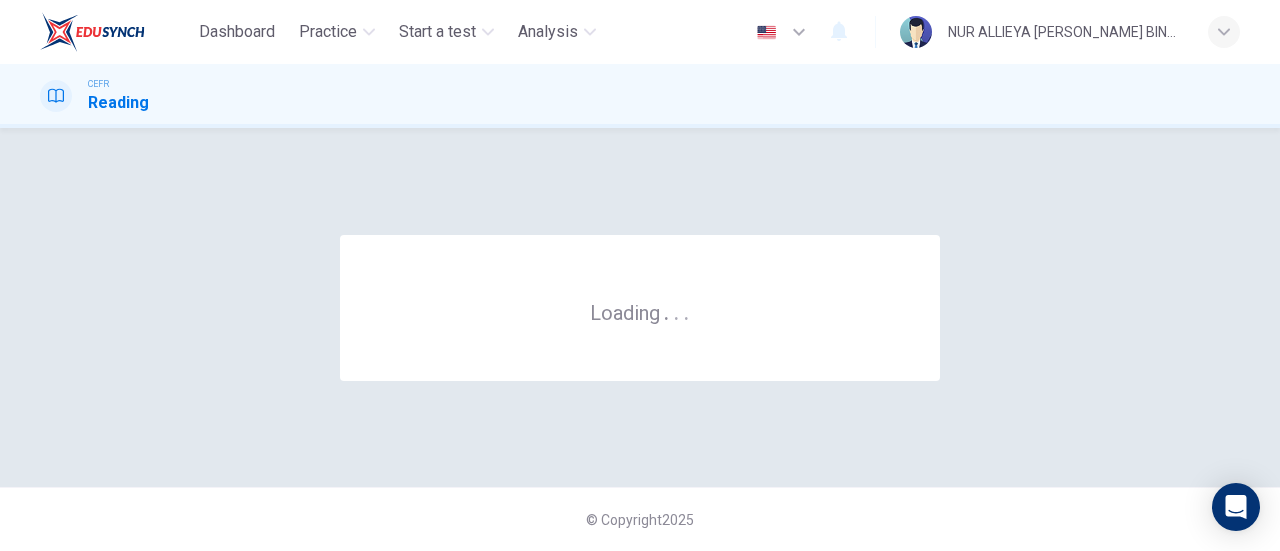 scroll, scrollTop: 0, scrollLeft: 0, axis: both 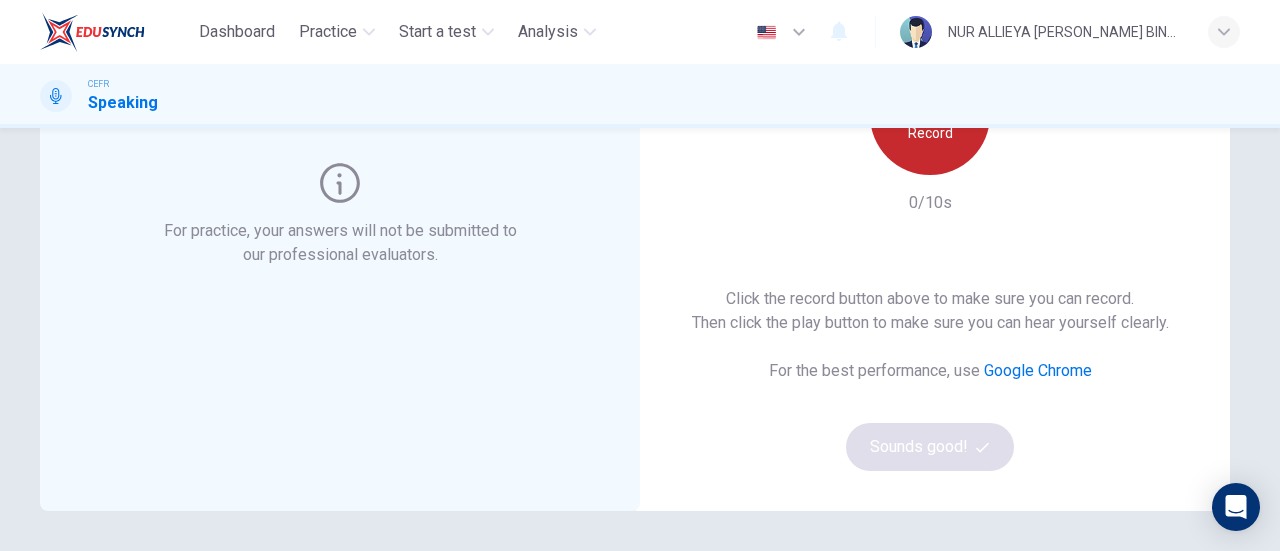 click on "Record" at bounding box center (930, 115) 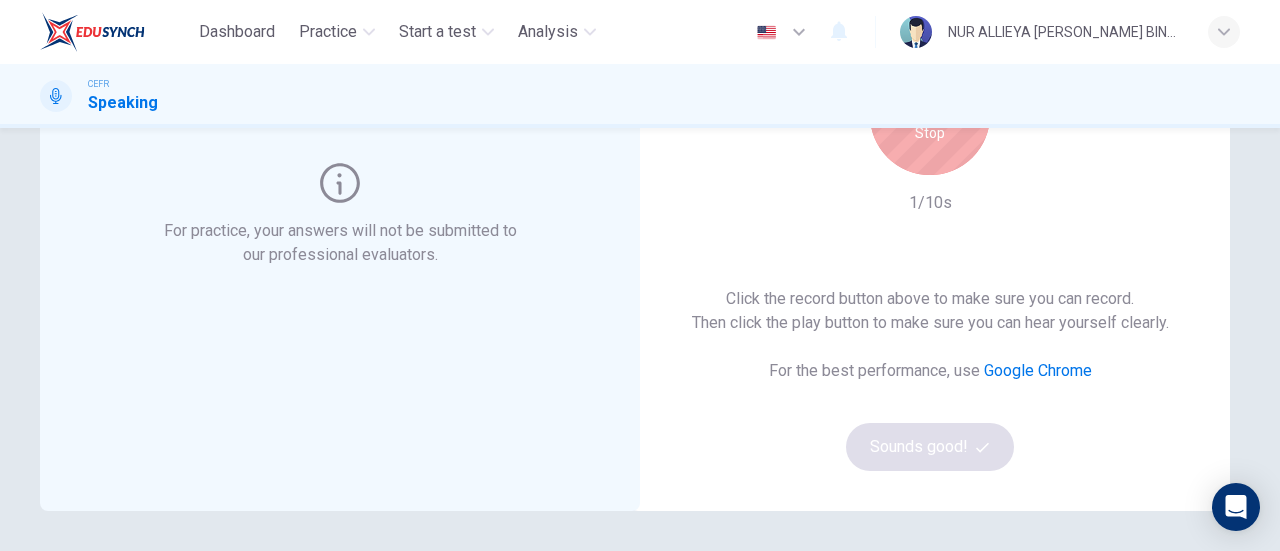 click on "Stop" at bounding box center [930, 115] 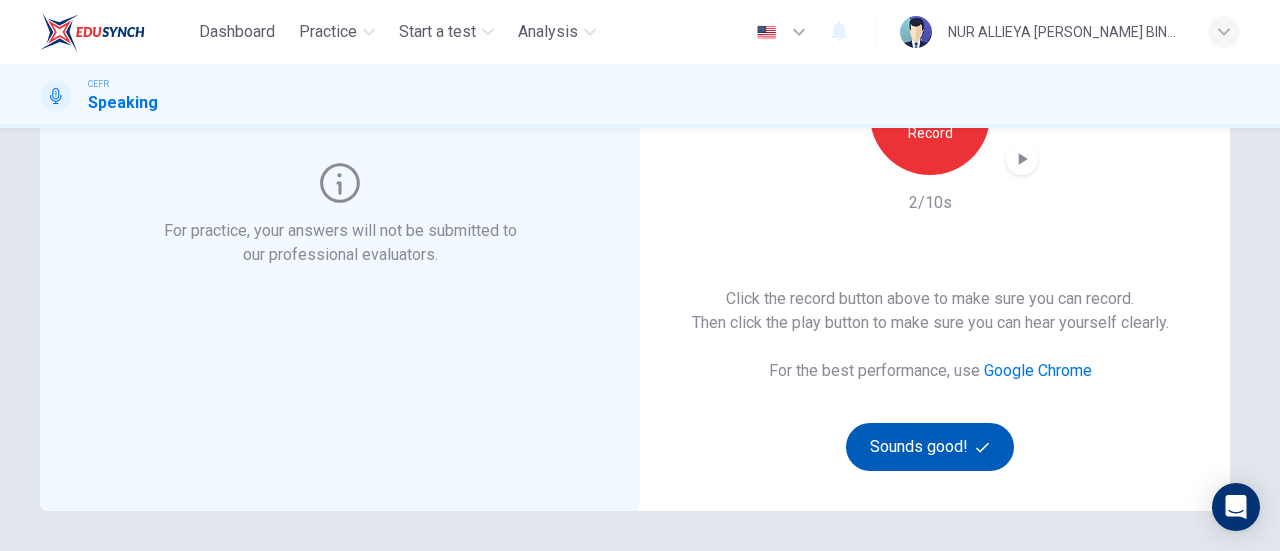 click on "Sounds good!" at bounding box center [930, 447] 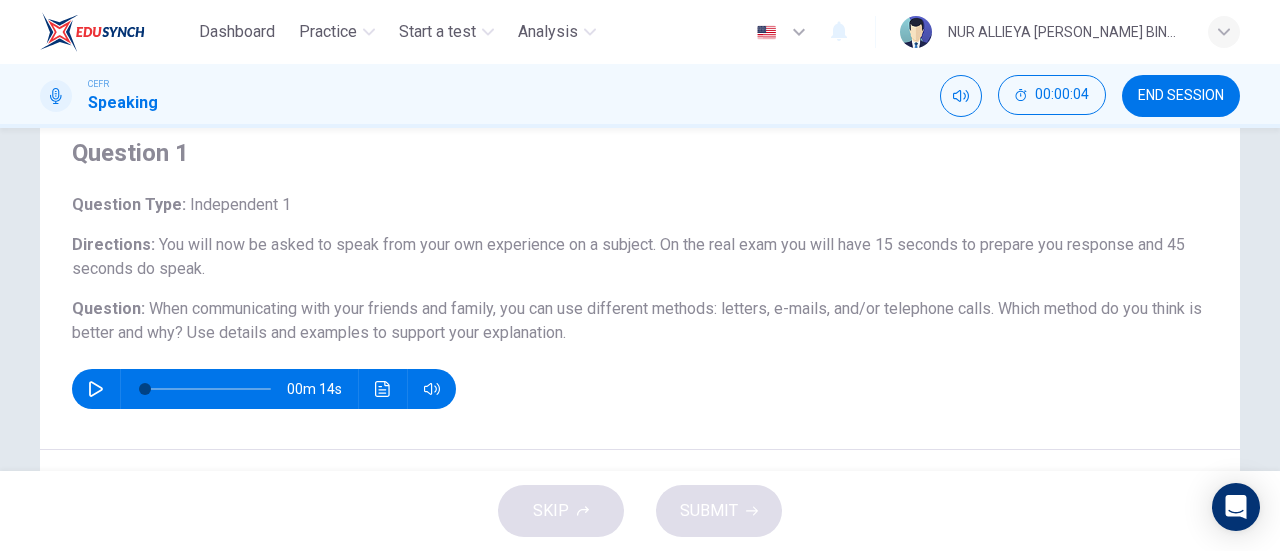 scroll, scrollTop: 69, scrollLeft: 0, axis: vertical 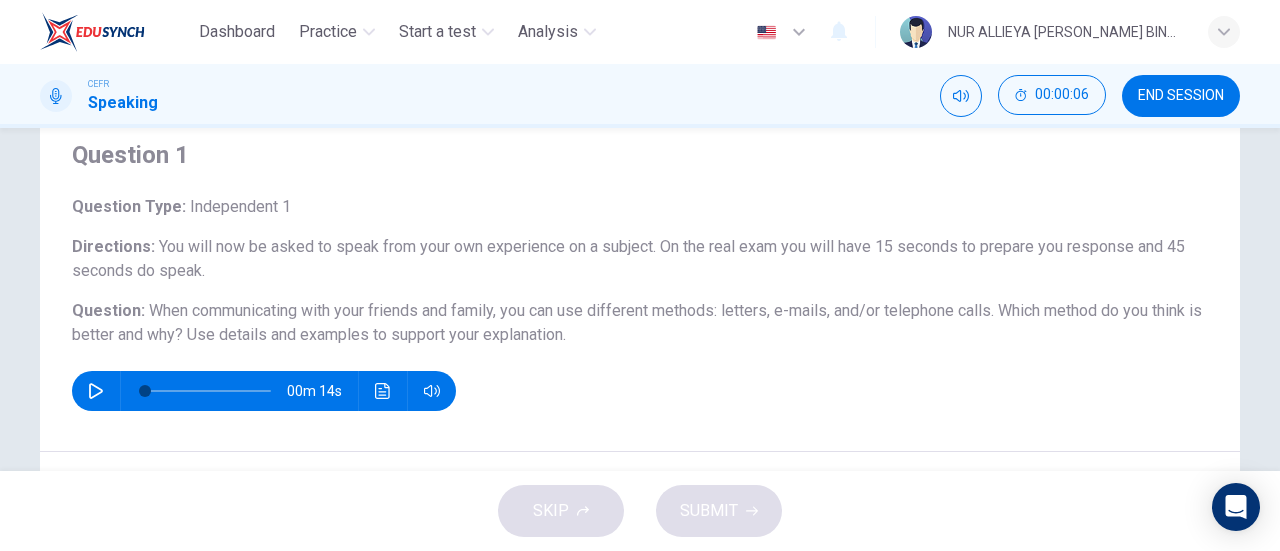 click 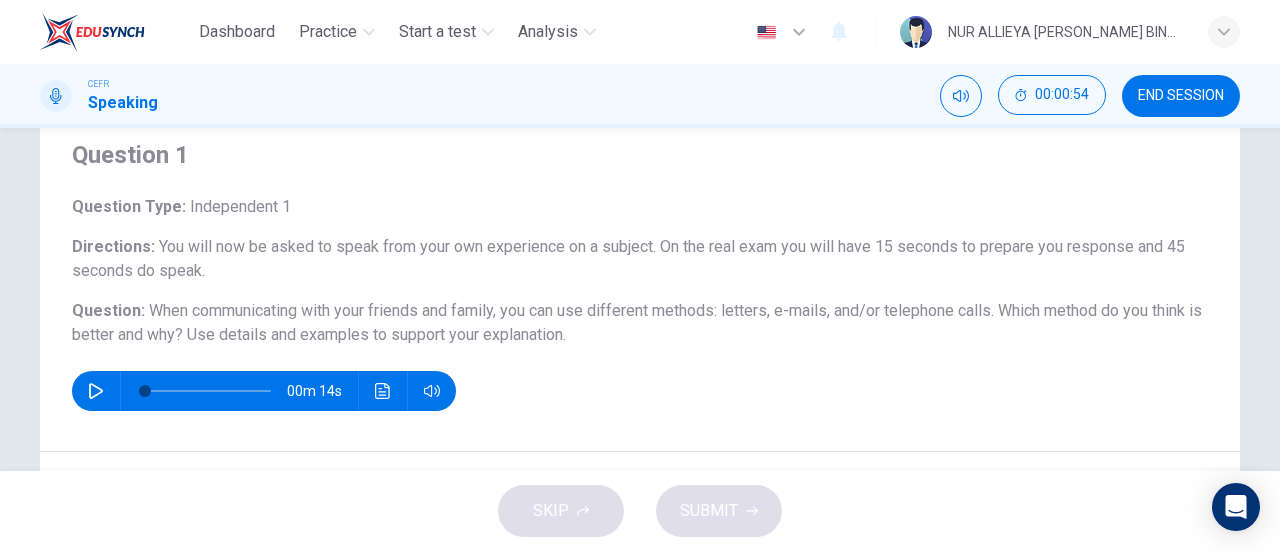 click on "Question   1 Question Type :   Independent 1 Directions :   You will now be asked to speak from your own experience on a subject. On the real exam you will have 15 seconds to prepare you response and 45 seconds do speak. Question :   When communicating with your friends and family, you can use different methods: letters, e-mails, and/or telephone calls. Which method do you think is better and why?    Use details and examples to support your explanation. 00m 14s" at bounding box center [640, 275] 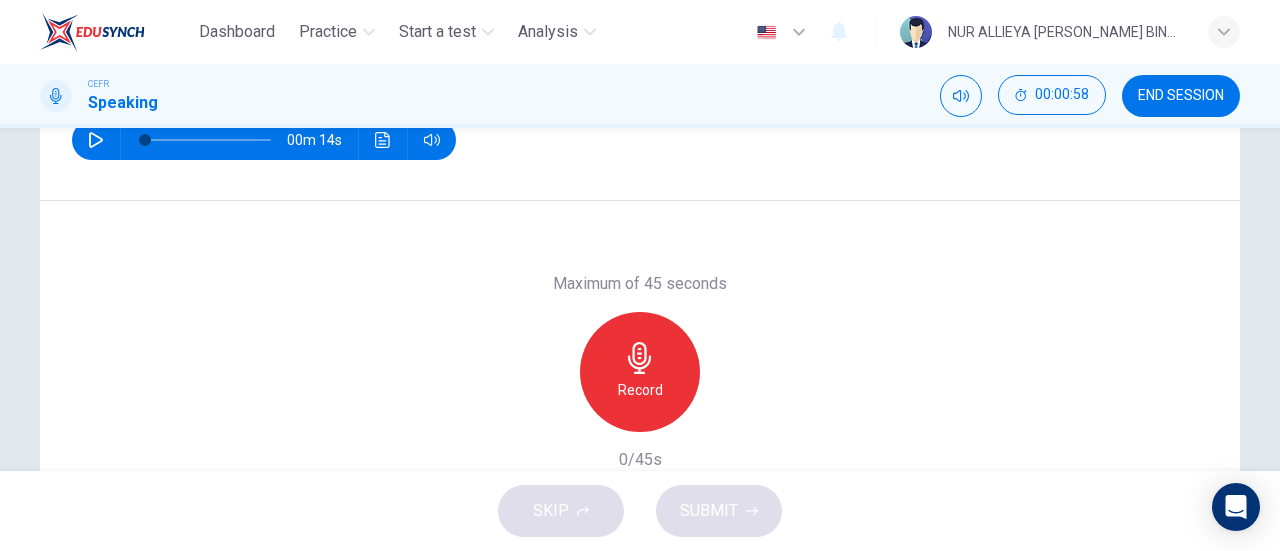 scroll, scrollTop: 333, scrollLeft: 0, axis: vertical 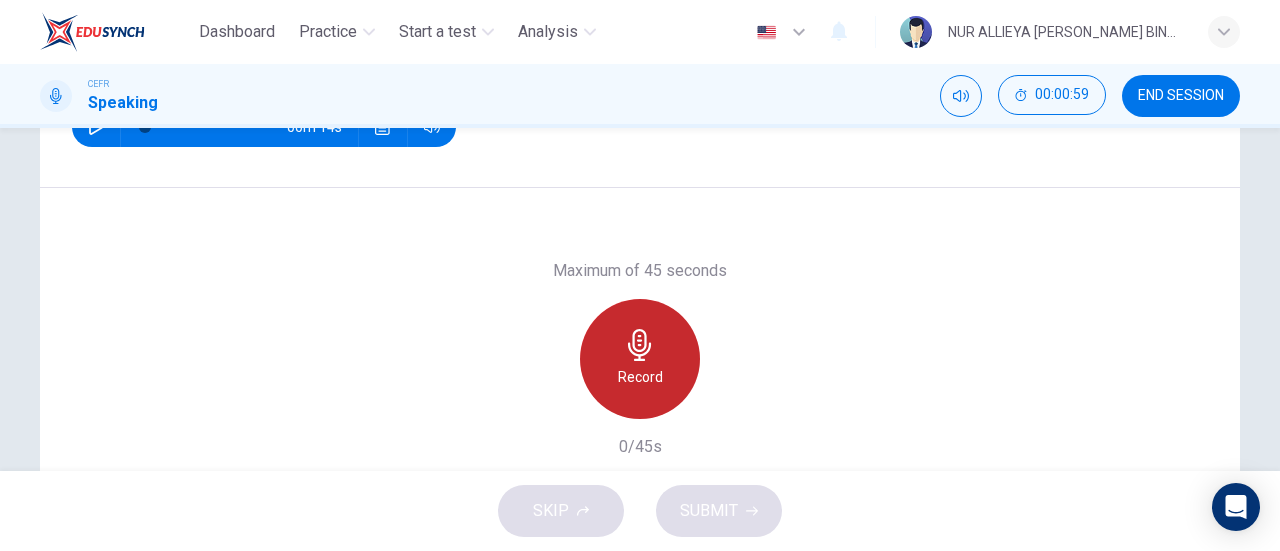click on "Record" at bounding box center (640, 359) 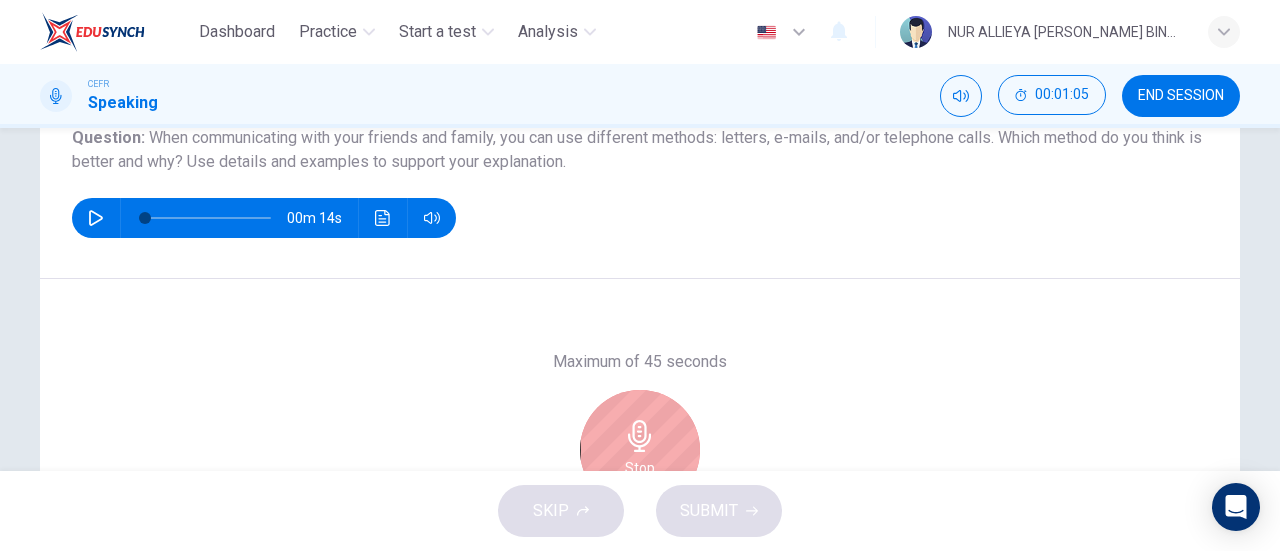 scroll, scrollTop: 377, scrollLeft: 0, axis: vertical 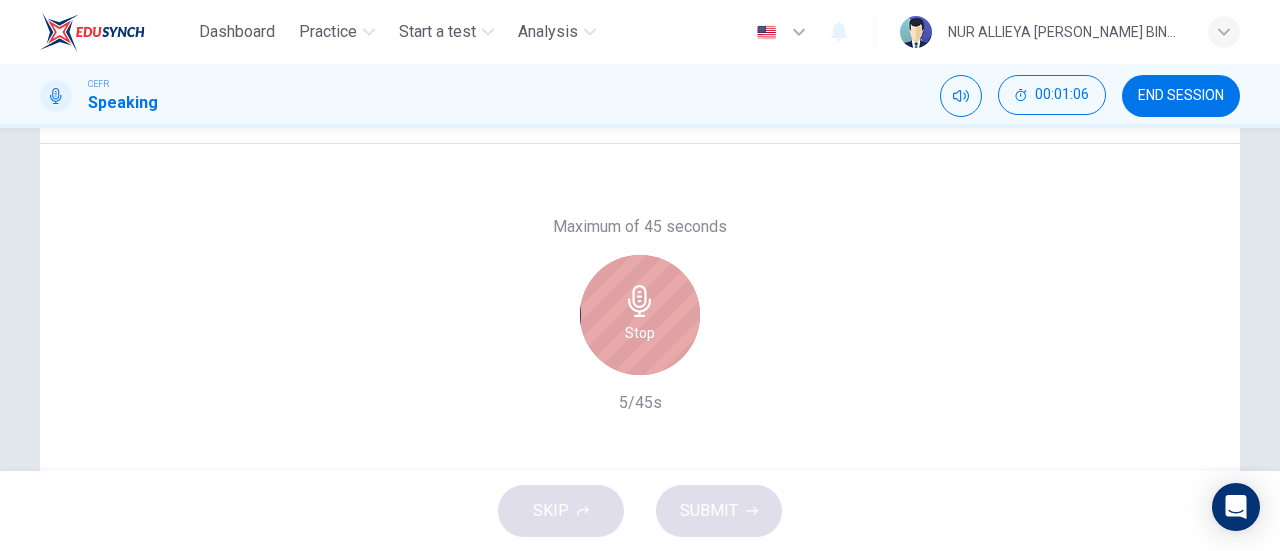 click on "Stop" at bounding box center (640, 333) 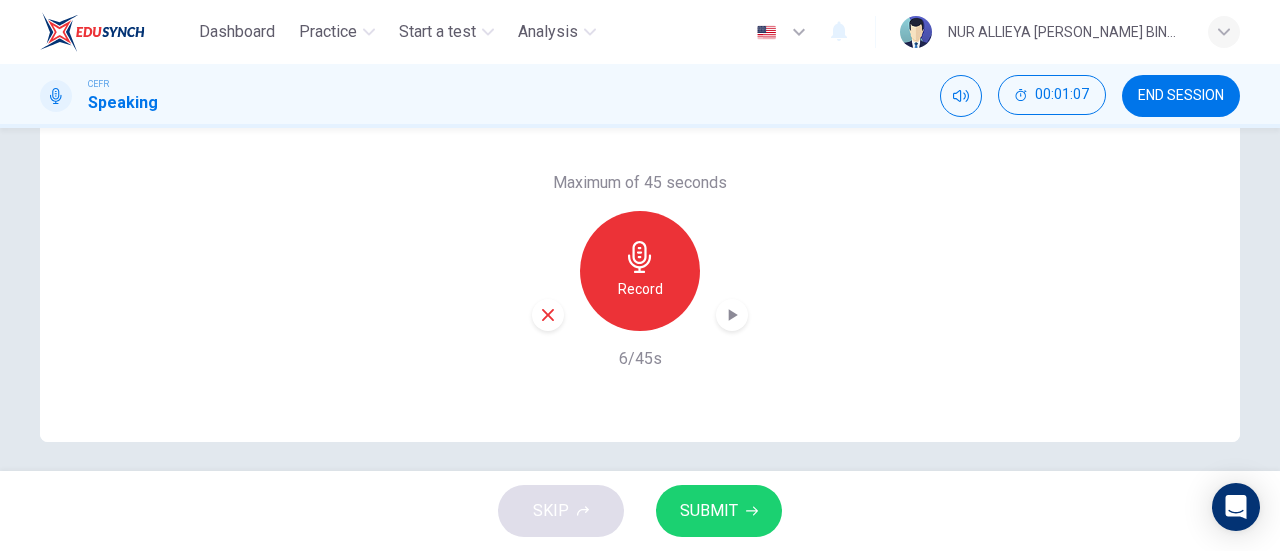 scroll, scrollTop: 432, scrollLeft: 0, axis: vertical 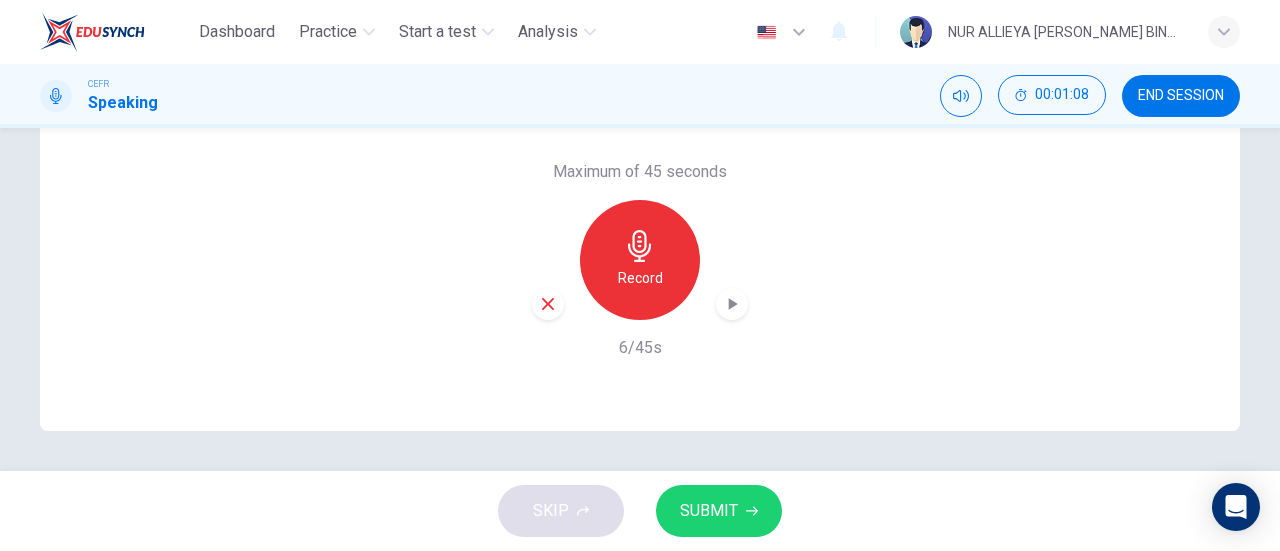 click 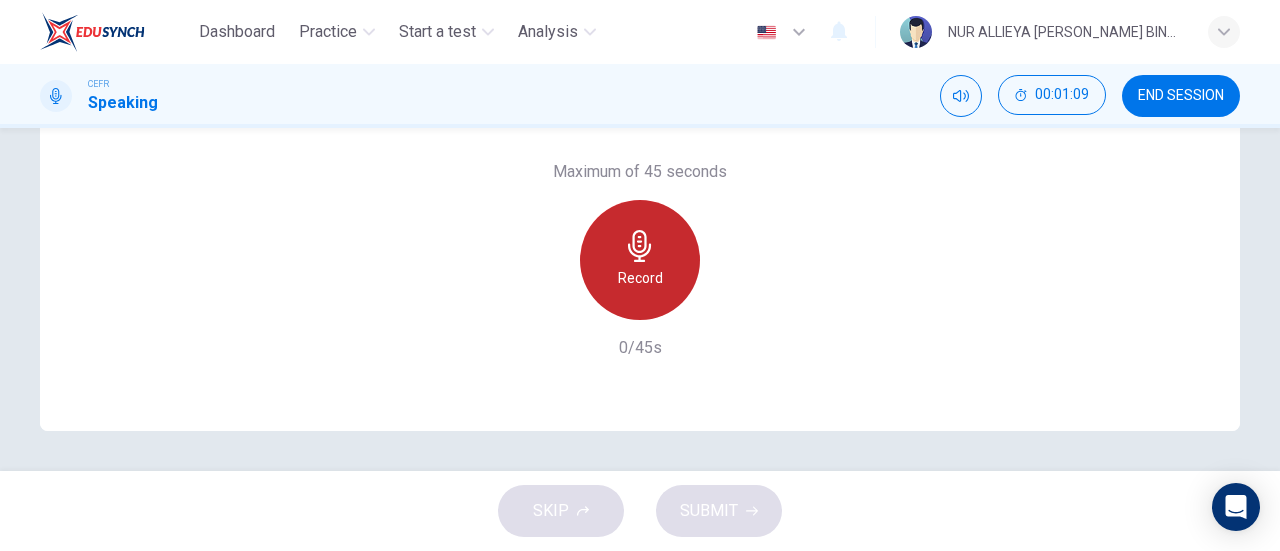 click 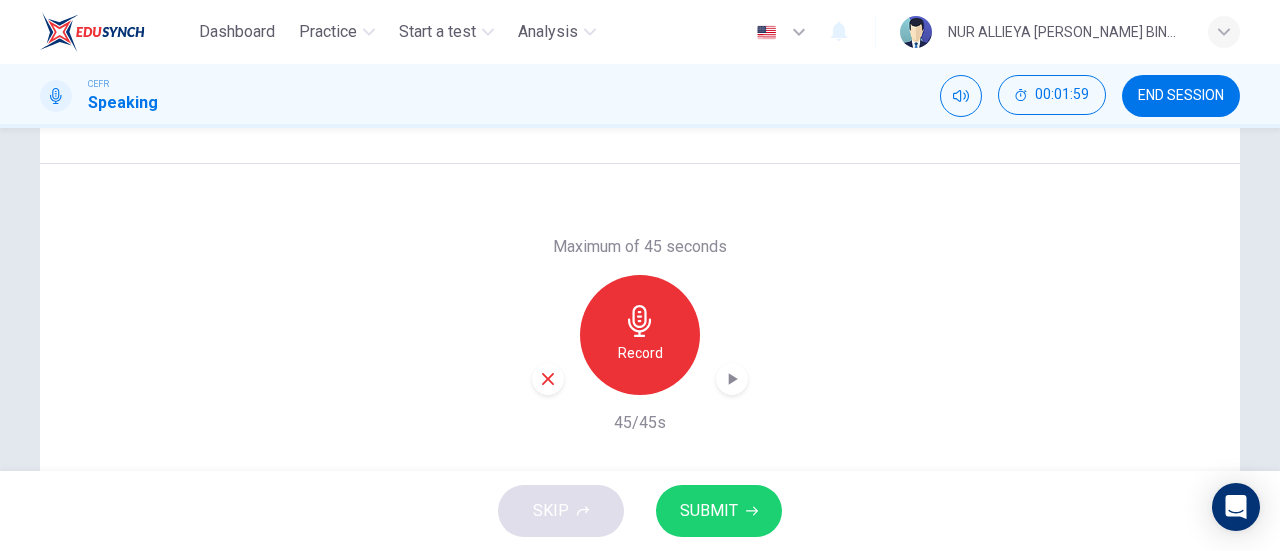 scroll, scrollTop: 360, scrollLeft: 0, axis: vertical 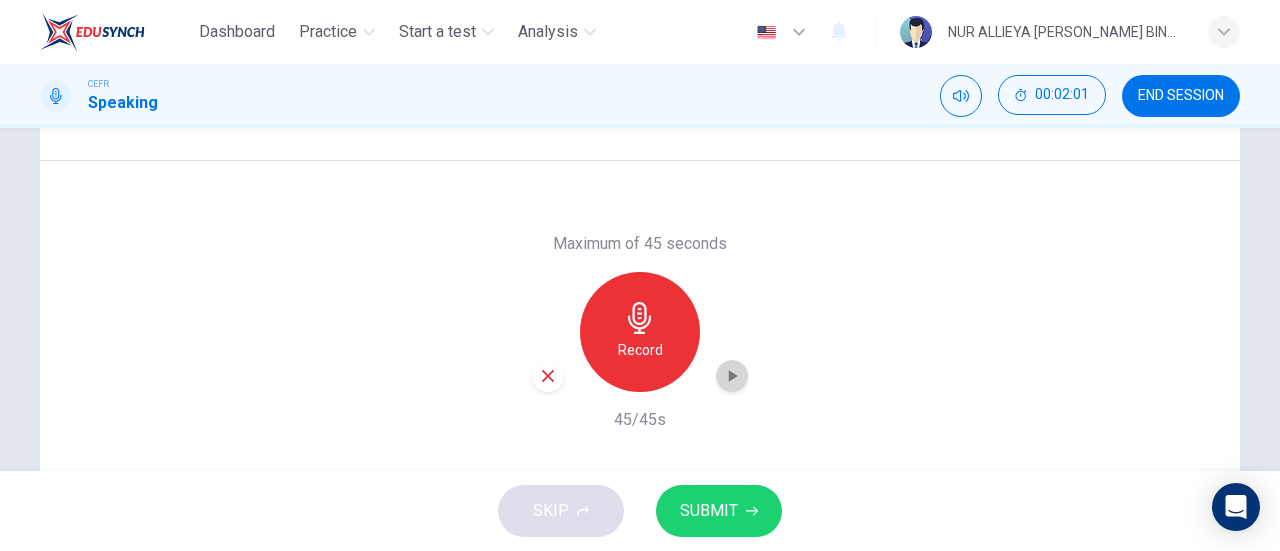 click 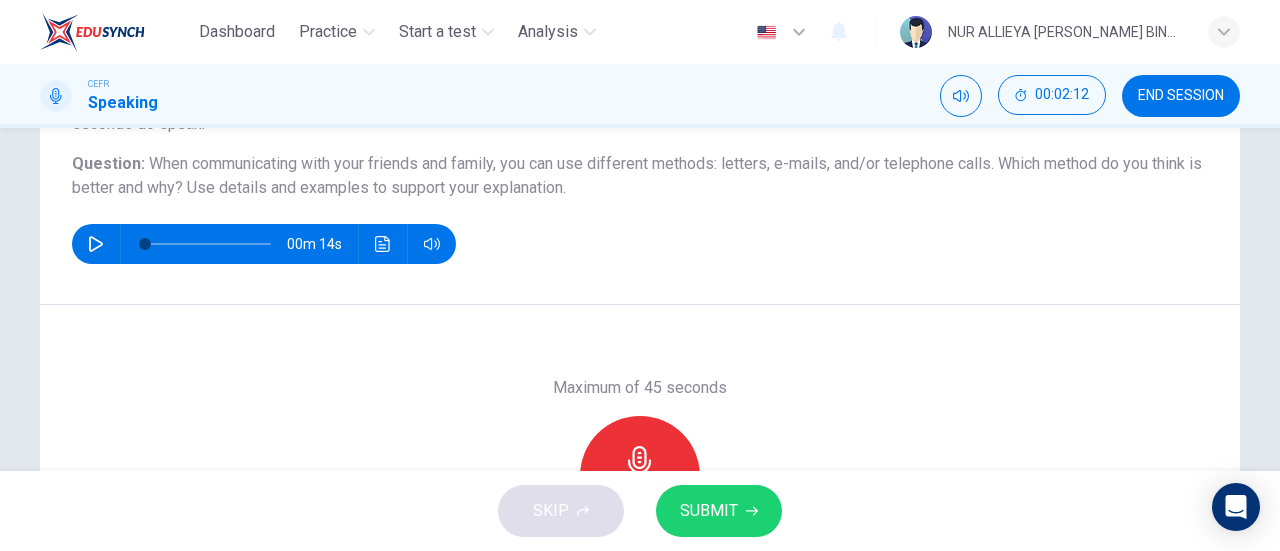 scroll, scrollTop: 432, scrollLeft: 0, axis: vertical 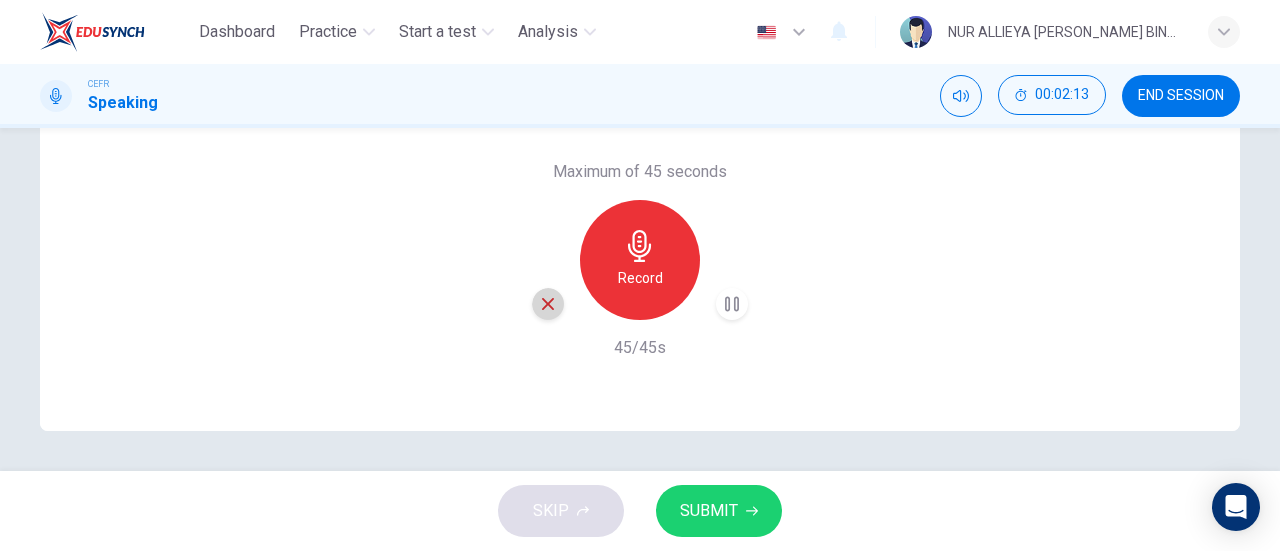 click 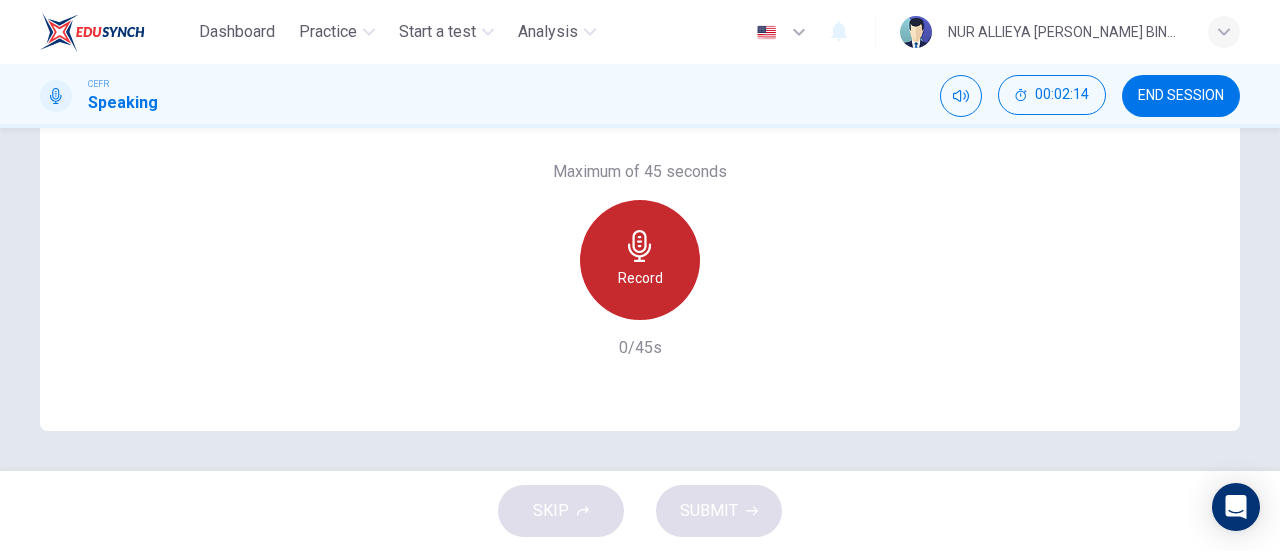 click on "Record" at bounding box center (640, 260) 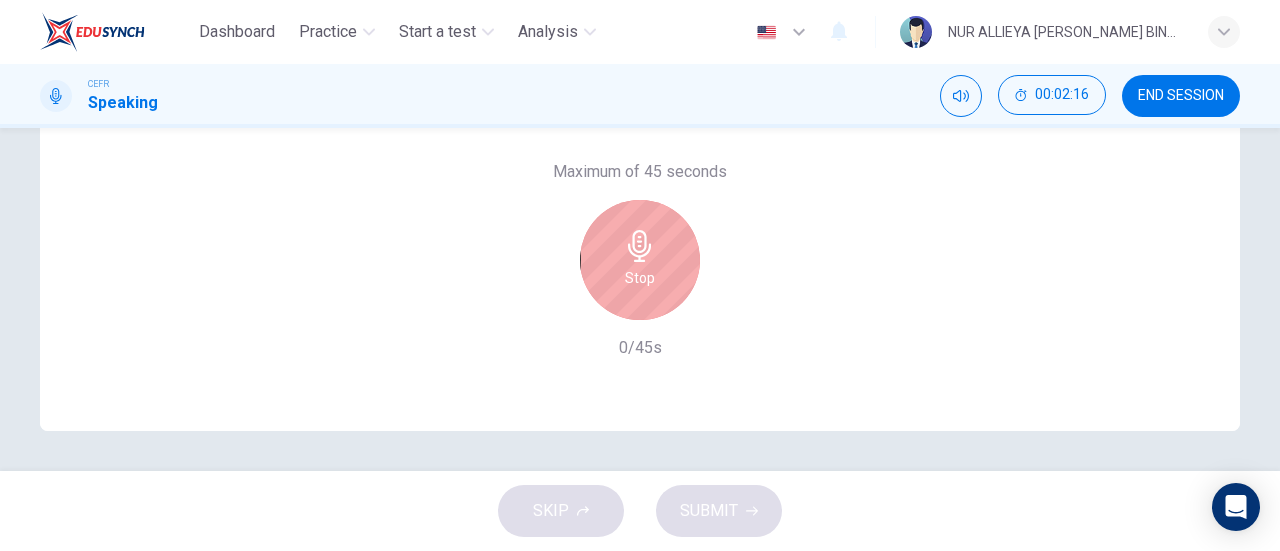 click on "Stop" at bounding box center [640, 260] 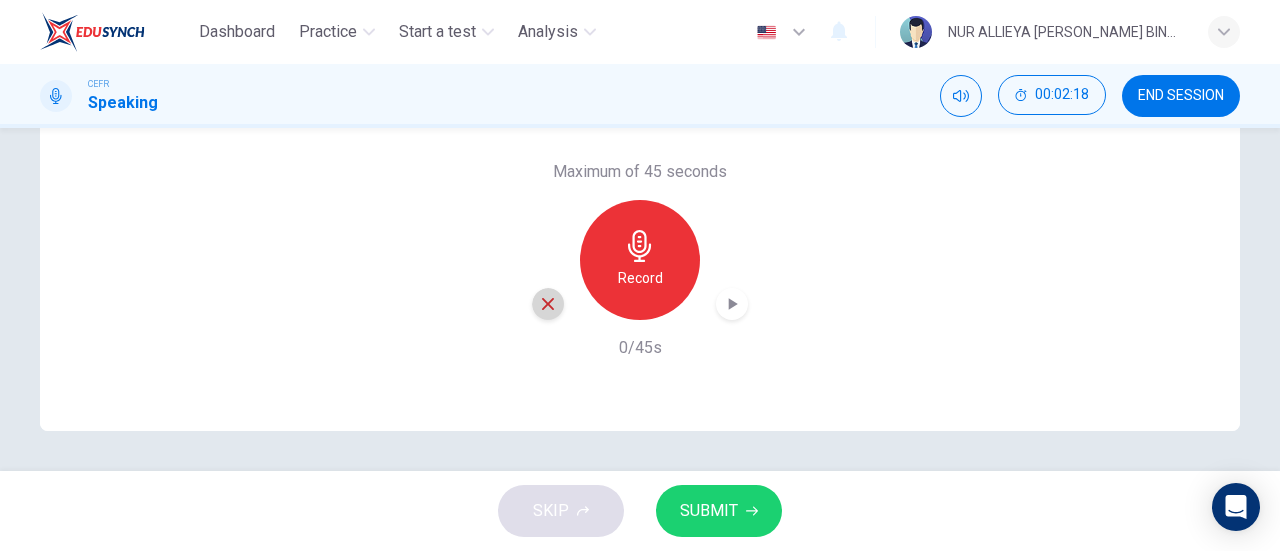 click 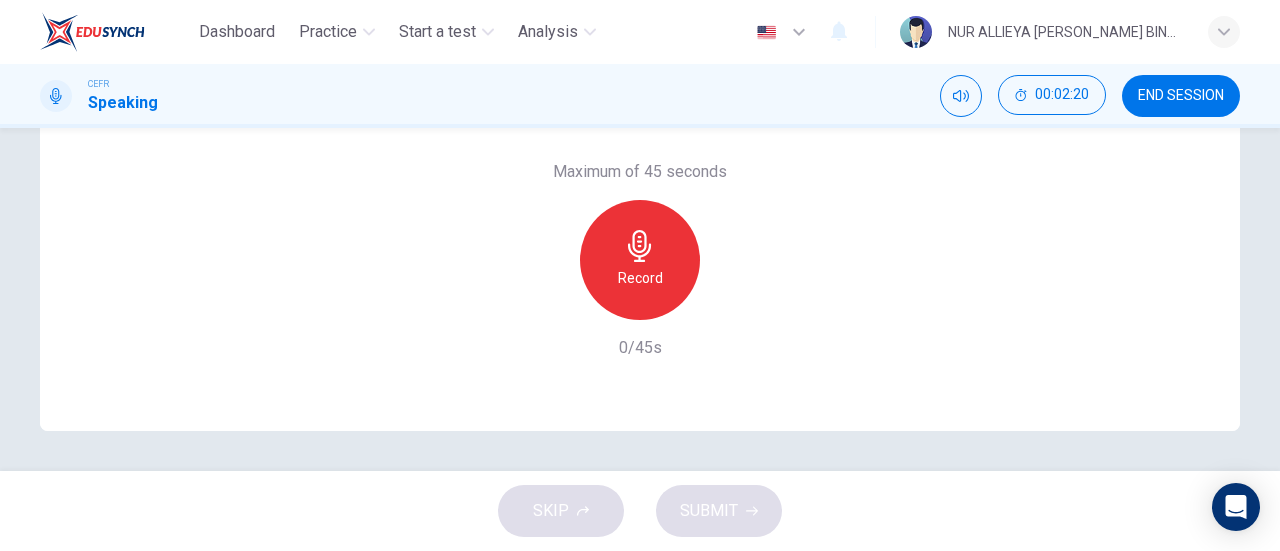 click on "Record" at bounding box center [640, 278] 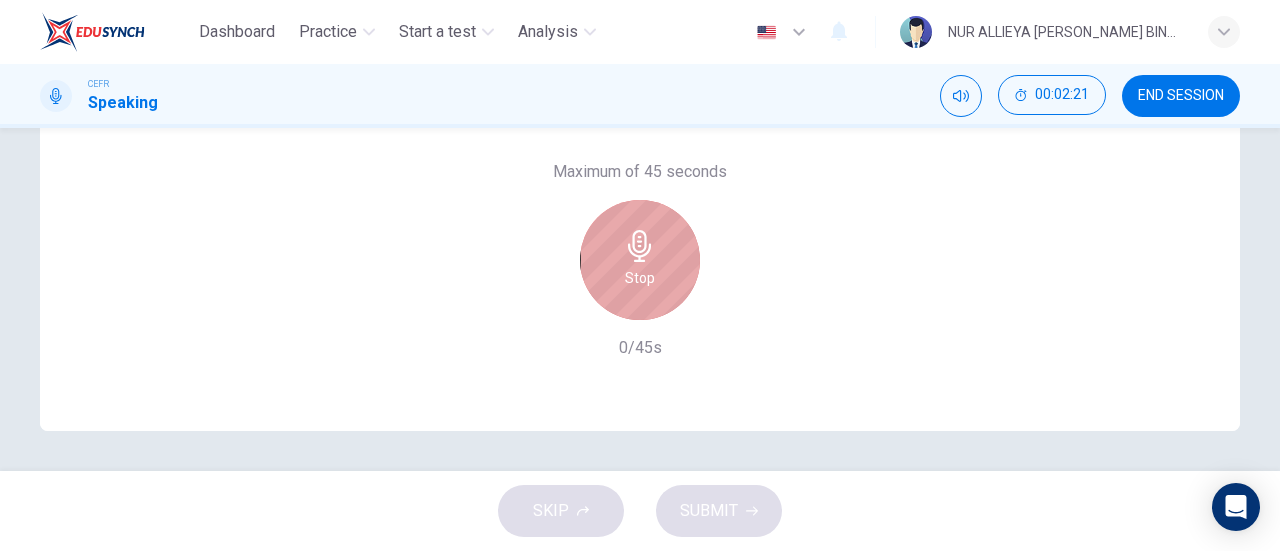 click on "Stop" at bounding box center [640, 278] 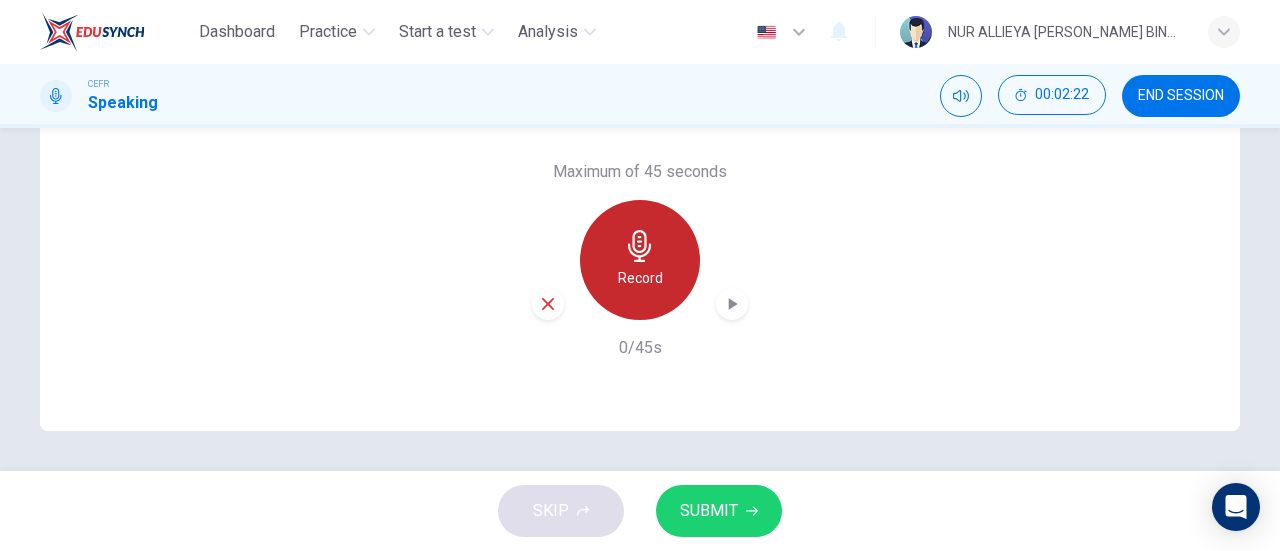 click on "Record" at bounding box center (640, 278) 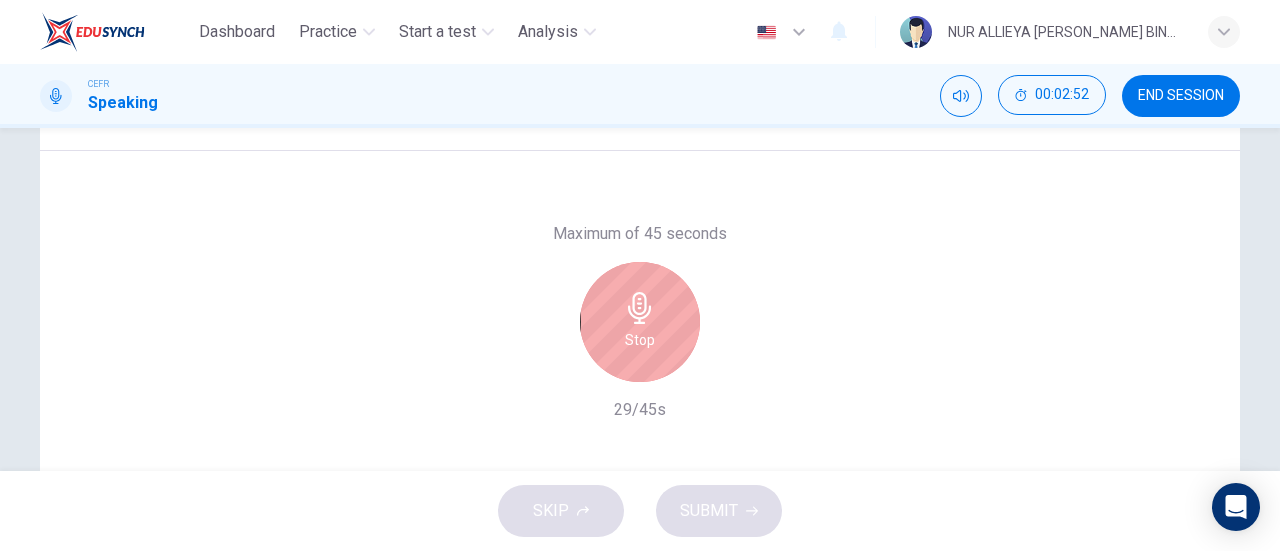 scroll, scrollTop: 369, scrollLeft: 0, axis: vertical 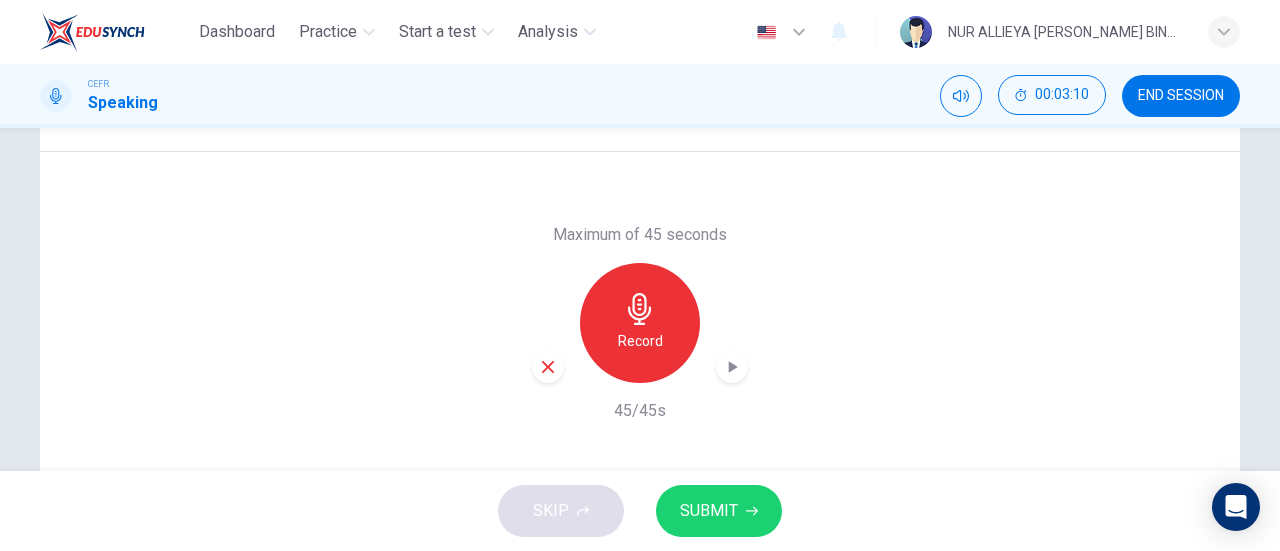 click 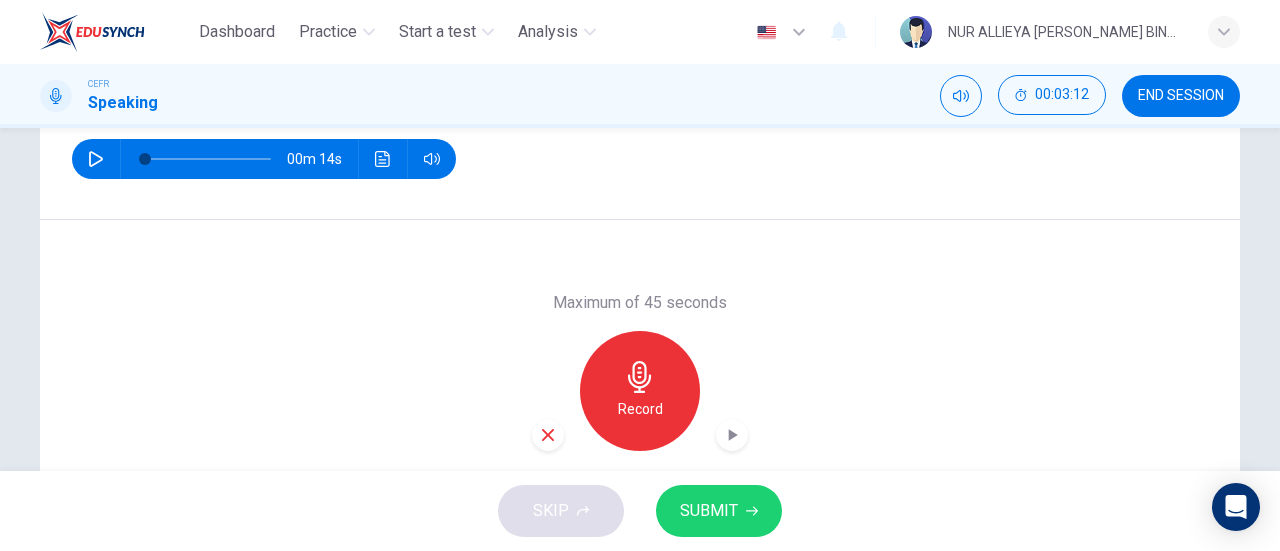scroll, scrollTop: 432, scrollLeft: 0, axis: vertical 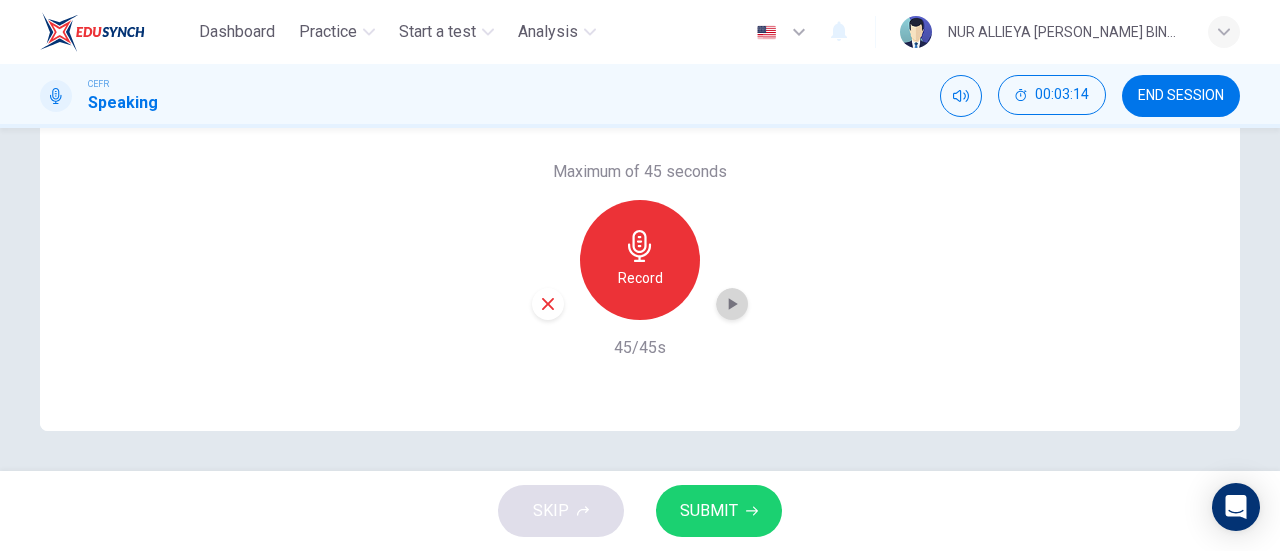 click at bounding box center (732, 304) 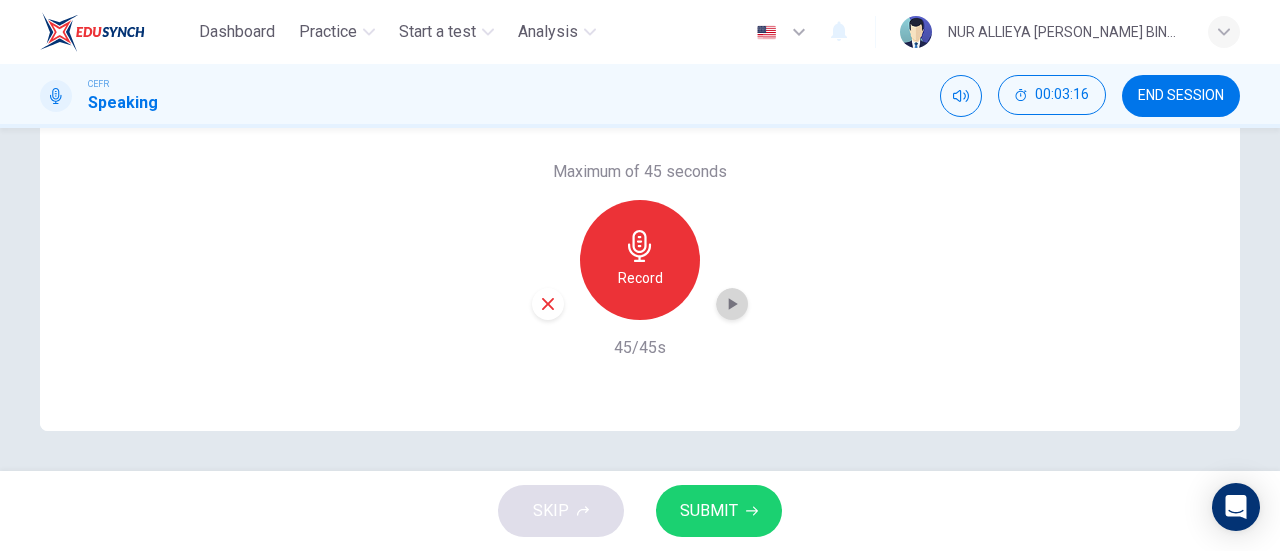 click at bounding box center [732, 304] 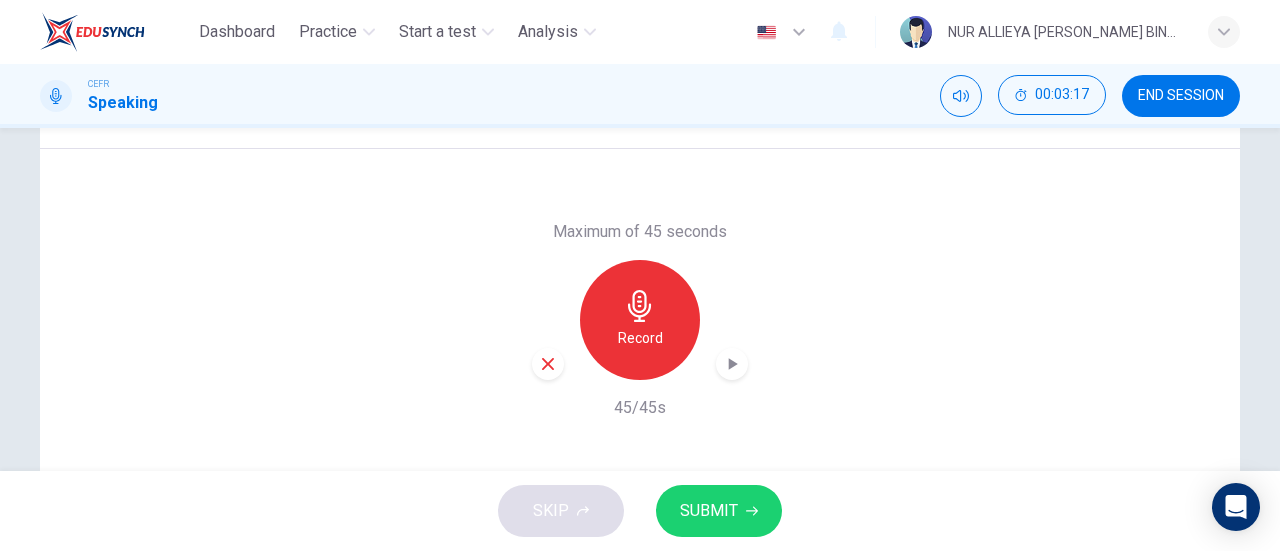 scroll, scrollTop: 371, scrollLeft: 0, axis: vertical 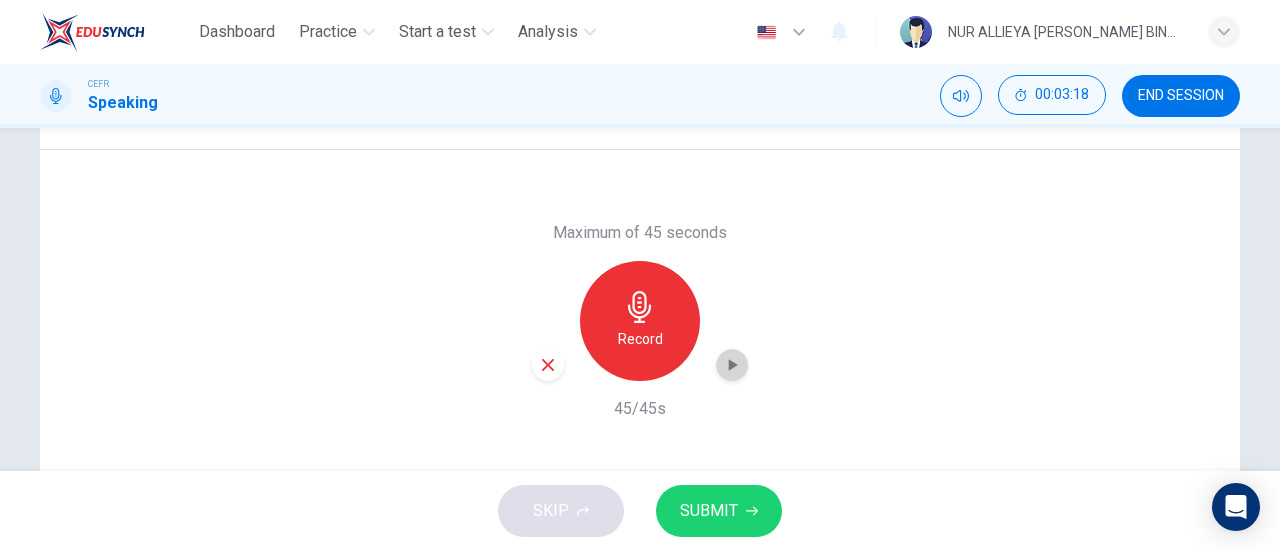 click 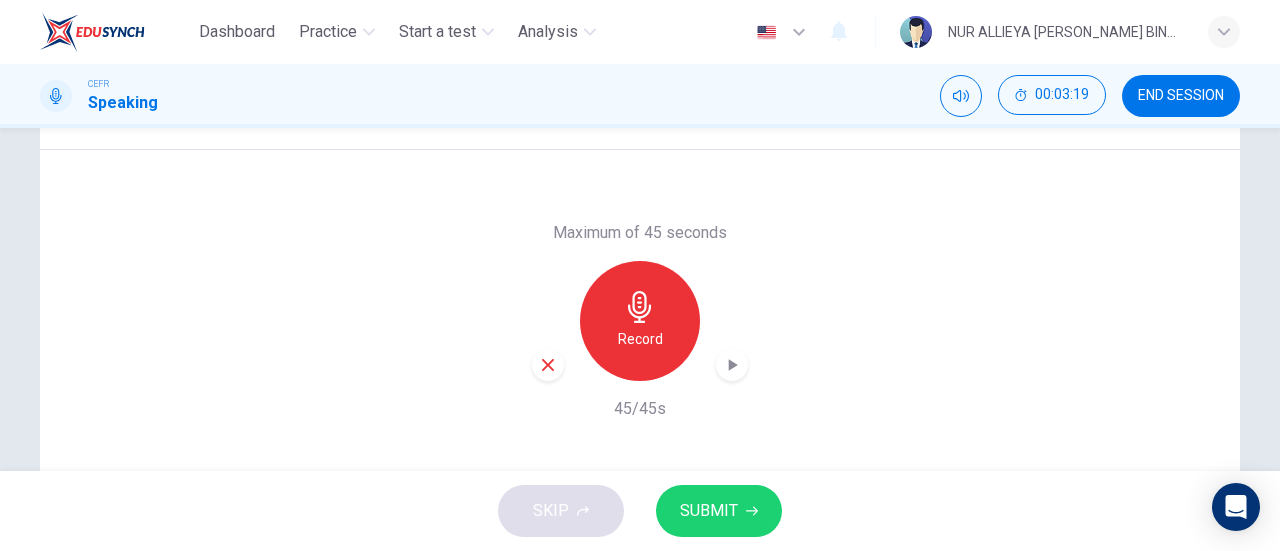 click 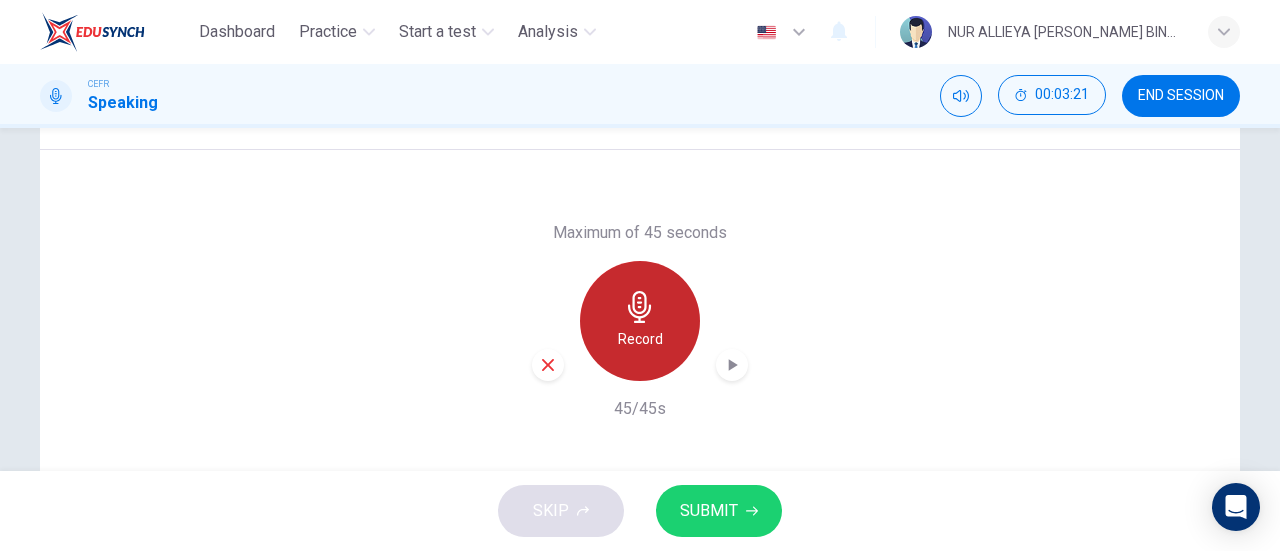 click on "Record" at bounding box center (640, 339) 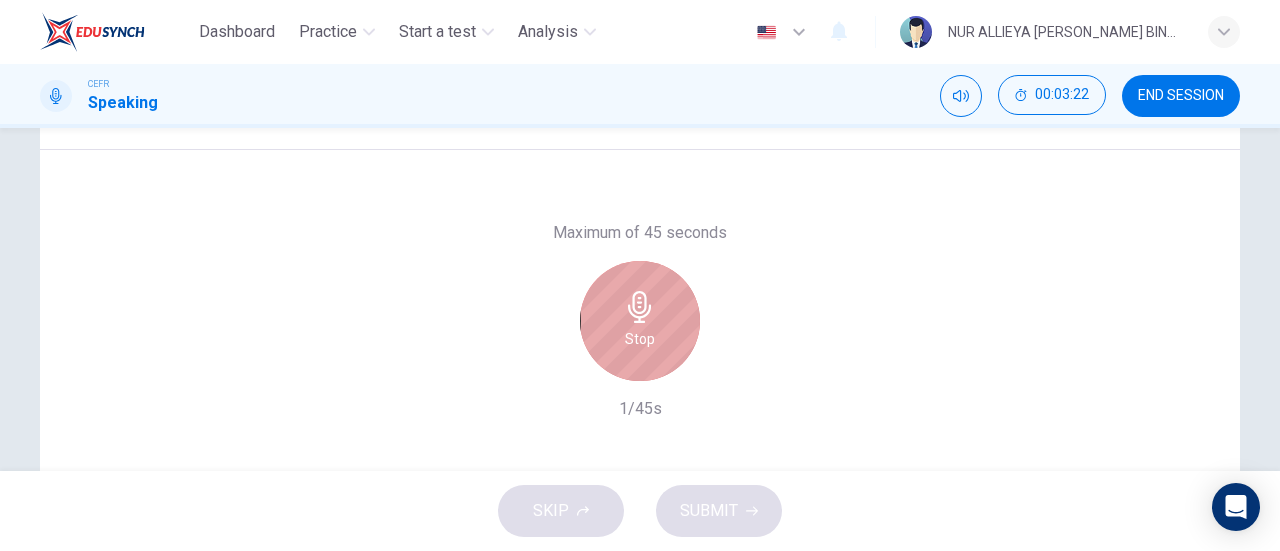 click on "Stop" at bounding box center (640, 321) 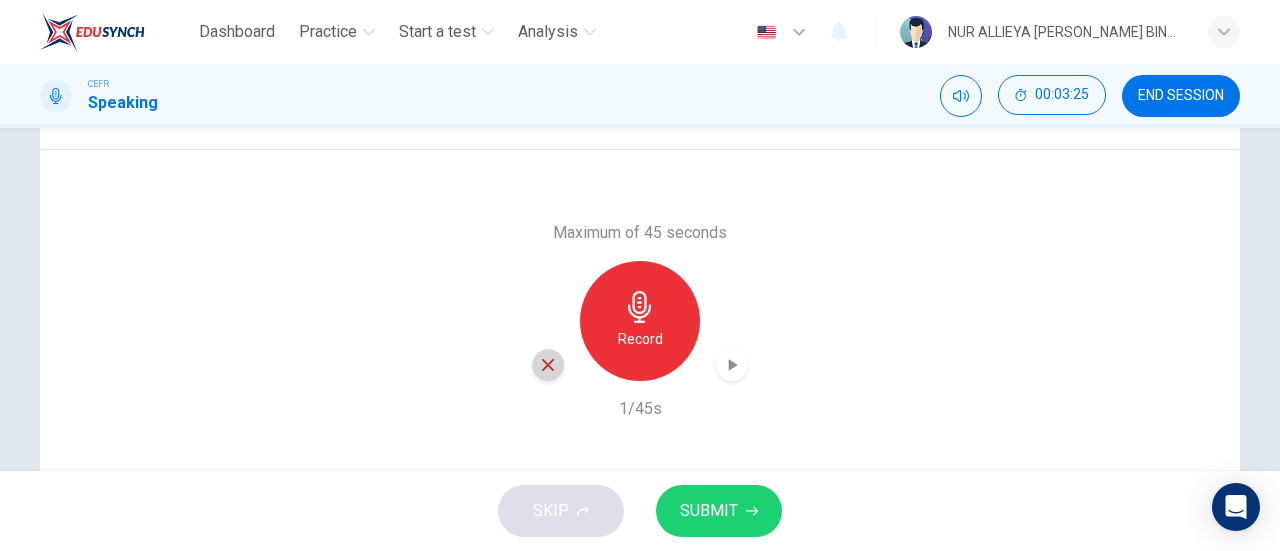 click 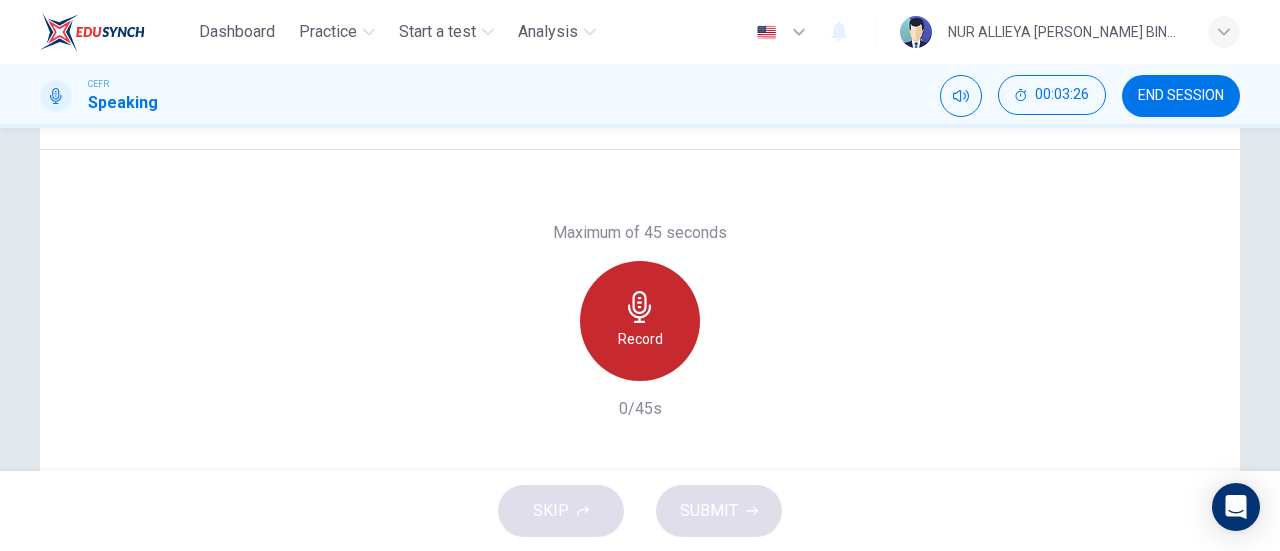 click on "Record" at bounding box center (640, 339) 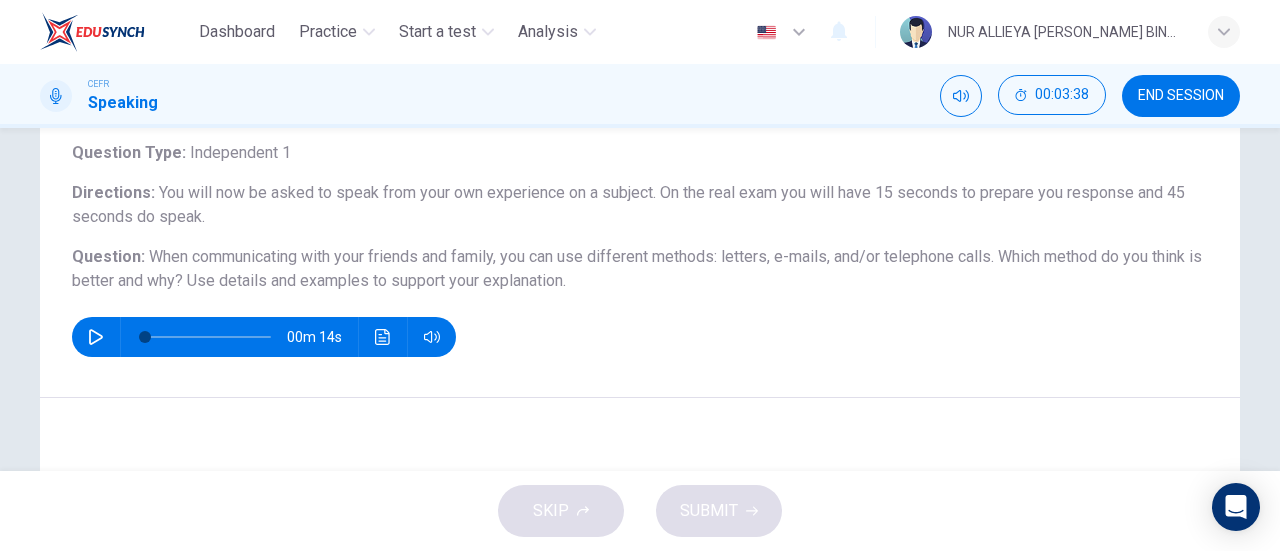 scroll, scrollTop: 432, scrollLeft: 0, axis: vertical 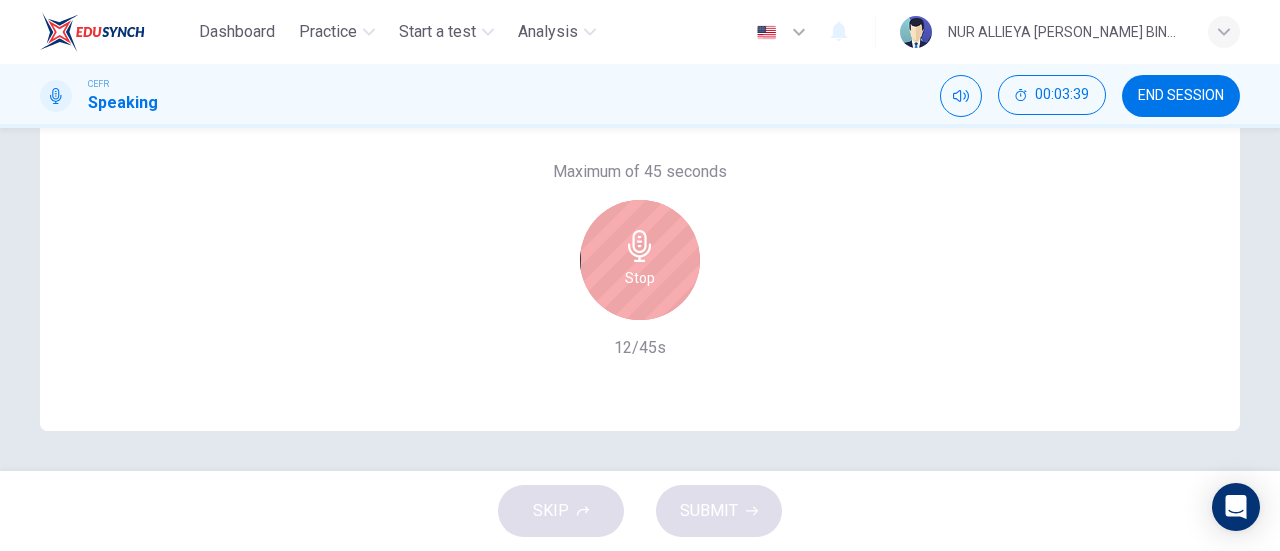 click on "Stop" at bounding box center (640, 260) 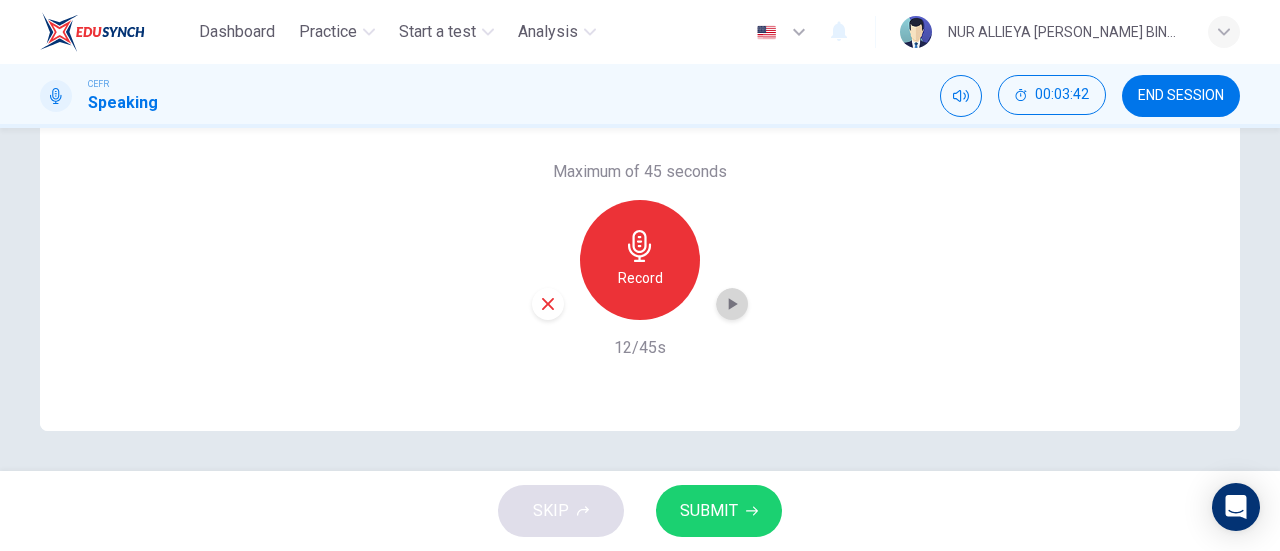 click at bounding box center (732, 304) 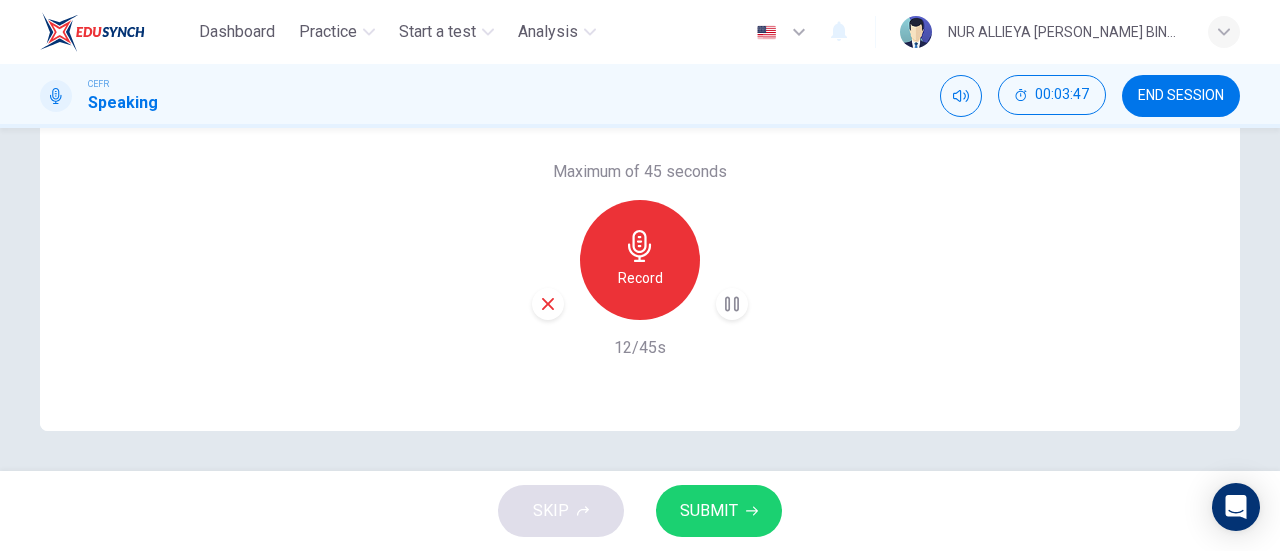 click at bounding box center (548, 304) 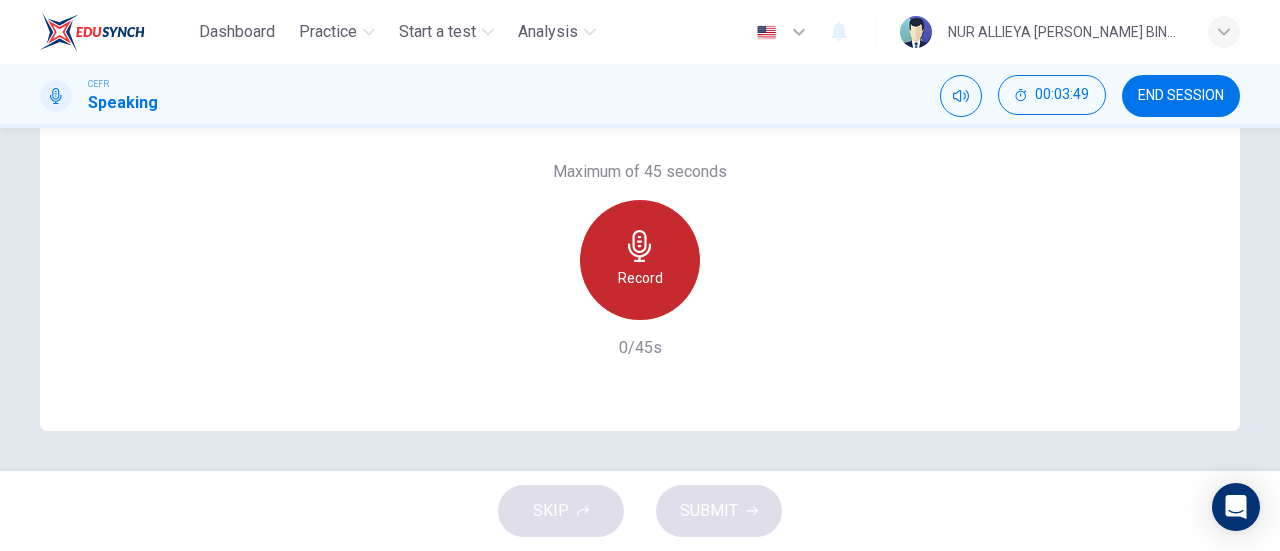 click on "Record" at bounding box center [640, 260] 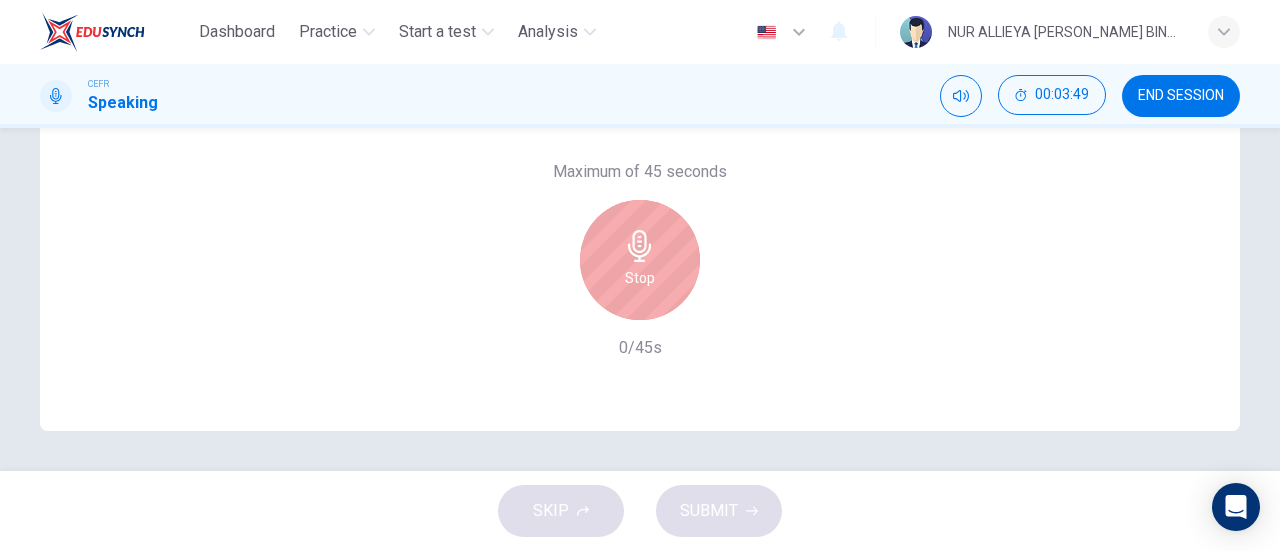 click on "Stop" at bounding box center [640, 260] 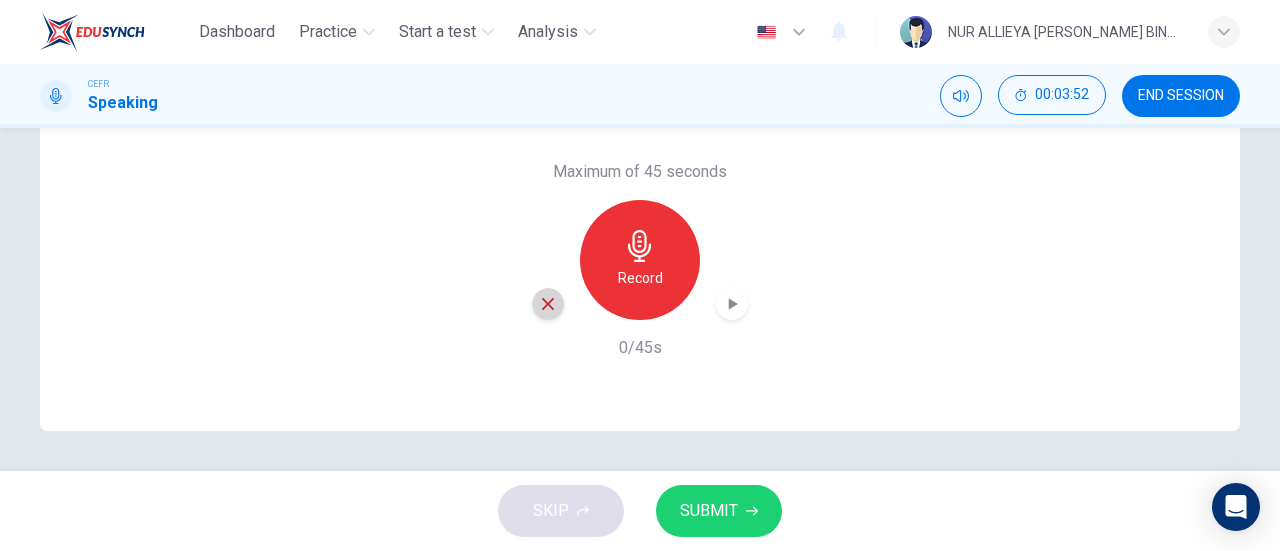 click 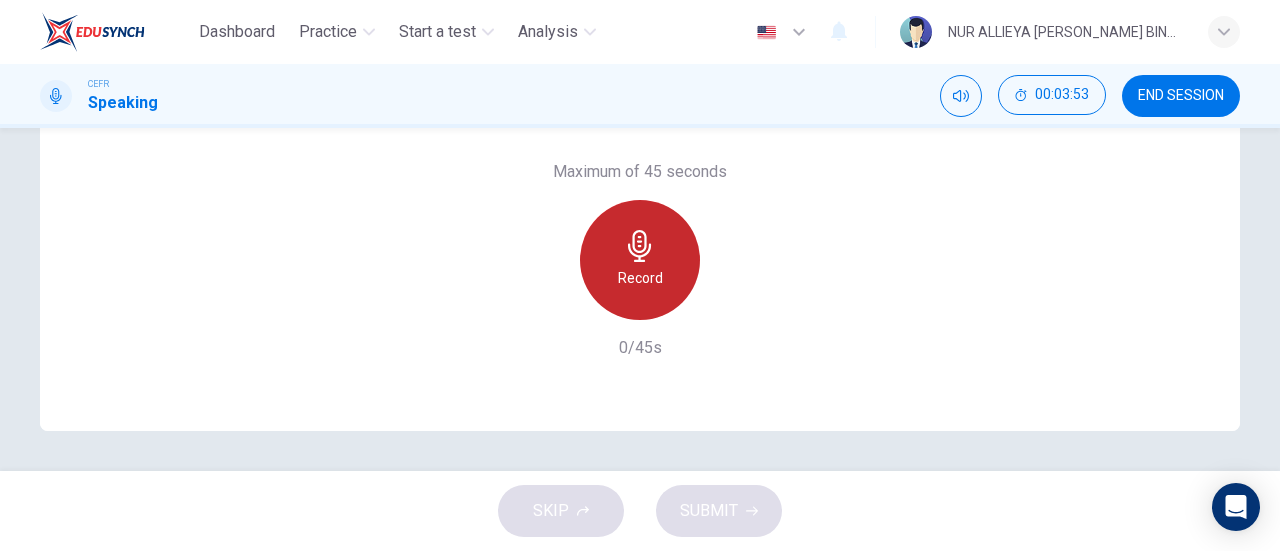 click on "Record" at bounding box center (640, 260) 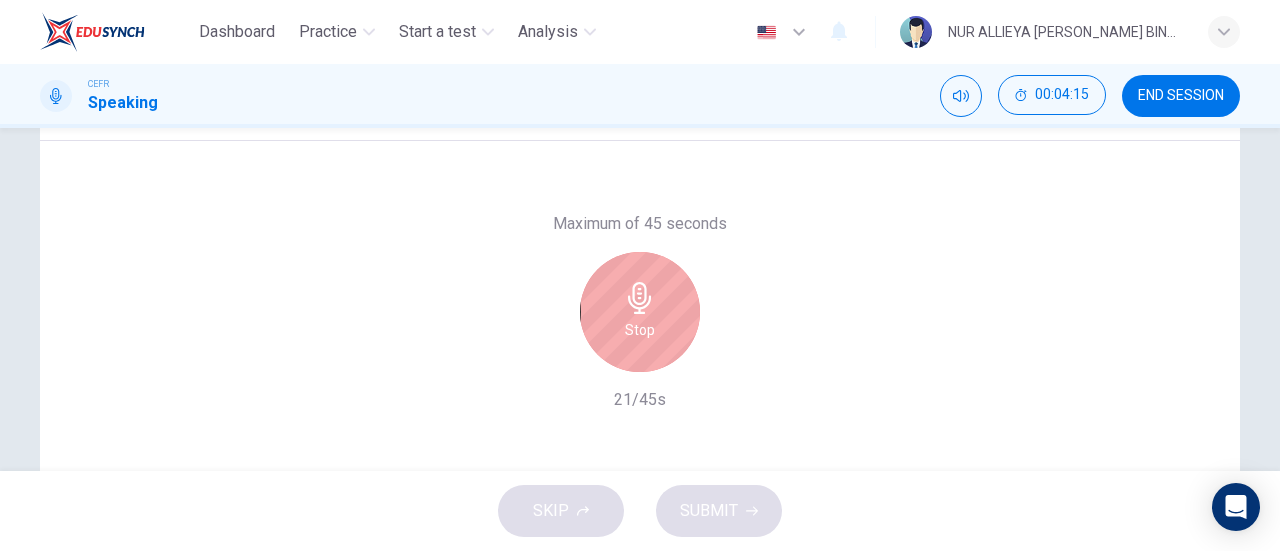 scroll, scrollTop: 381, scrollLeft: 0, axis: vertical 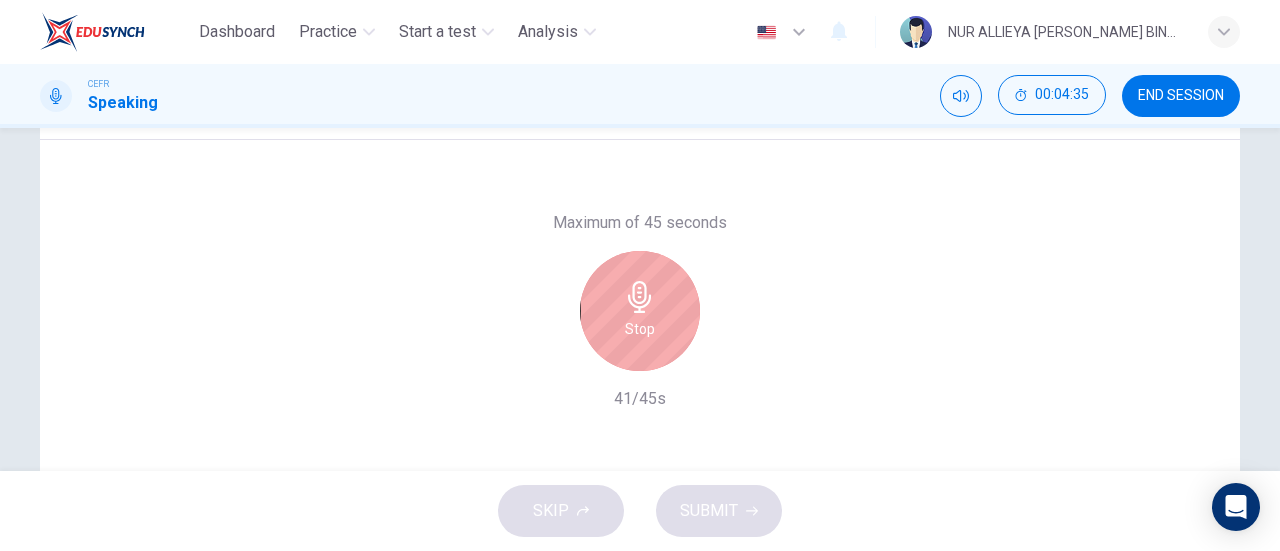 click on "Stop" at bounding box center [640, 311] 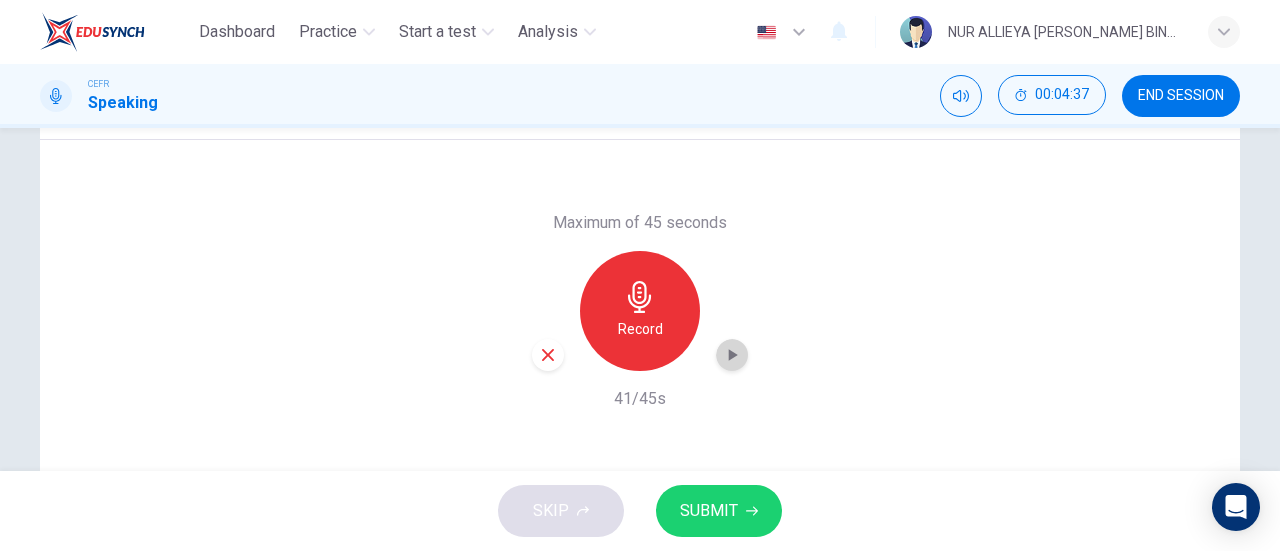 click 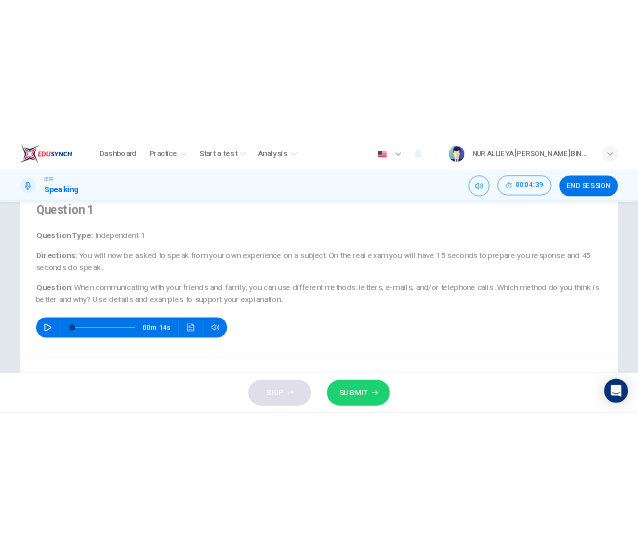 scroll, scrollTop: 18, scrollLeft: 0, axis: vertical 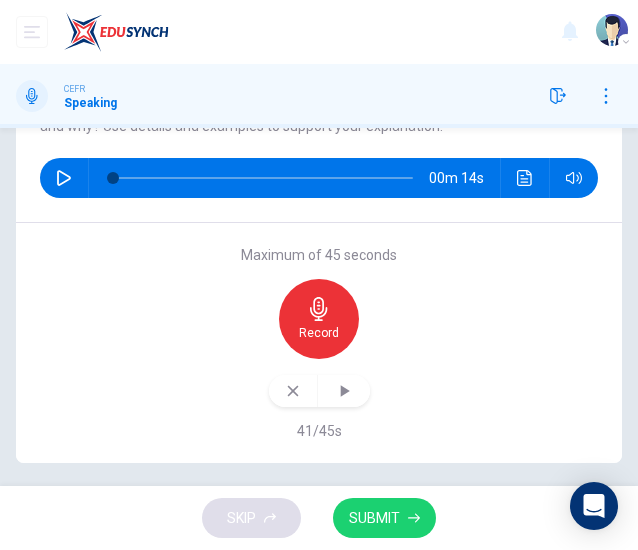 drag, startPoint x: 390, startPoint y: 505, endPoint x: 348, endPoint y: 253, distance: 255.47603 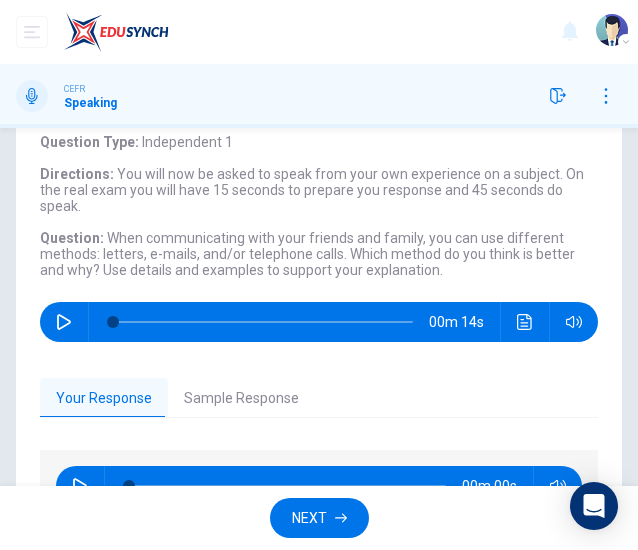 scroll, scrollTop: 56, scrollLeft: 0, axis: vertical 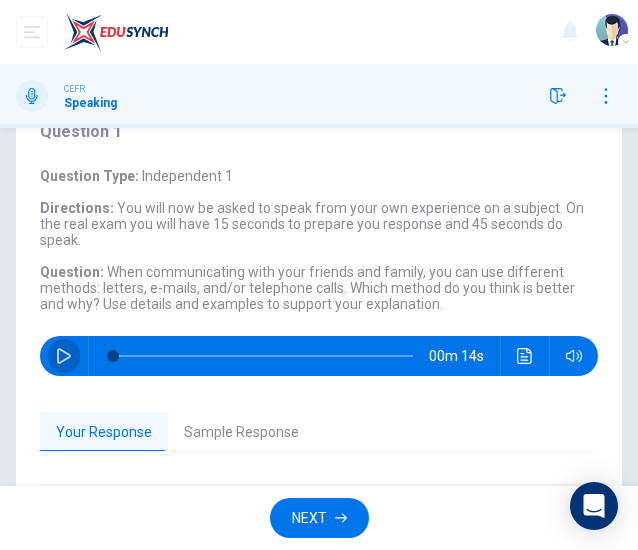 click 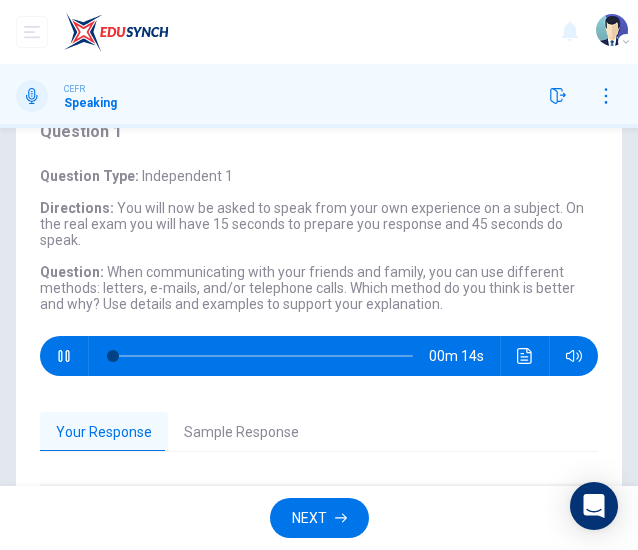 click 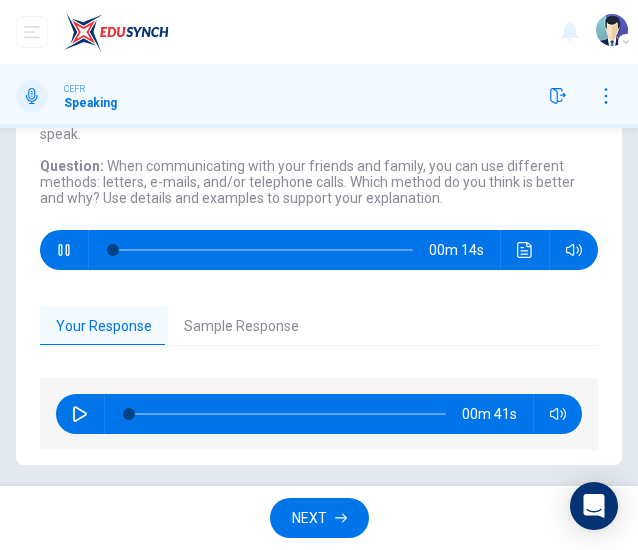 scroll, scrollTop: 164, scrollLeft: 0, axis: vertical 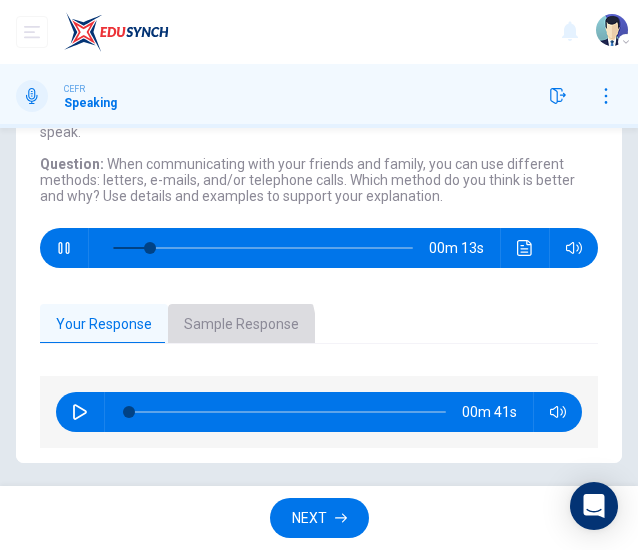 click on "Sample Response" at bounding box center (241, 325) 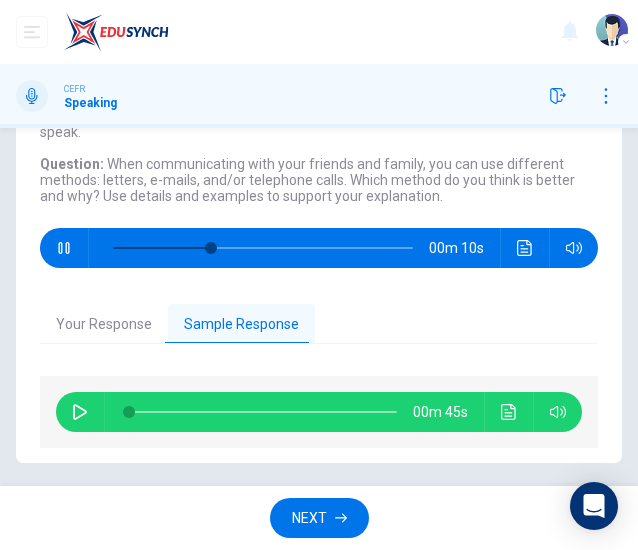 drag, startPoint x: 82, startPoint y: 411, endPoint x: 72, endPoint y: 246, distance: 165.30275 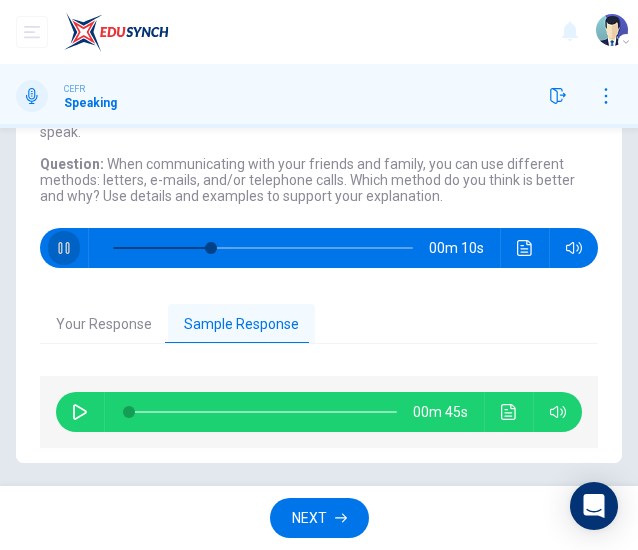 click at bounding box center [64, 248] 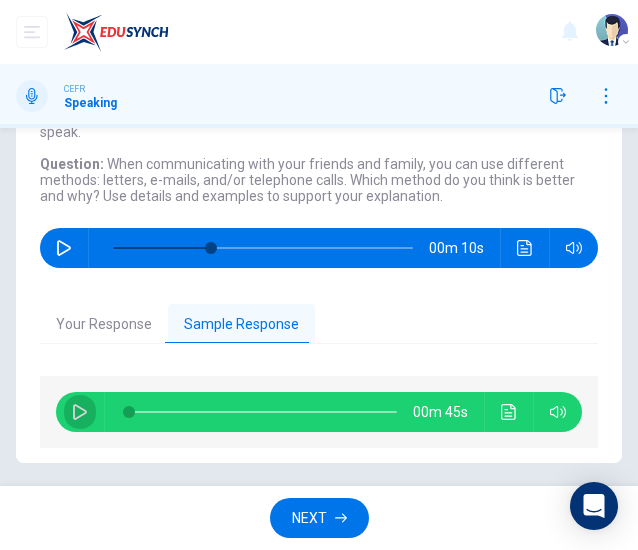 click 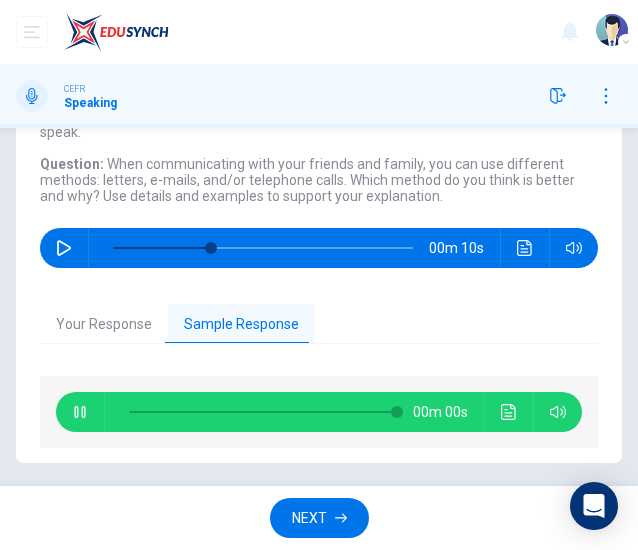 type on "0" 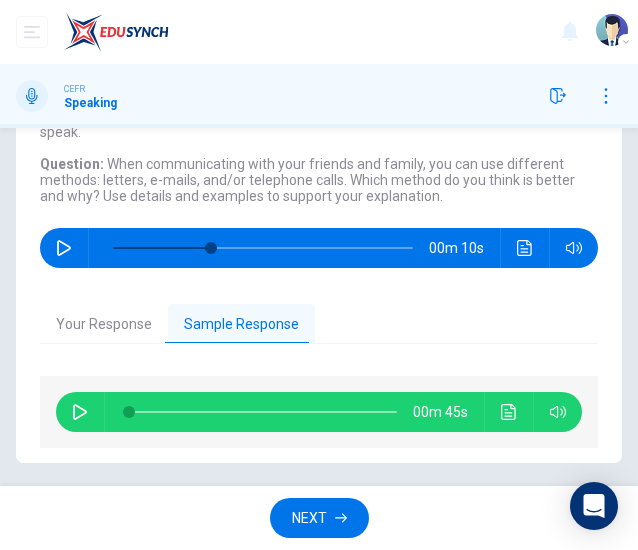 type on "33" 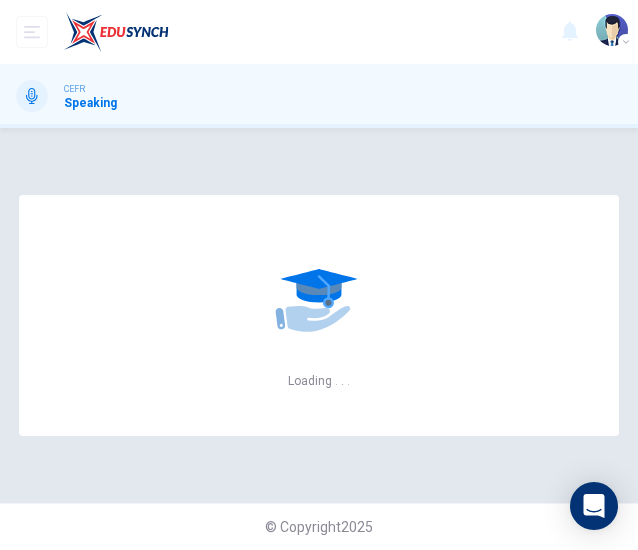 scroll, scrollTop: 0, scrollLeft: 0, axis: both 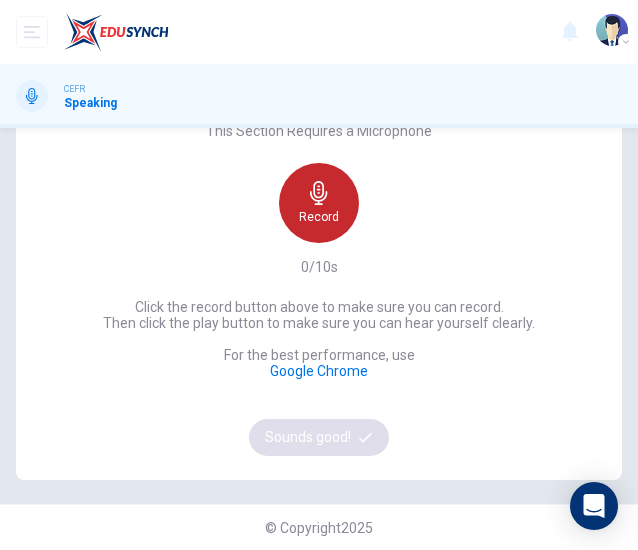 click on "Record" at bounding box center (319, 203) 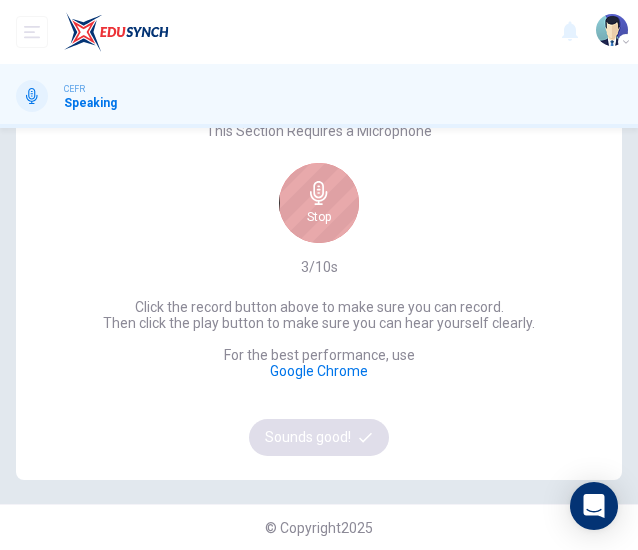 click on "Stop" at bounding box center [319, 203] 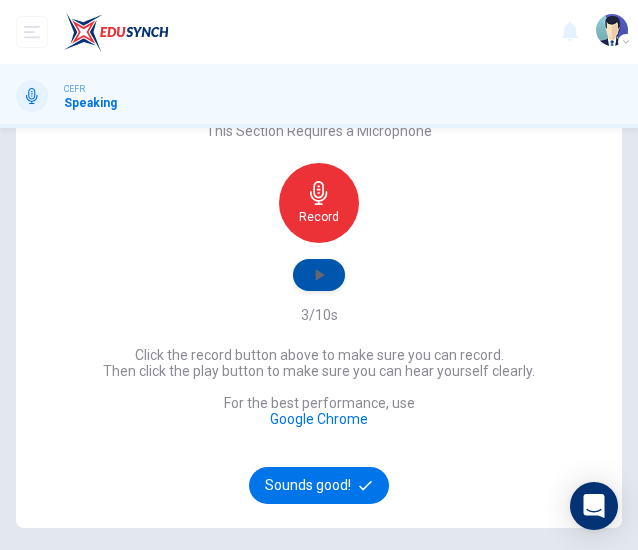 click 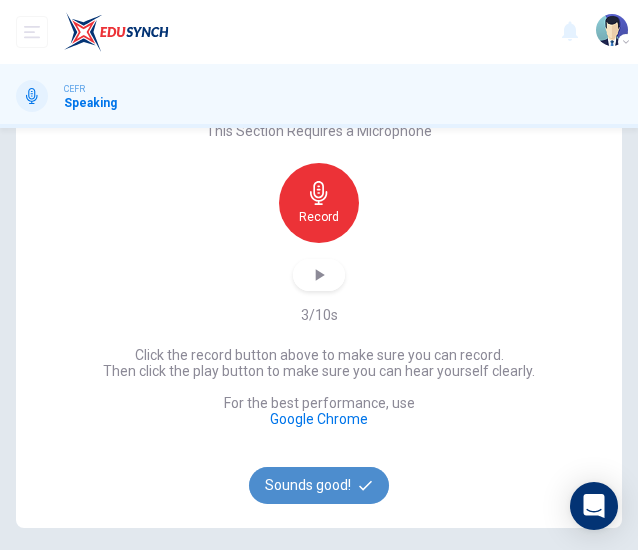 click on "Sounds good!" at bounding box center (319, 485) 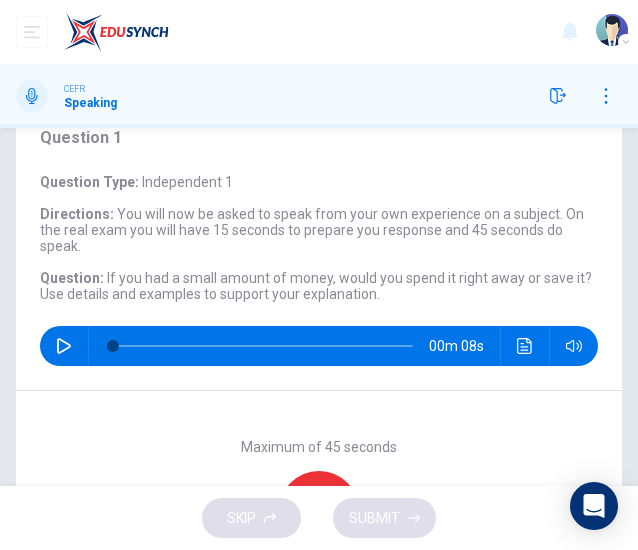 scroll, scrollTop: 50, scrollLeft: 0, axis: vertical 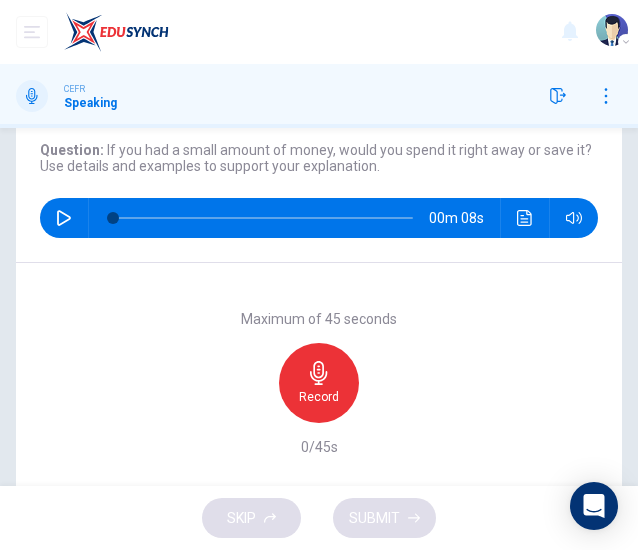 click on "Record" at bounding box center [319, 383] 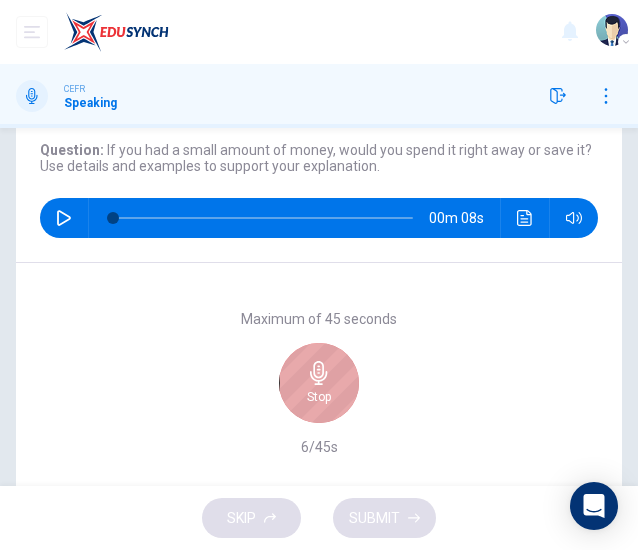 click on "Stop" at bounding box center [319, 383] 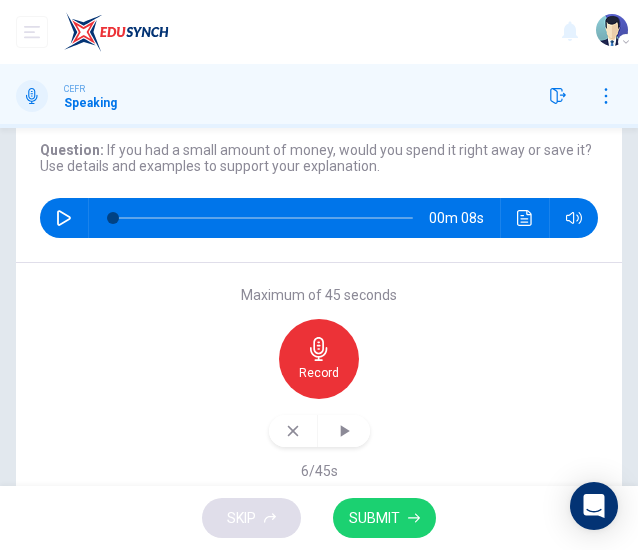 type 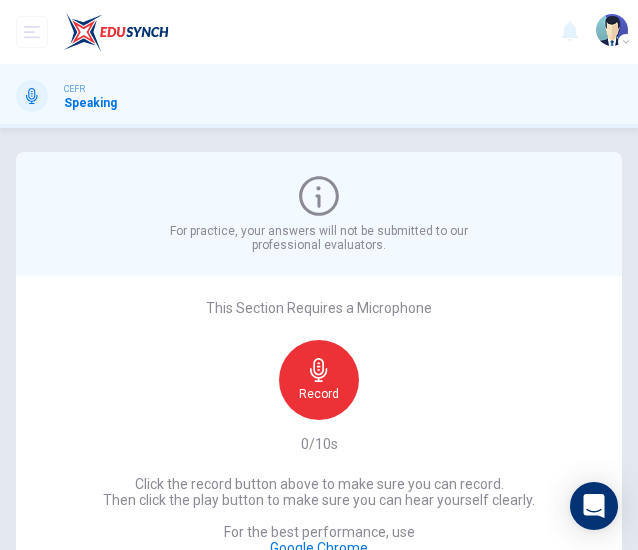 scroll, scrollTop: 0, scrollLeft: 0, axis: both 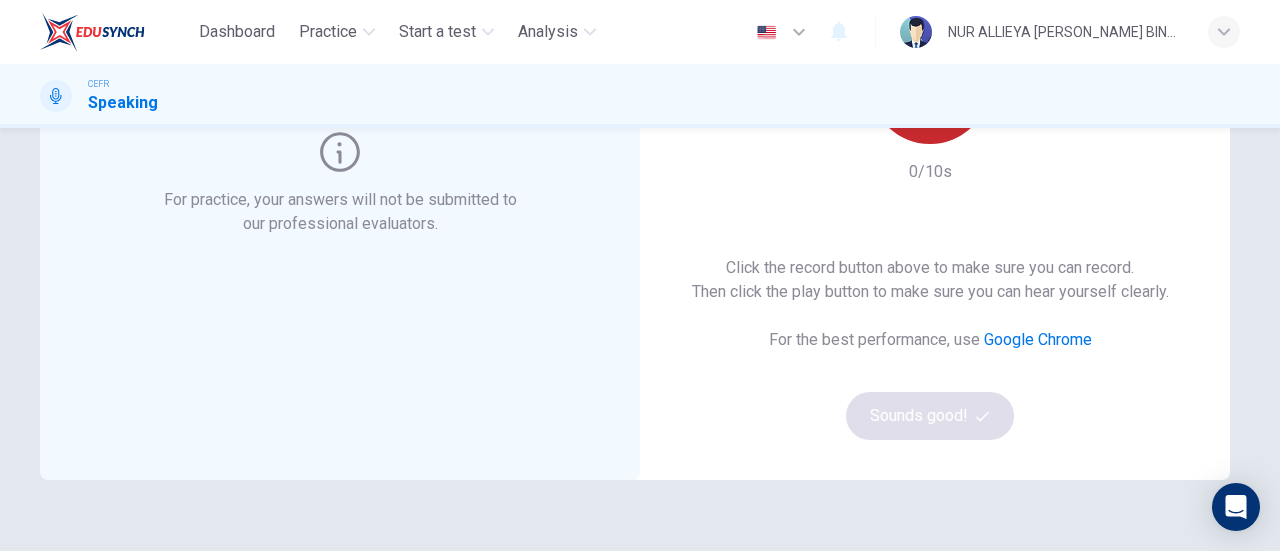 click on "Record" at bounding box center (930, 84) 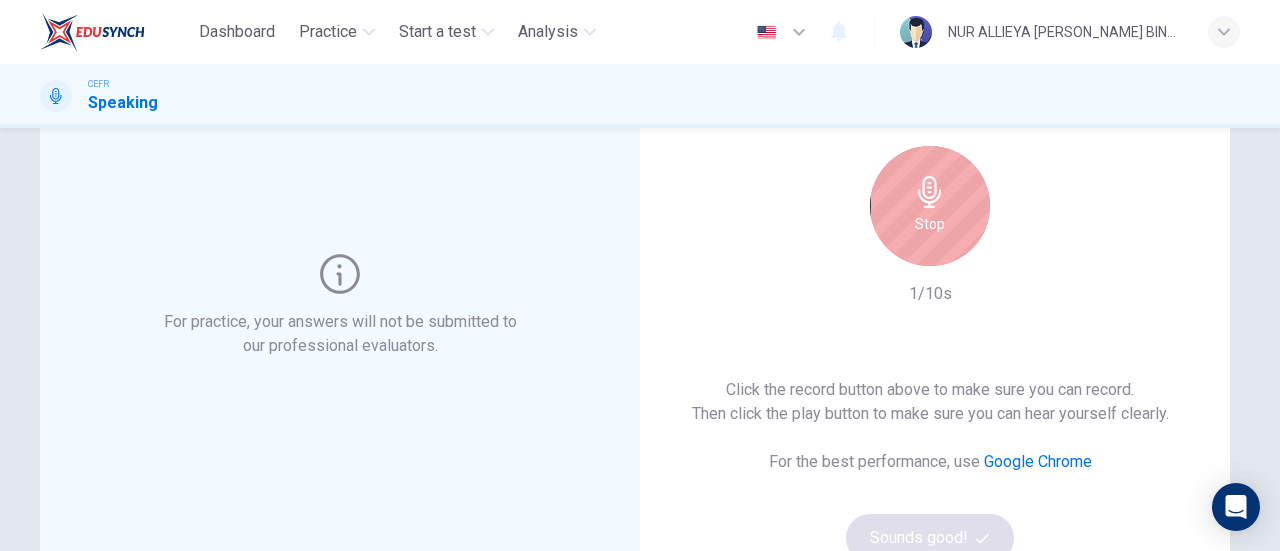 scroll, scrollTop: 158, scrollLeft: 0, axis: vertical 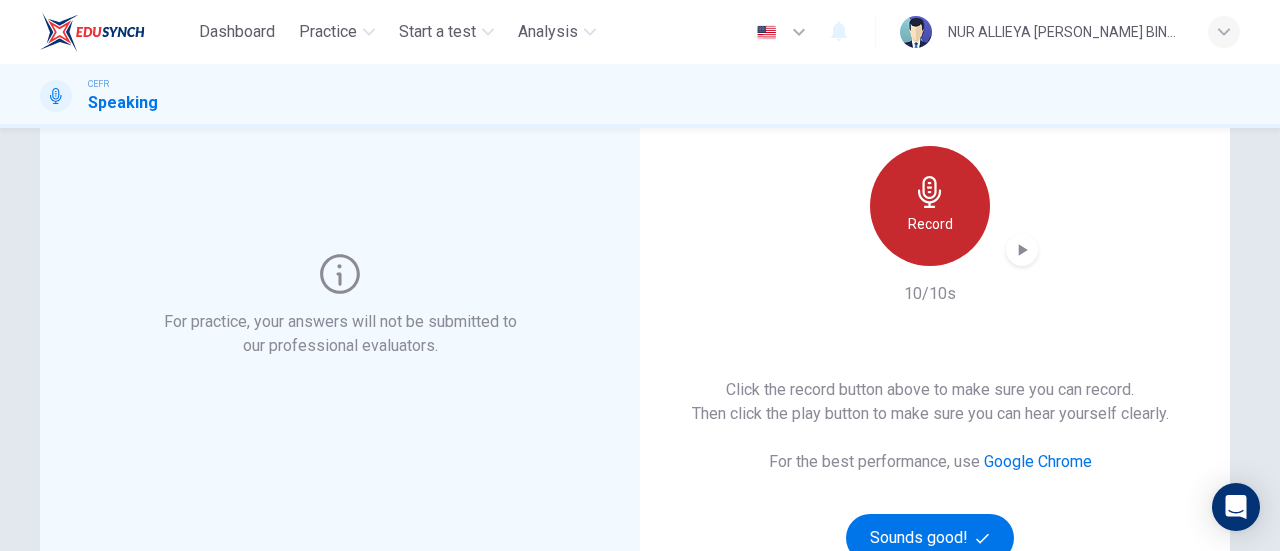 click on "Record" at bounding box center [930, 206] 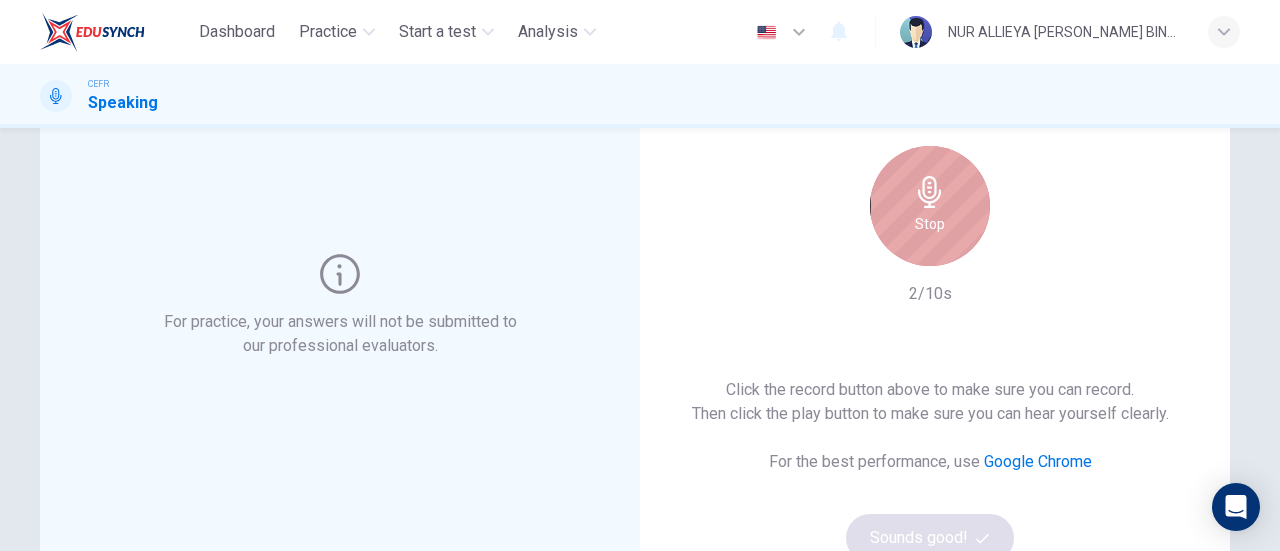 click on "Stop" at bounding box center (930, 206) 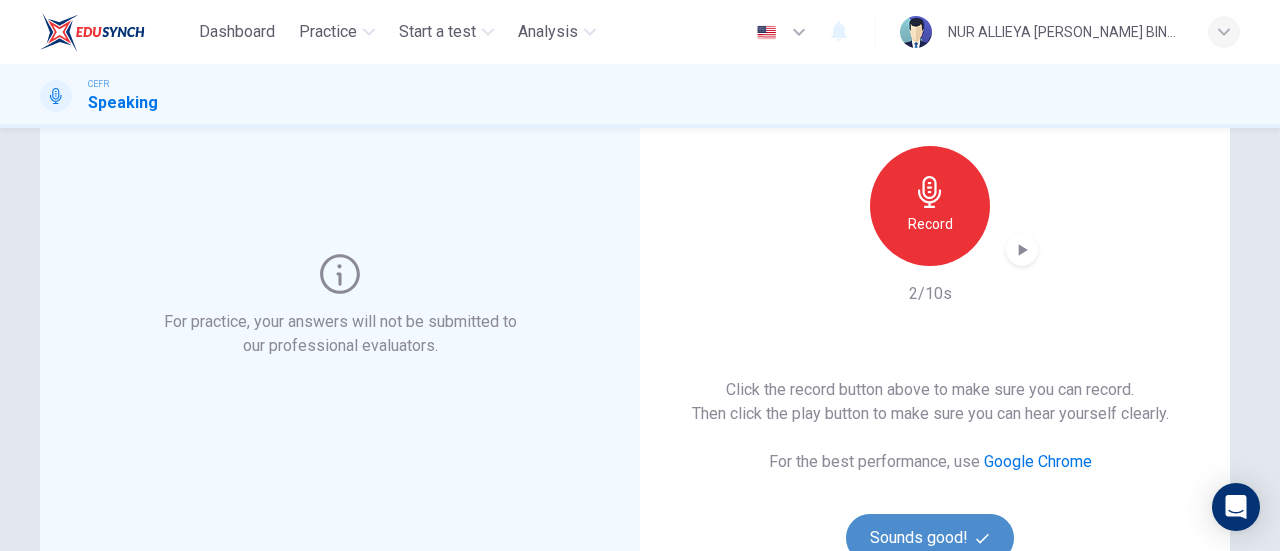 click on "Sounds good!" at bounding box center [930, 538] 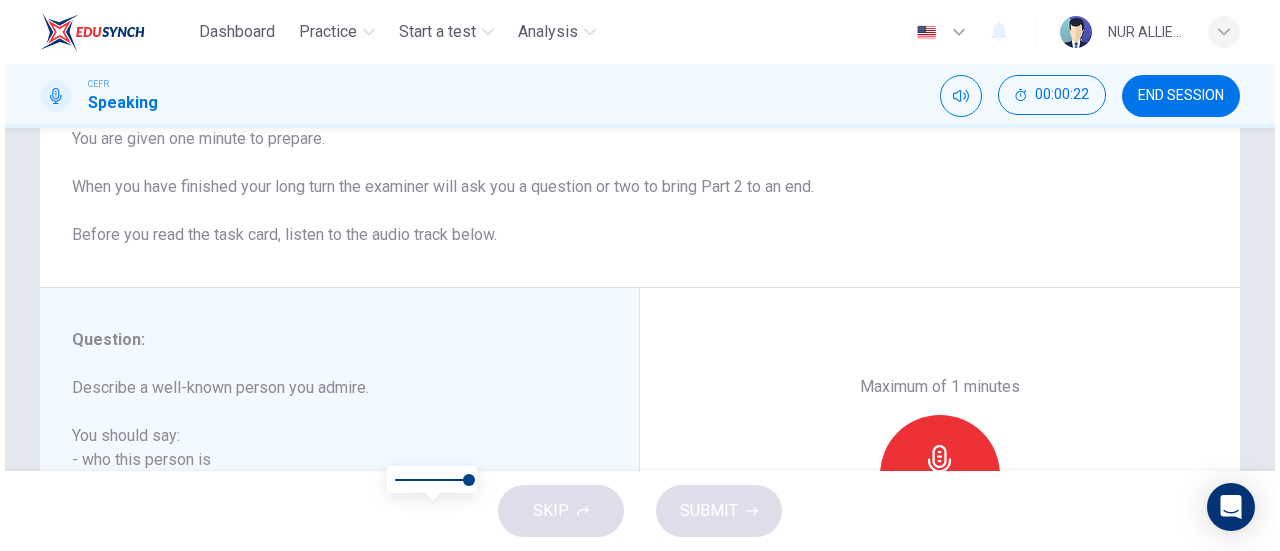 scroll, scrollTop: 0, scrollLeft: 0, axis: both 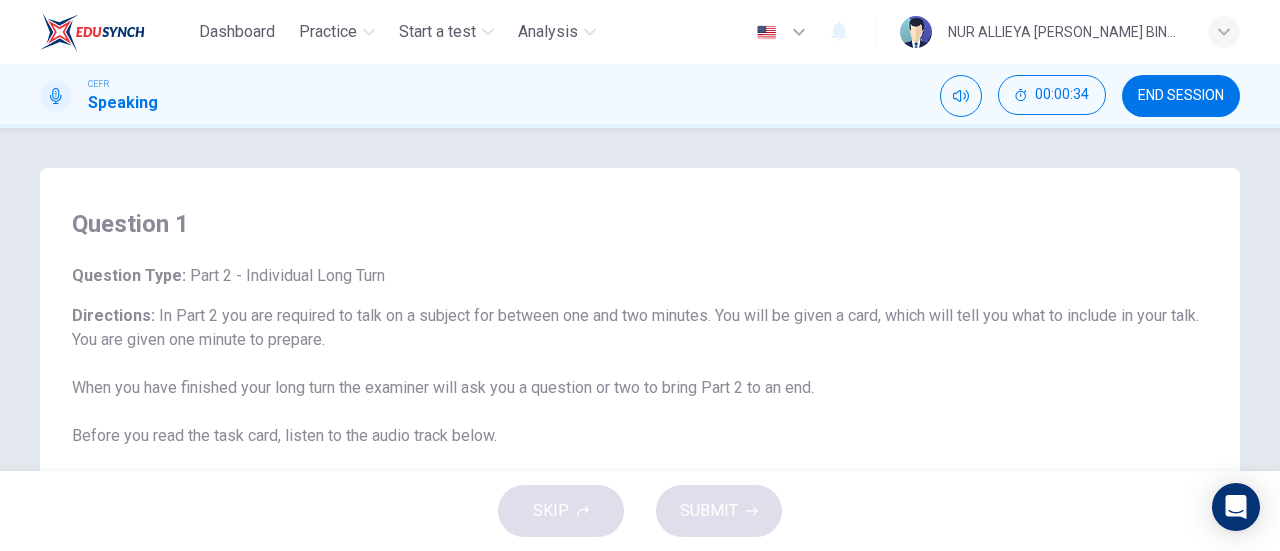 click on "Directions :   In Part 2 you are required to talk on a subject for between one and two minutes. You will be given a card, which will tell you what to include in your talk. You are given one minute to prepare.  When you have finished your long turn the examiner will ask you a question or two to bring Part 2 to an end.
Before you read the task card, listen to the audio track below." at bounding box center [640, 376] 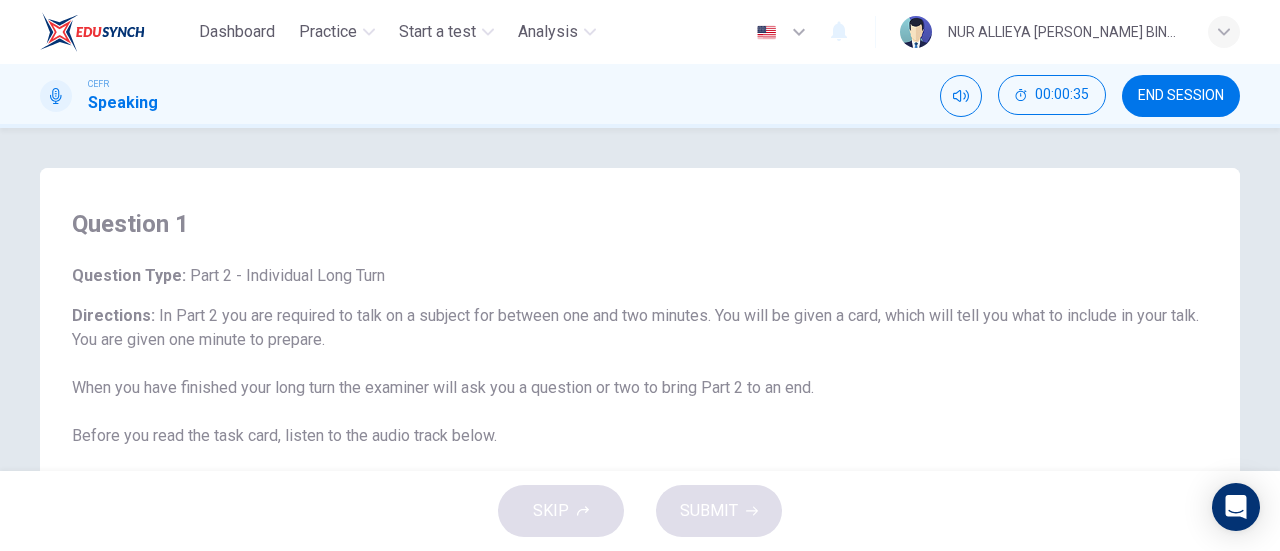 click on "Directions :   In Part 2 you are required to talk on a subject for between one and two minutes. You will be given a card, which will tell you what to include in your talk. You are given one minute to prepare.  When you have finished your long turn the examiner will ask you a question or two to bring Part 2 to an end.
Before you read the task card, listen to the audio track below." at bounding box center [640, 376] 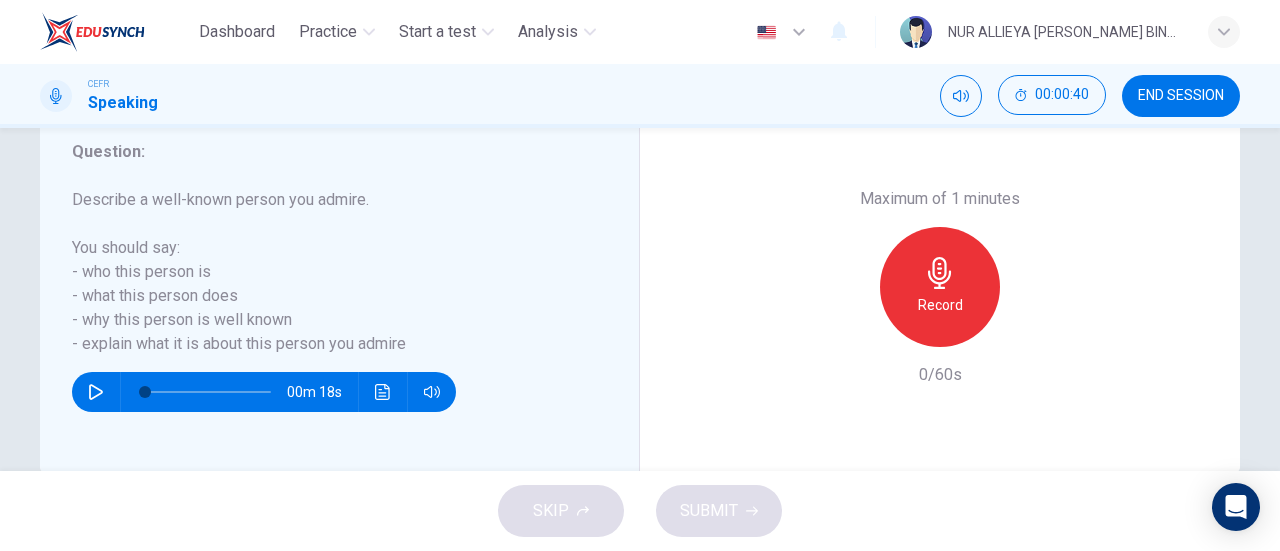 scroll, scrollTop: 391, scrollLeft: 0, axis: vertical 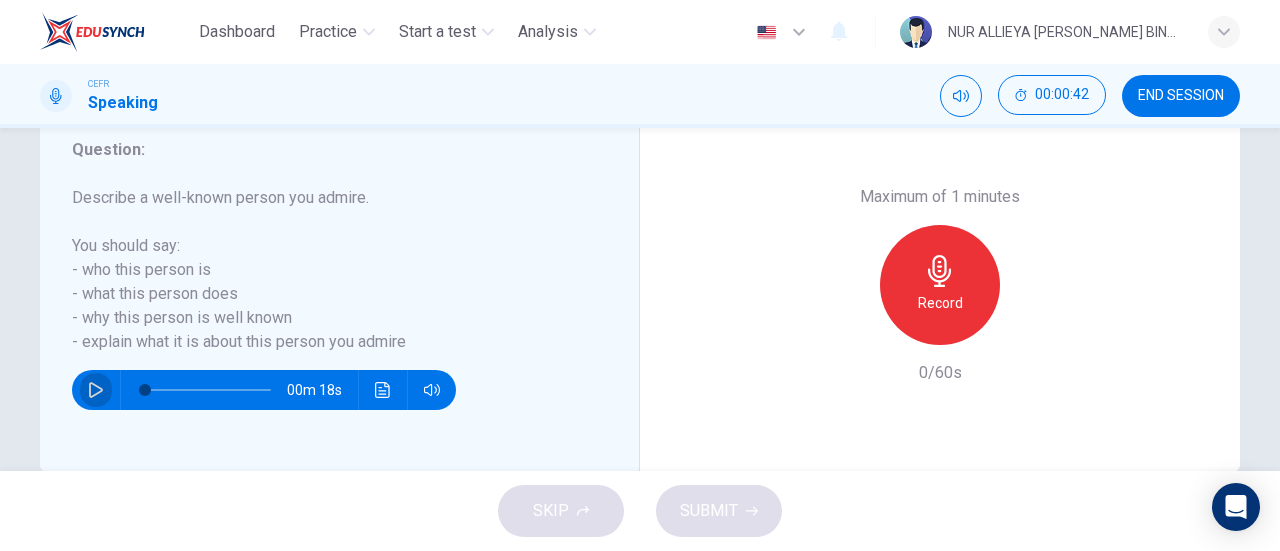 click 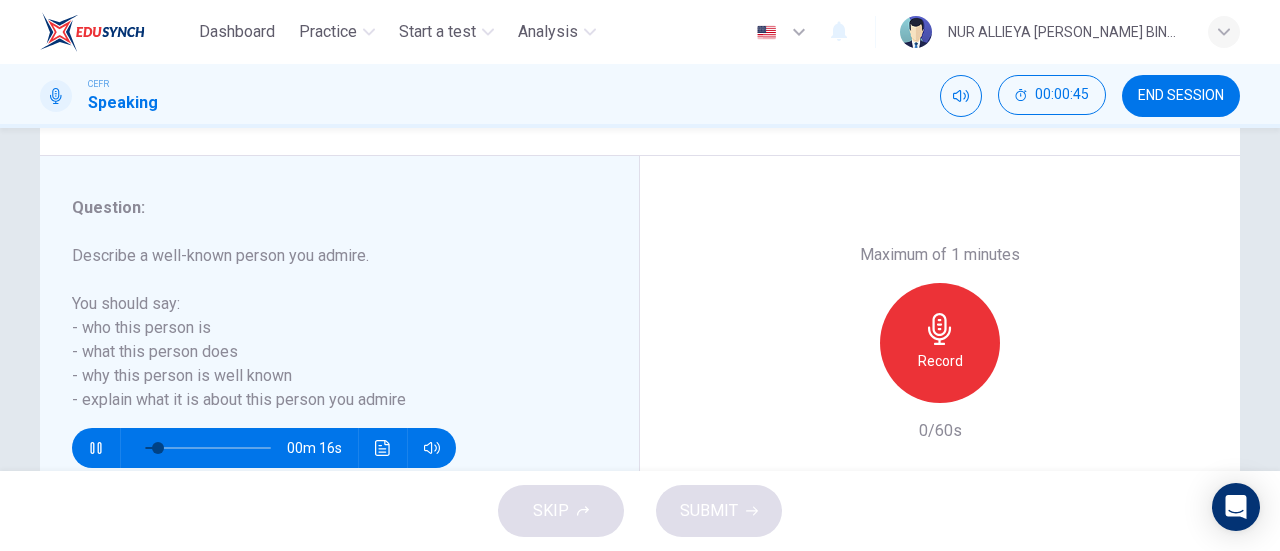 scroll, scrollTop: 327, scrollLeft: 0, axis: vertical 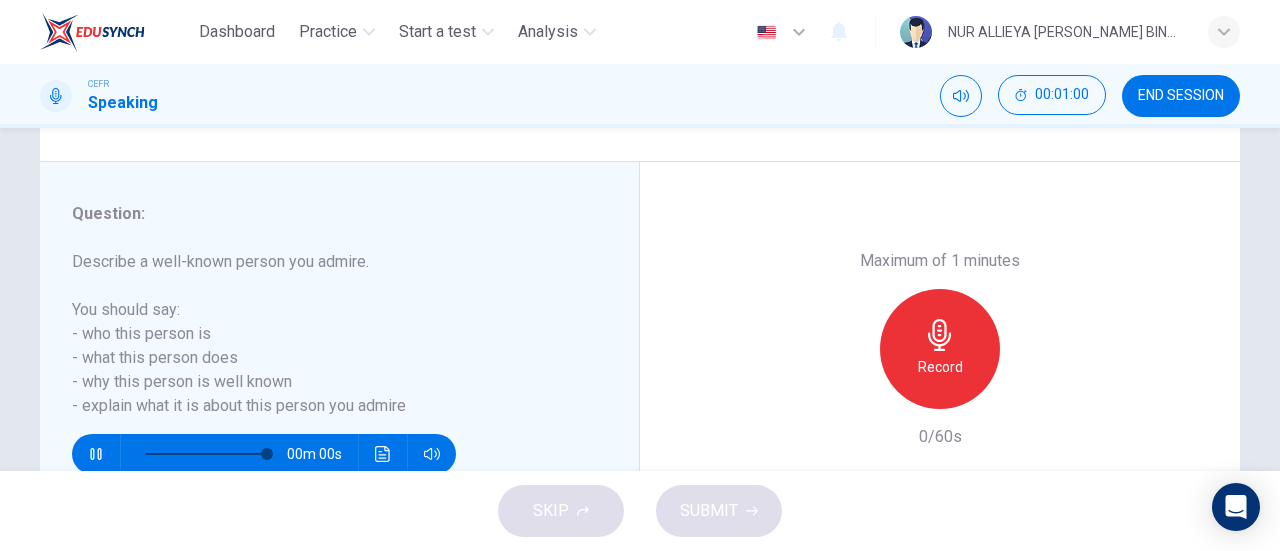 type on "0" 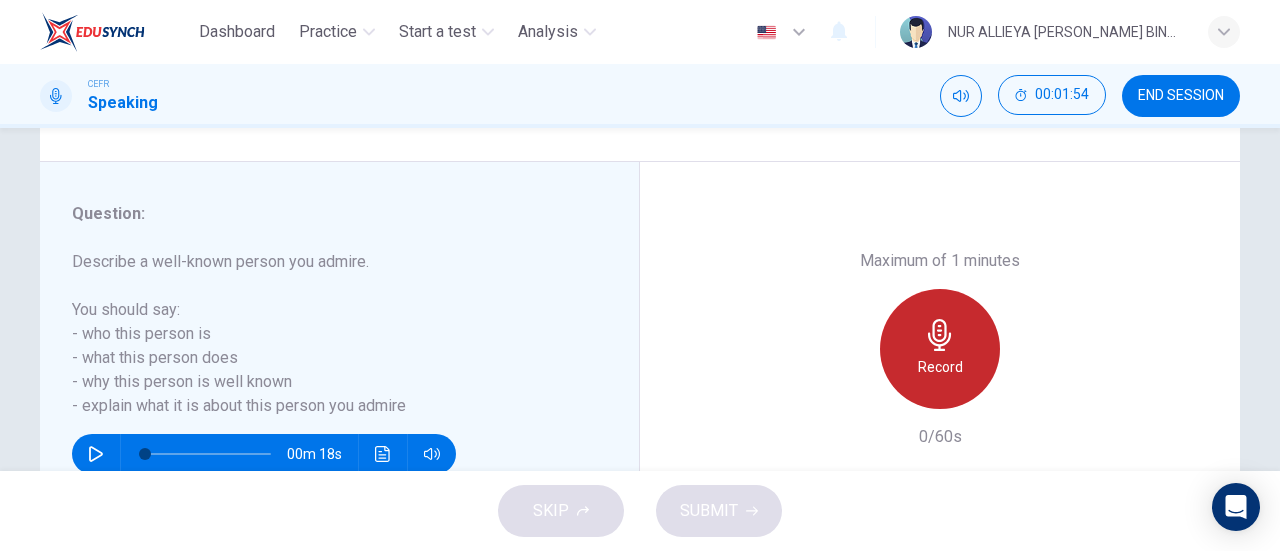 click on "Record" at bounding box center (940, 367) 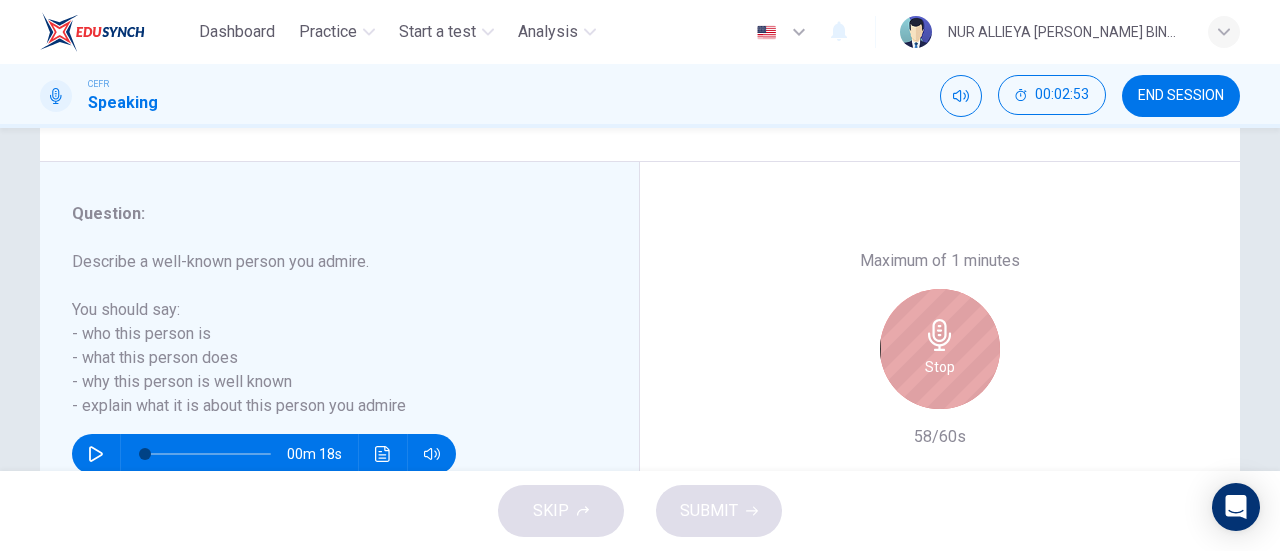 click on "Stop" at bounding box center (940, 367) 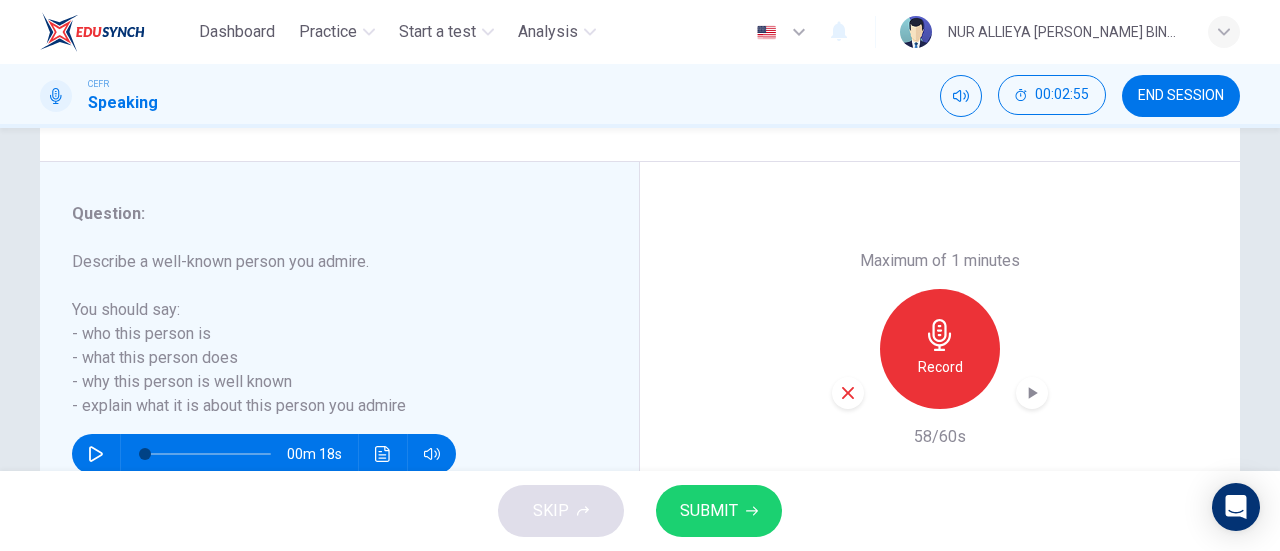 click at bounding box center [1032, 393] 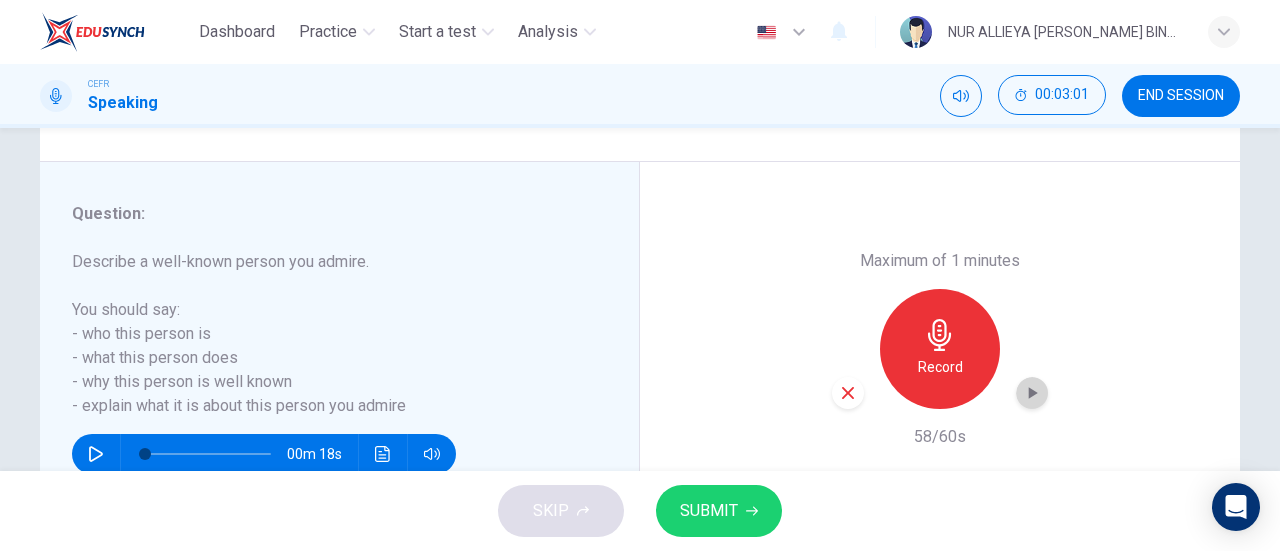 click 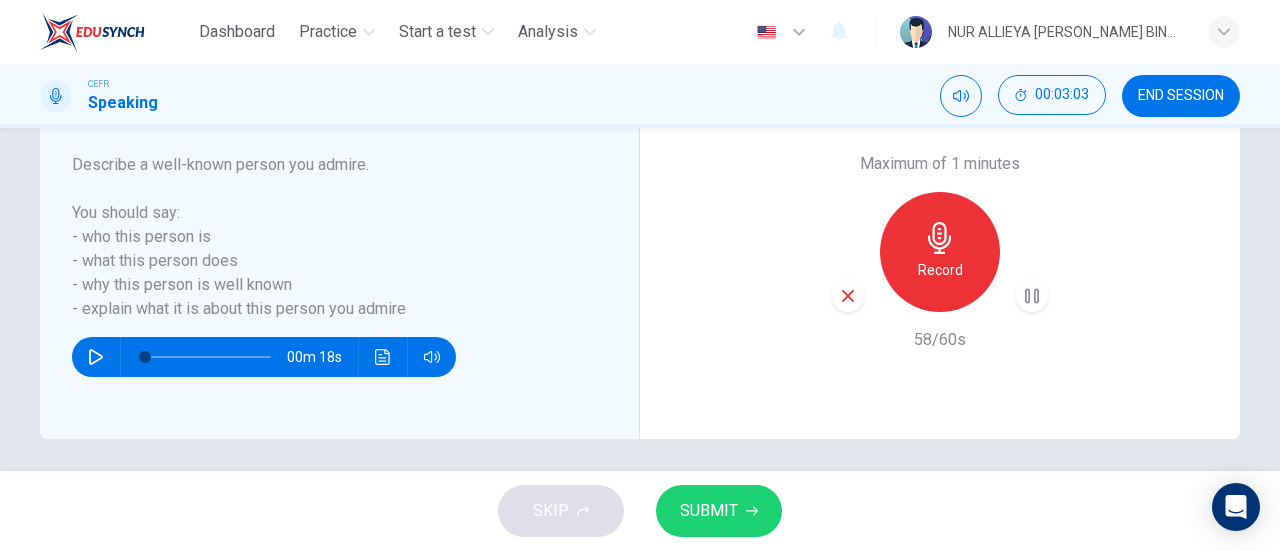 scroll, scrollTop: 425, scrollLeft: 0, axis: vertical 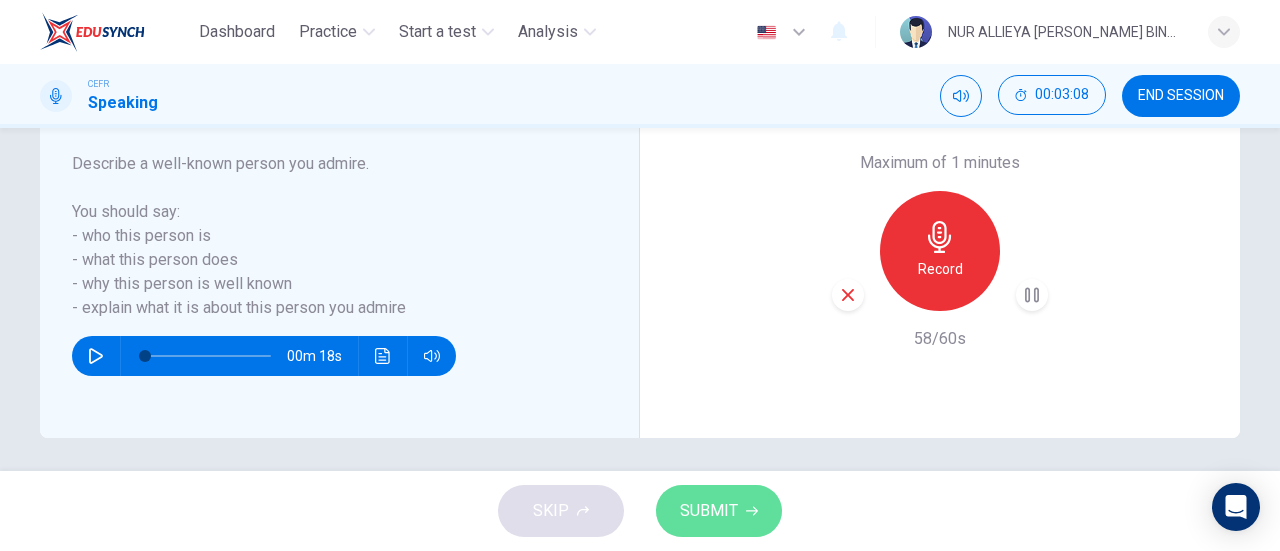 click on "SUBMIT" at bounding box center (719, 511) 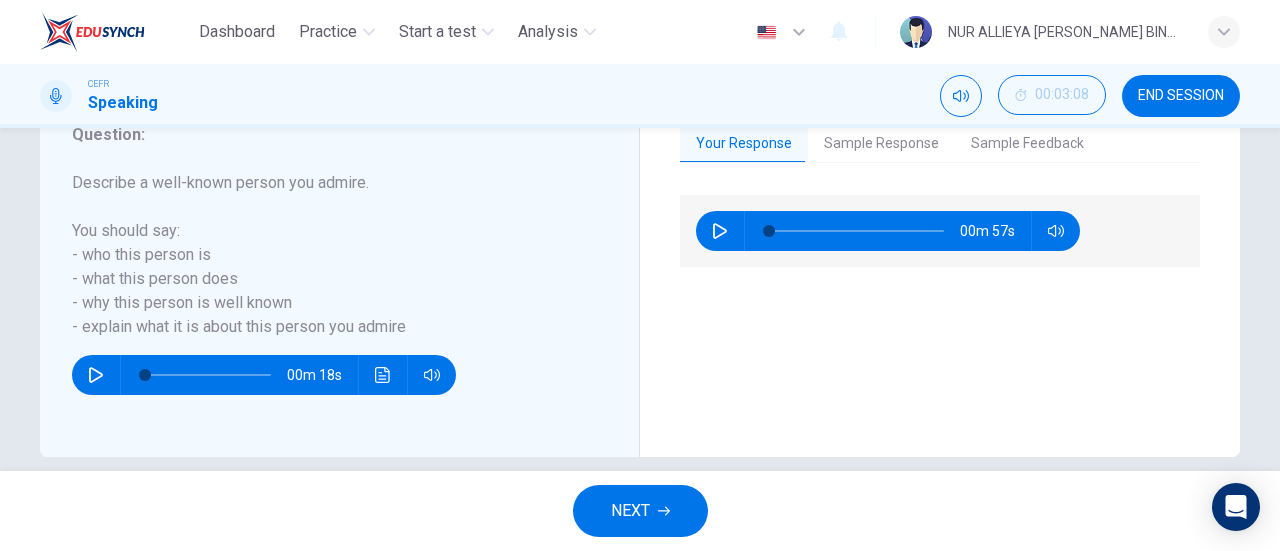 scroll, scrollTop: 405, scrollLeft: 0, axis: vertical 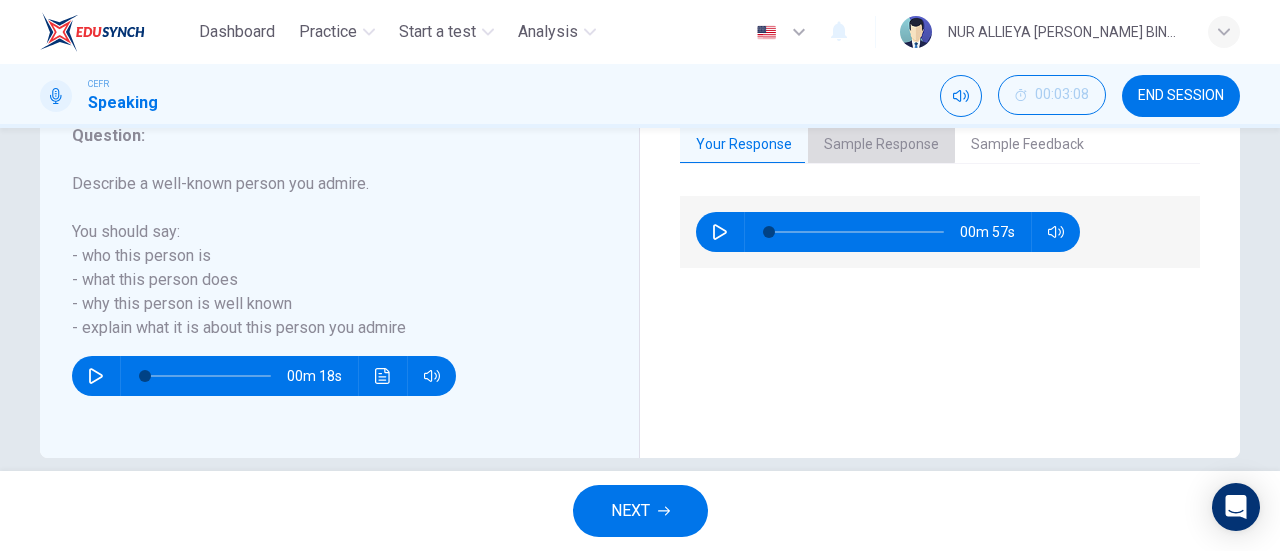 click on "Sample Response" at bounding box center (881, 145) 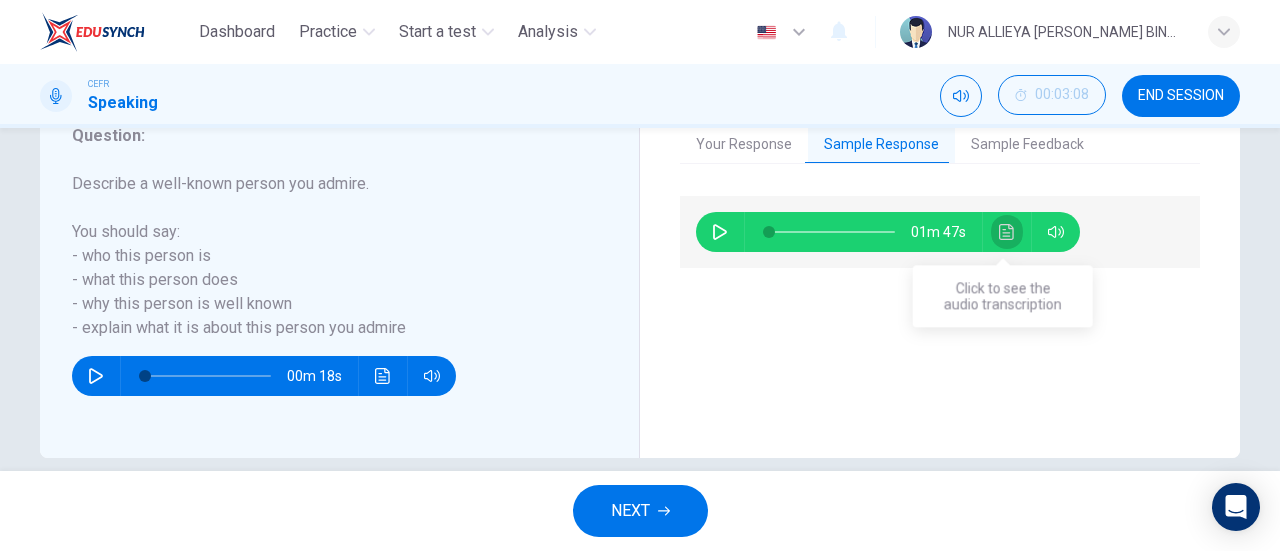 click 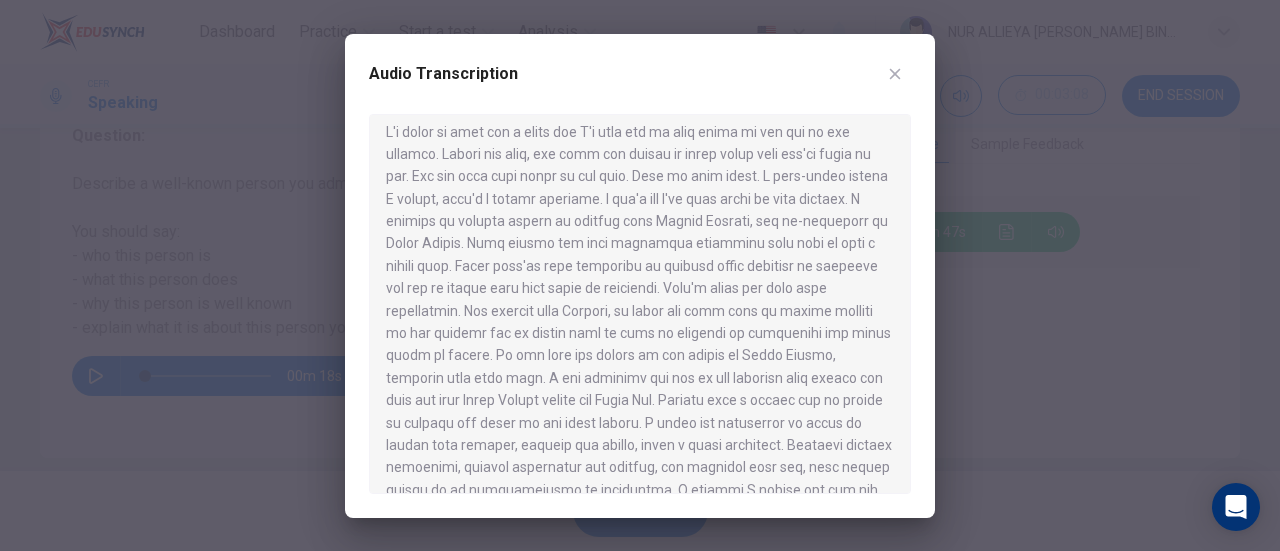 scroll, scrollTop: 12, scrollLeft: 0, axis: vertical 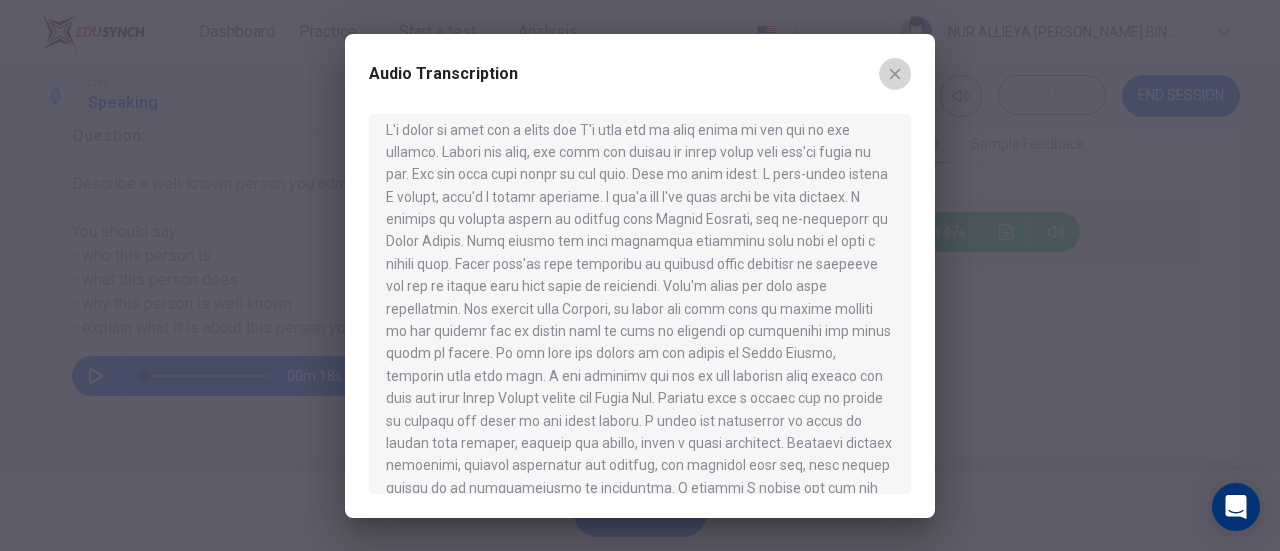 click 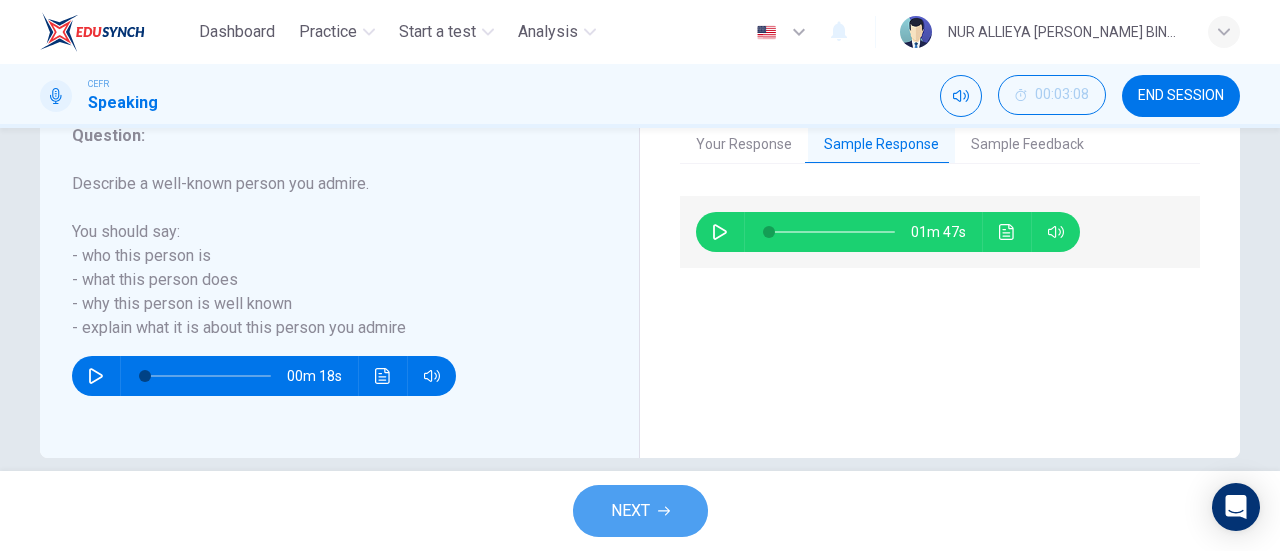 click on "NEXT" at bounding box center (640, 511) 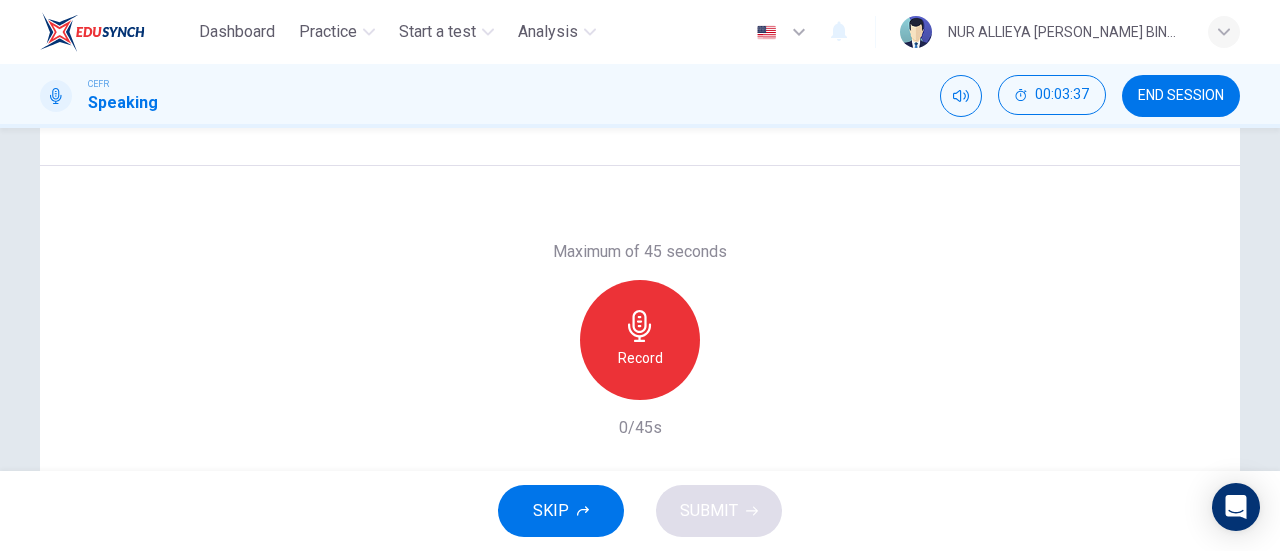 scroll, scrollTop: 351, scrollLeft: 0, axis: vertical 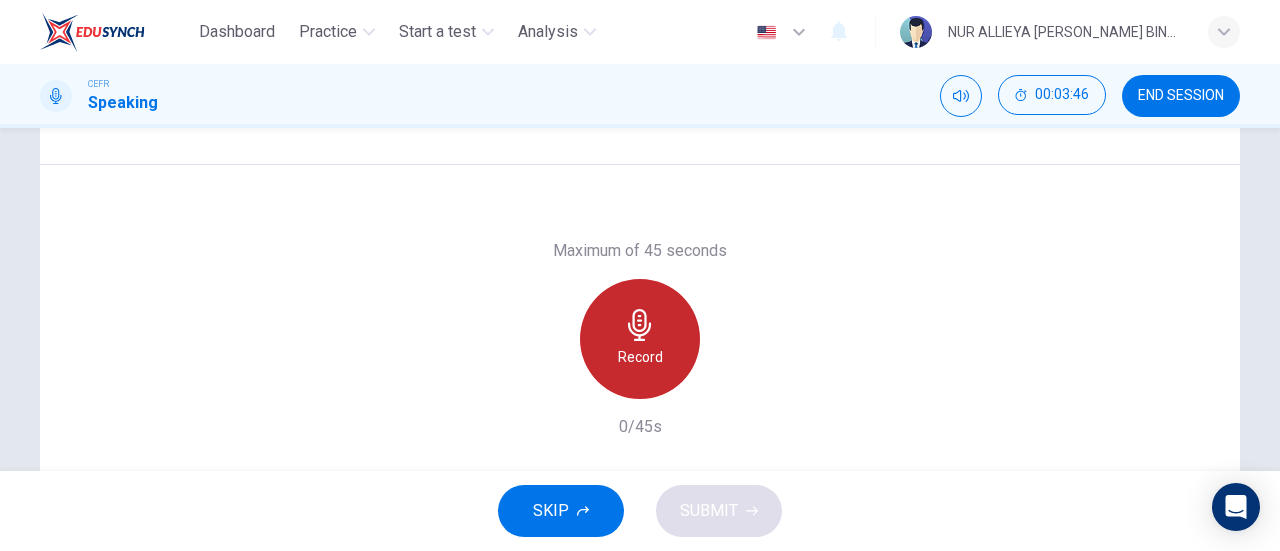 click 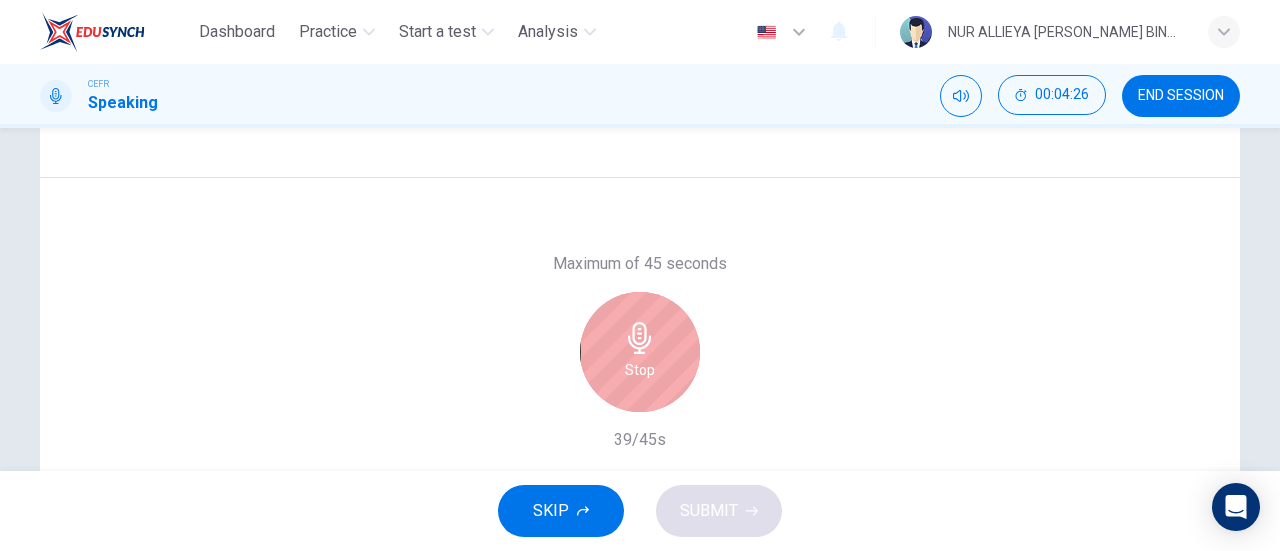 scroll, scrollTop: 345, scrollLeft: 0, axis: vertical 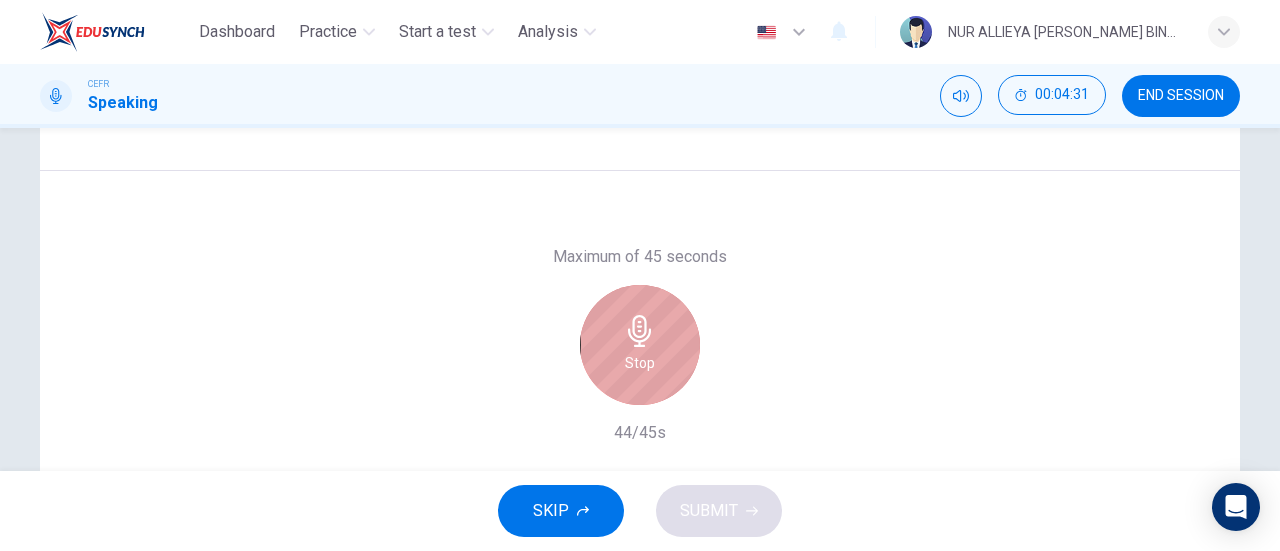 click 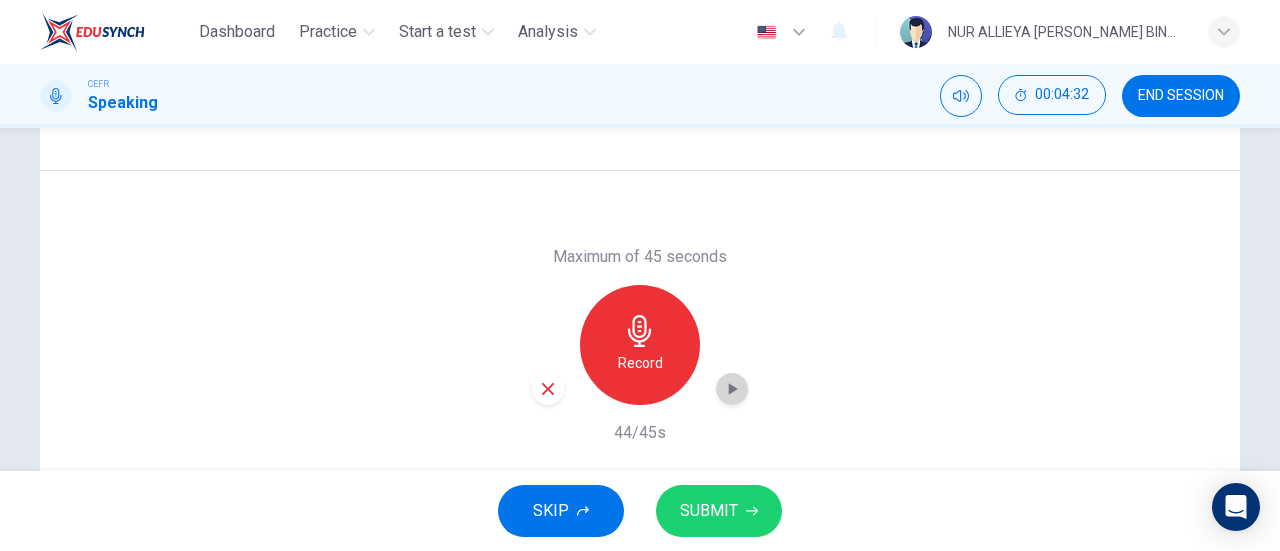 click 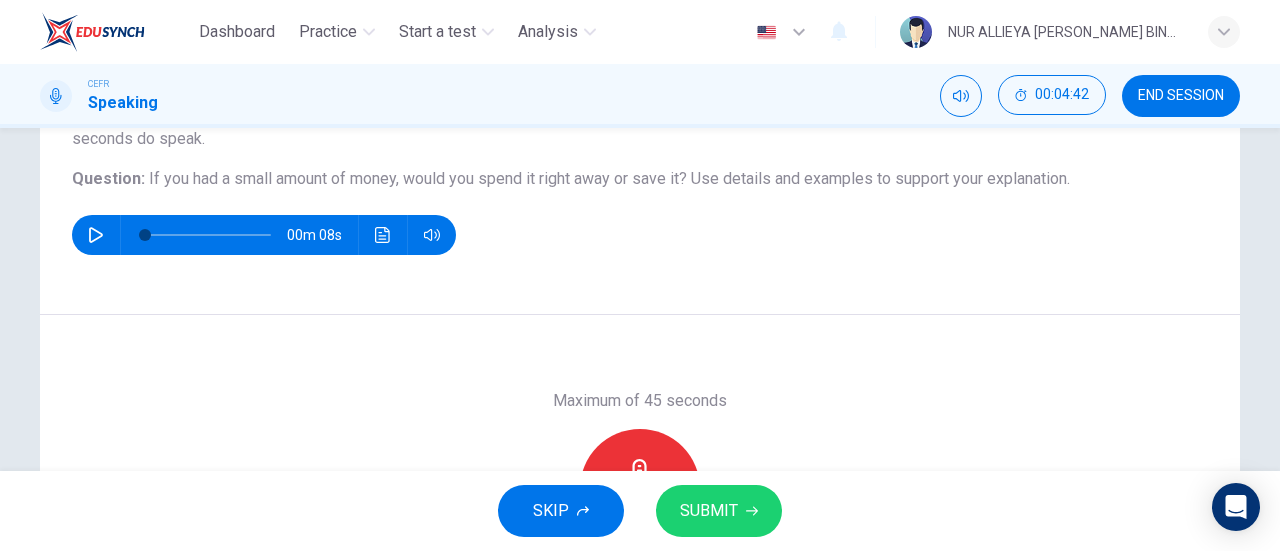 scroll, scrollTop: 432, scrollLeft: 0, axis: vertical 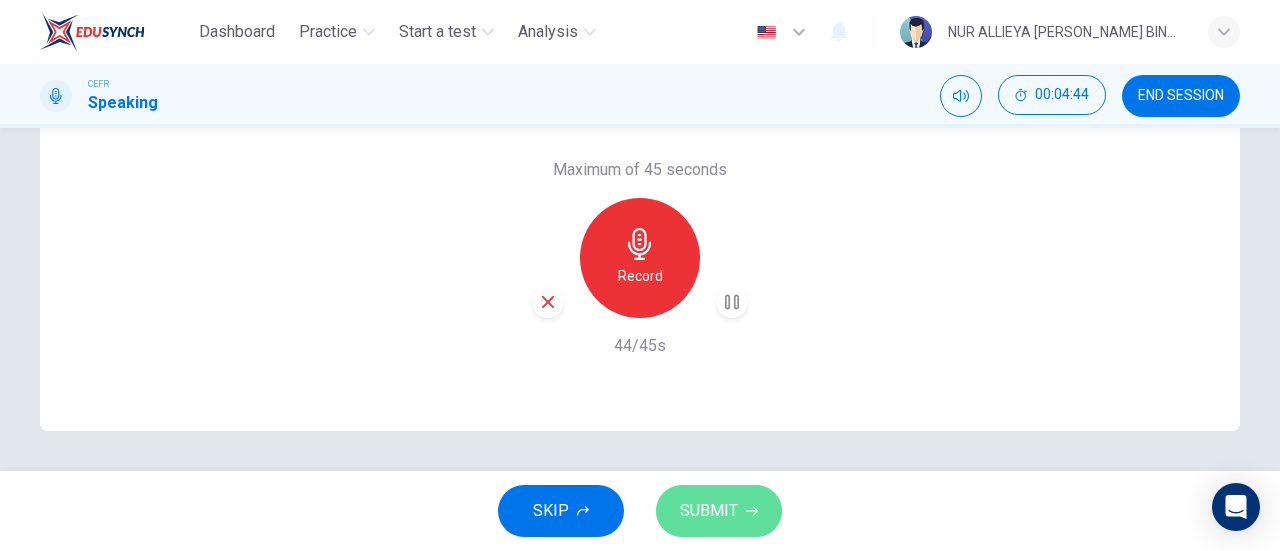 click 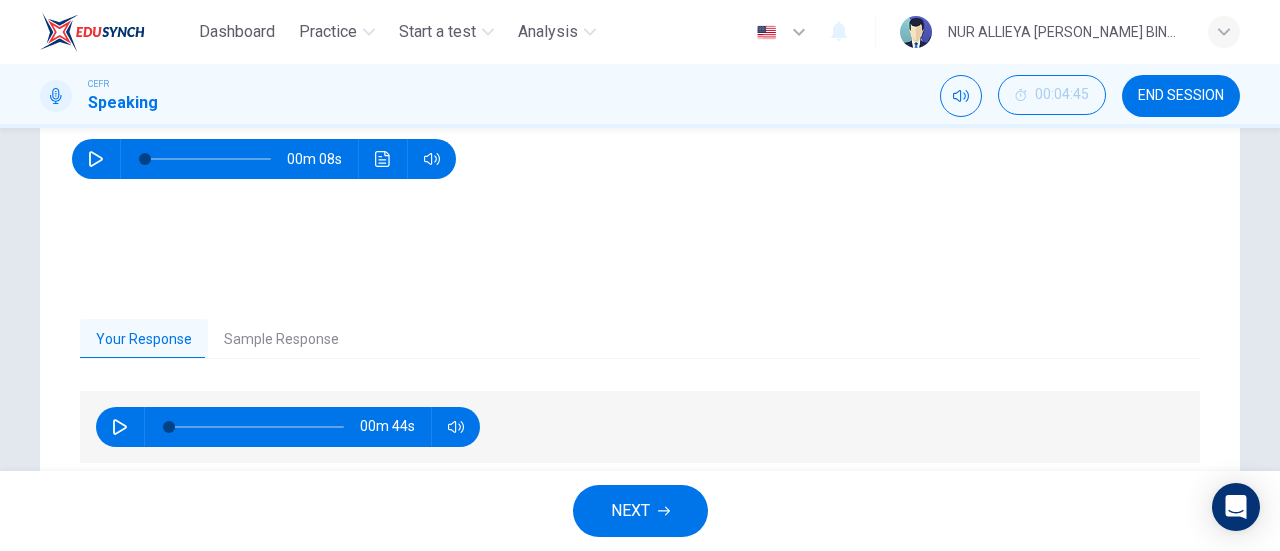 scroll, scrollTop: 239, scrollLeft: 0, axis: vertical 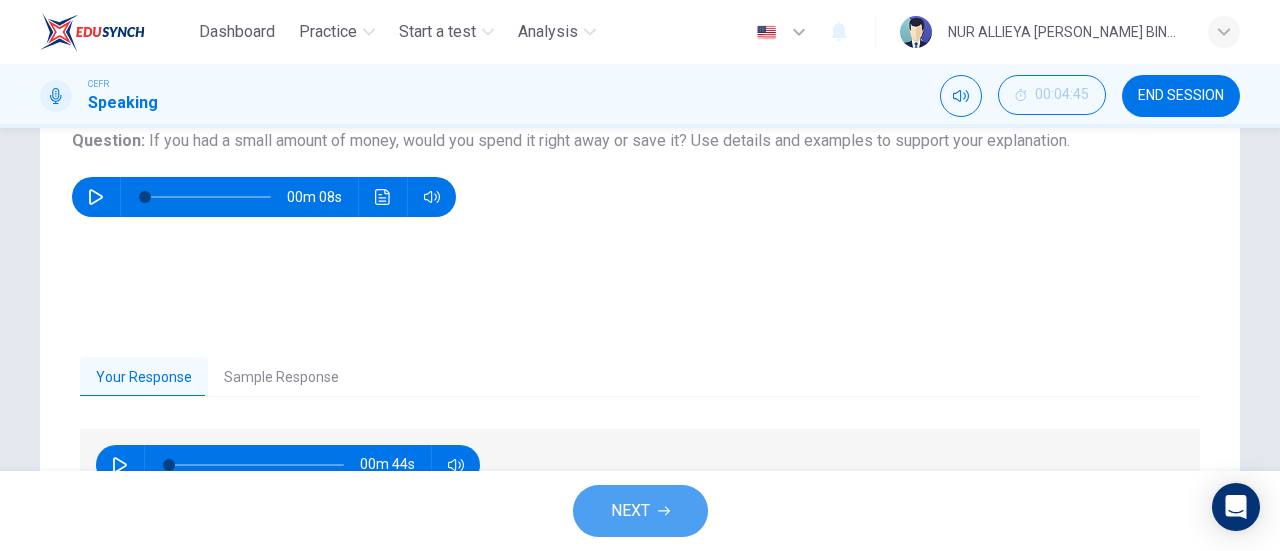 click on "NEXT" at bounding box center [640, 511] 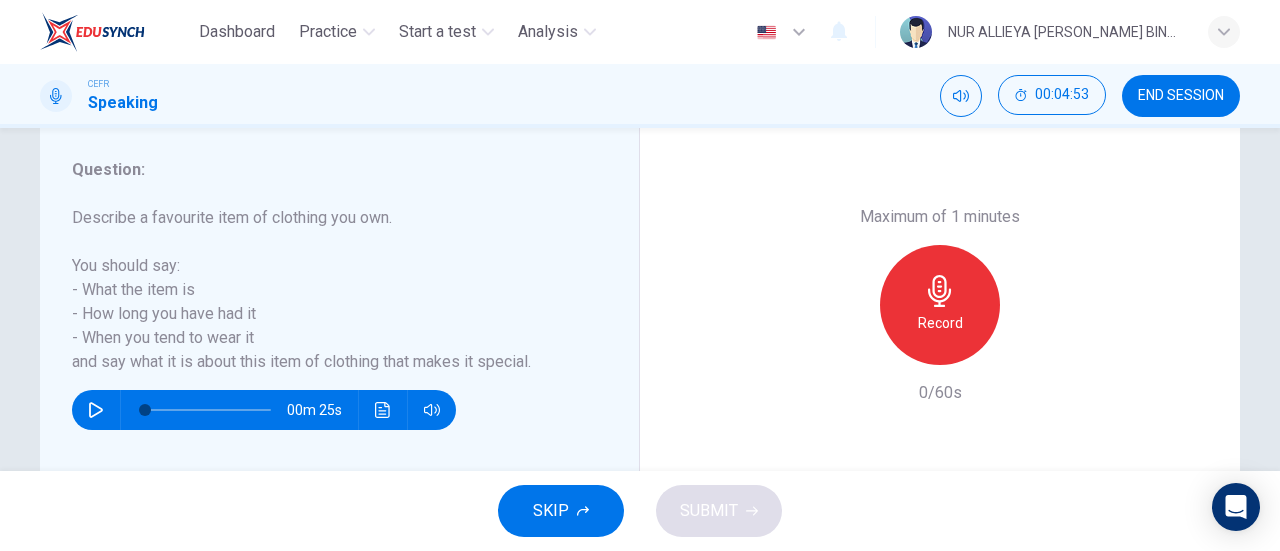scroll, scrollTop: 371, scrollLeft: 0, axis: vertical 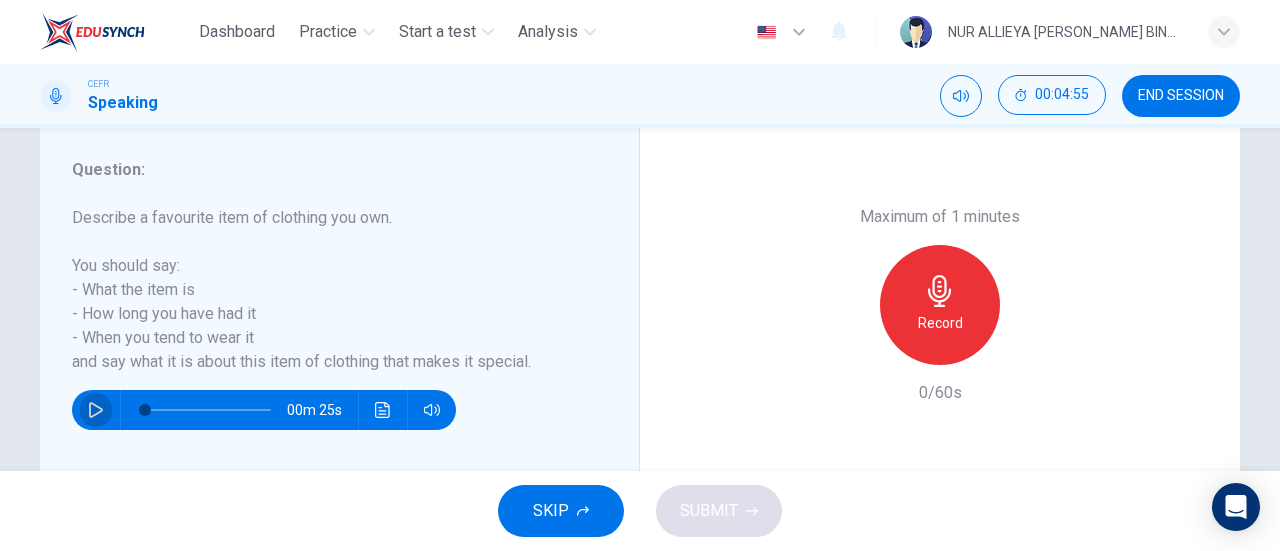 click at bounding box center [96, 410] 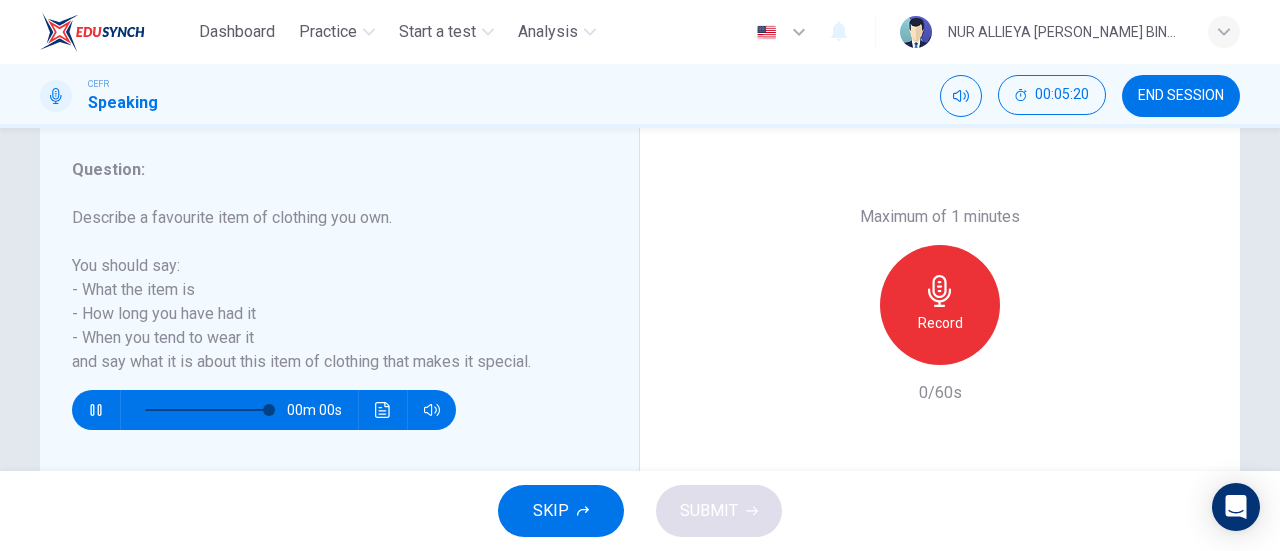 type on "0" 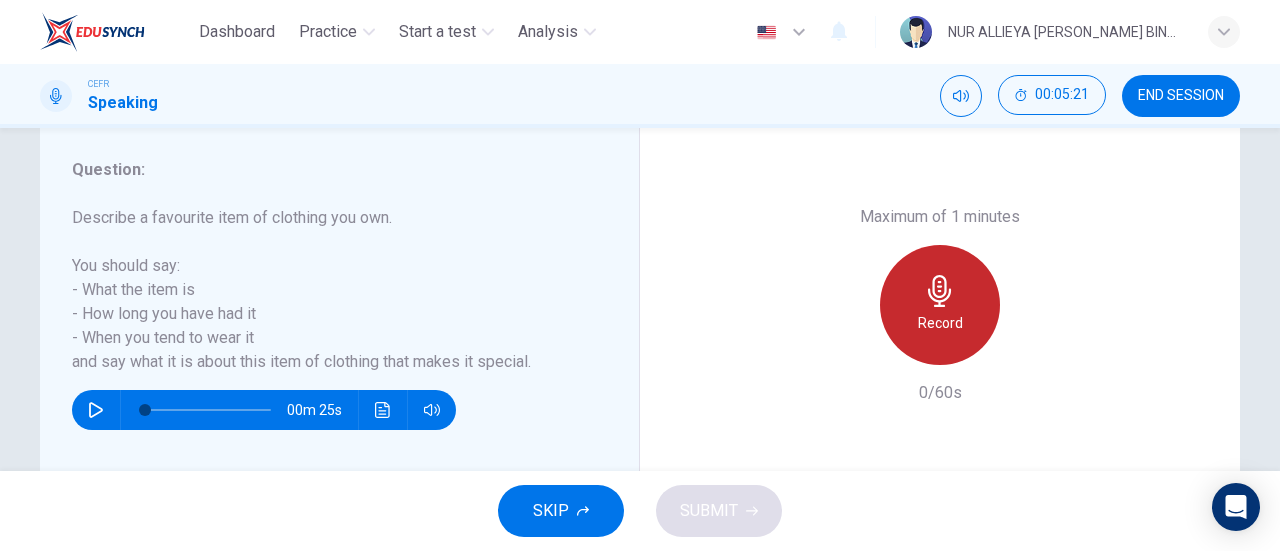 click on "Record" at bounding box center (940, 323) 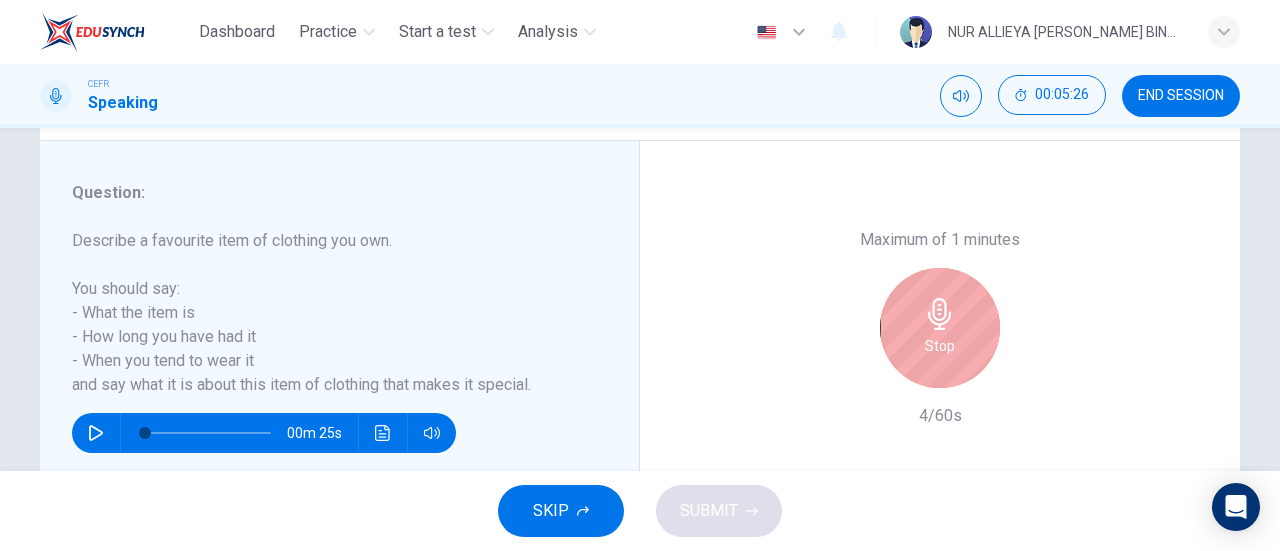 scroll, scrollTop: 394, scrollLeft: 0, axis: vertical 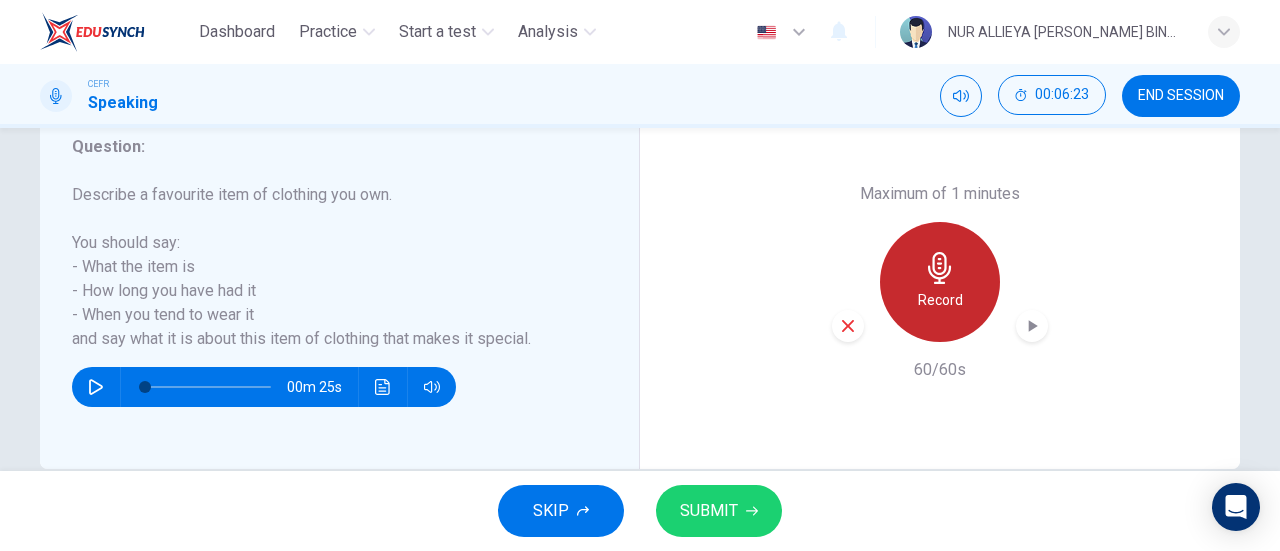 click on "Record" at bounding box center [940, 282] 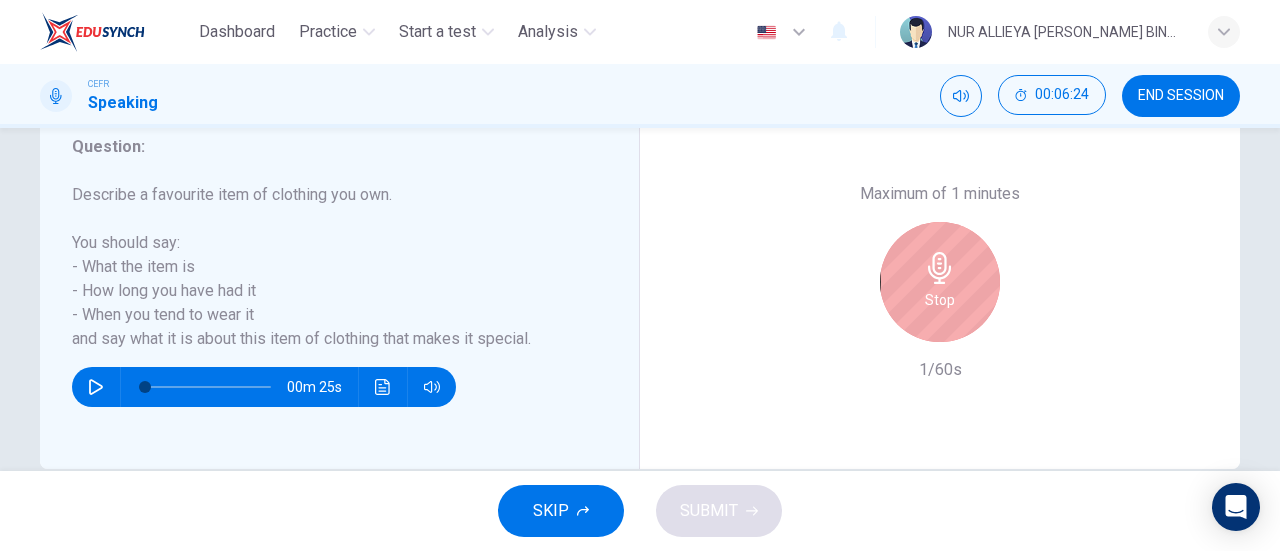 click on "Stop" at bounding box center [940, 282] 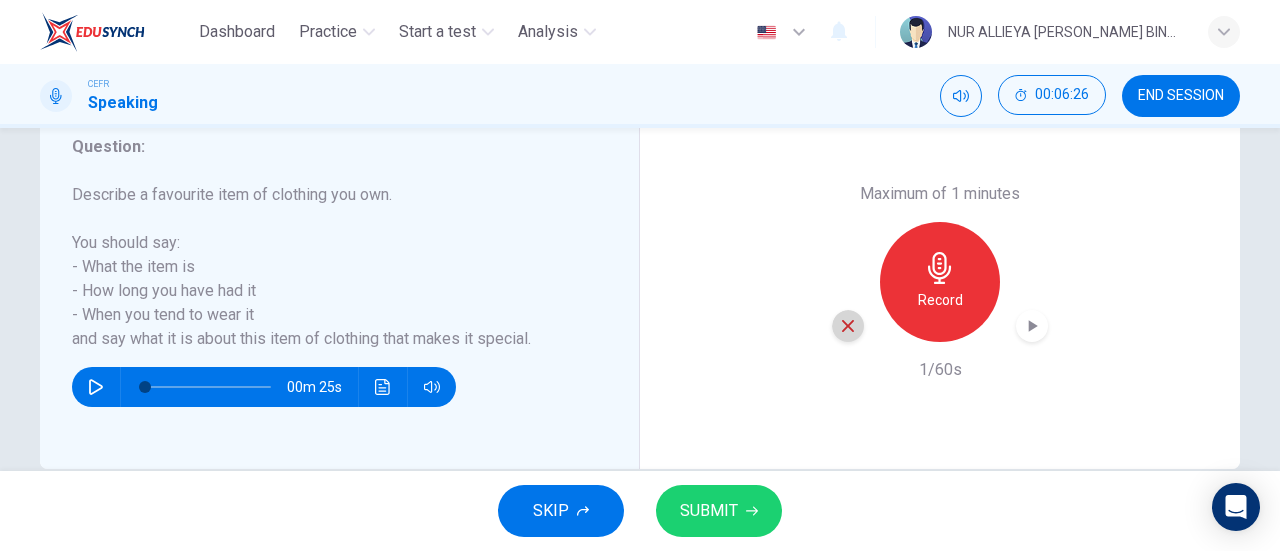 click at bounding box center (848, 326) 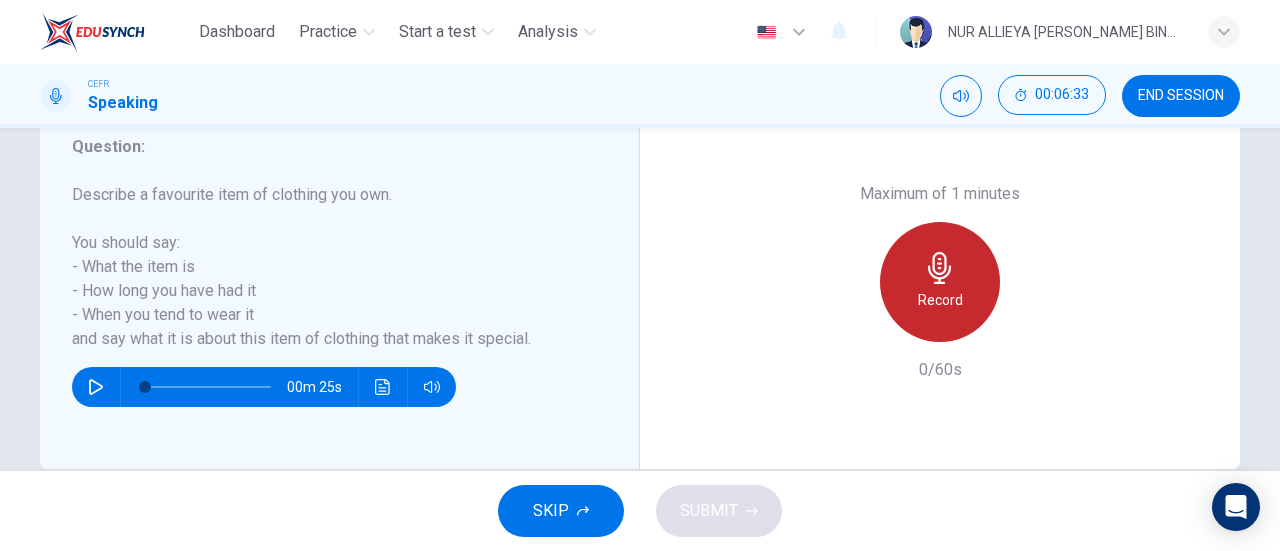 click on "Record" at bounding box center (940, 300) 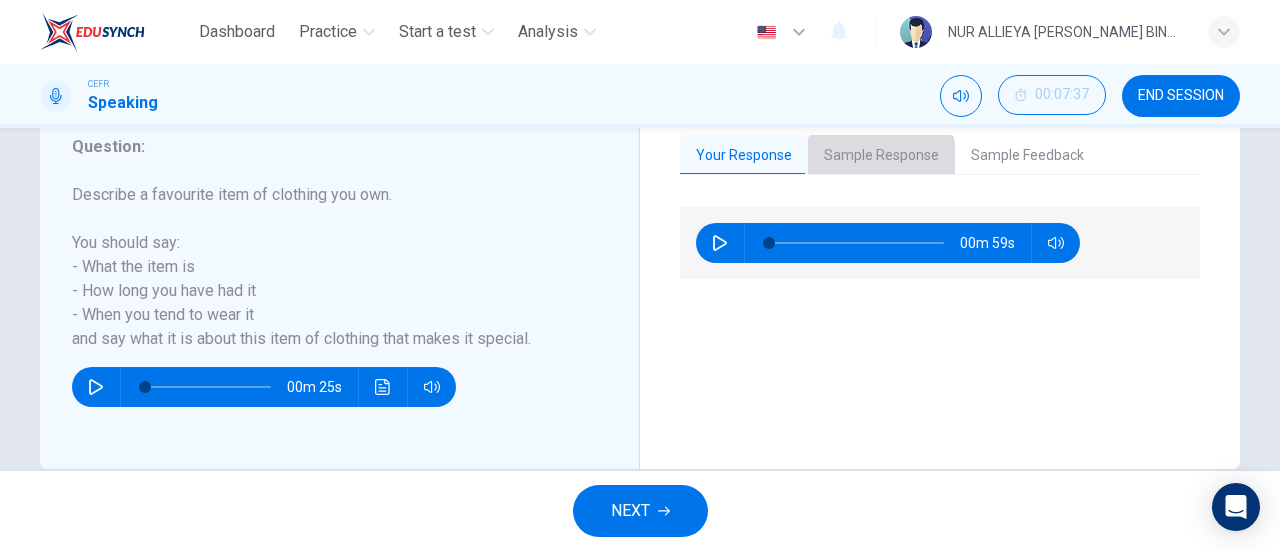 click on "Sample Response" at bounding box center (881, 156) 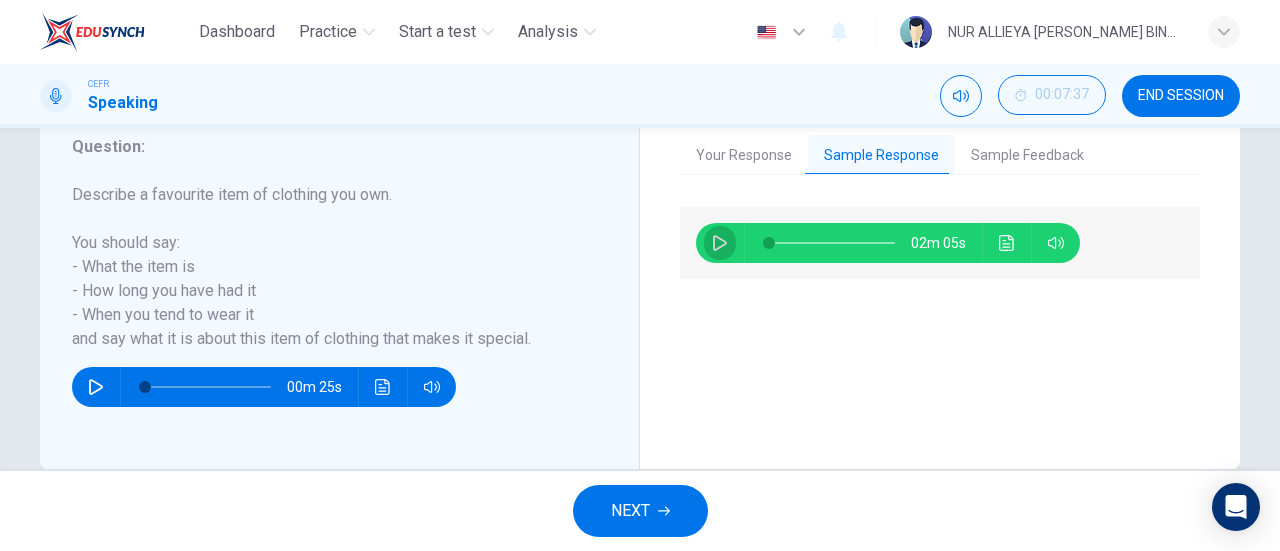 click 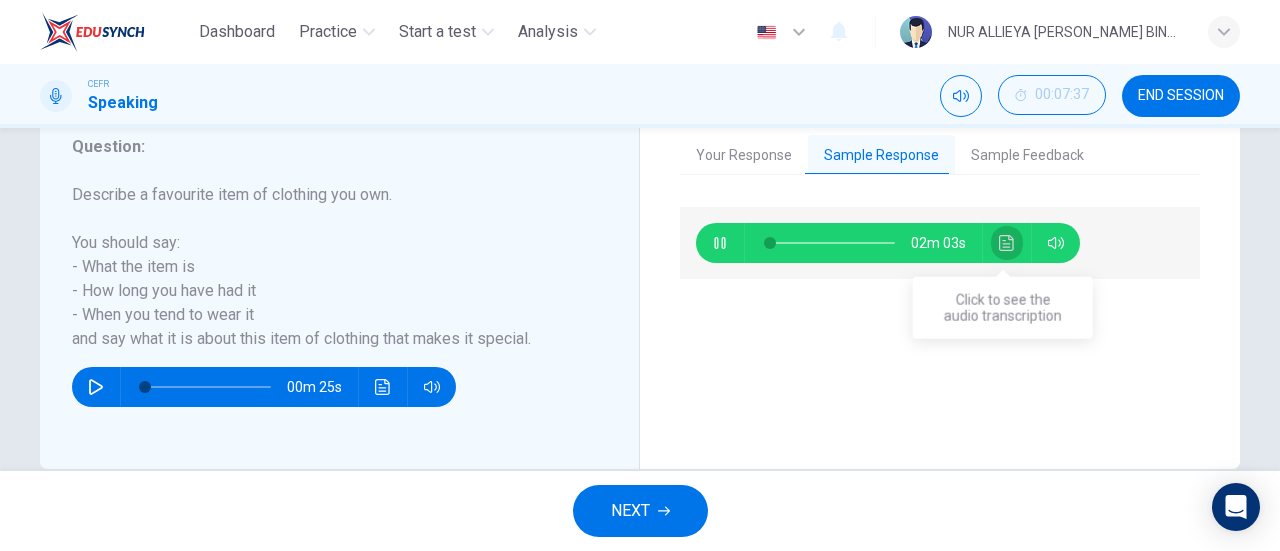 click 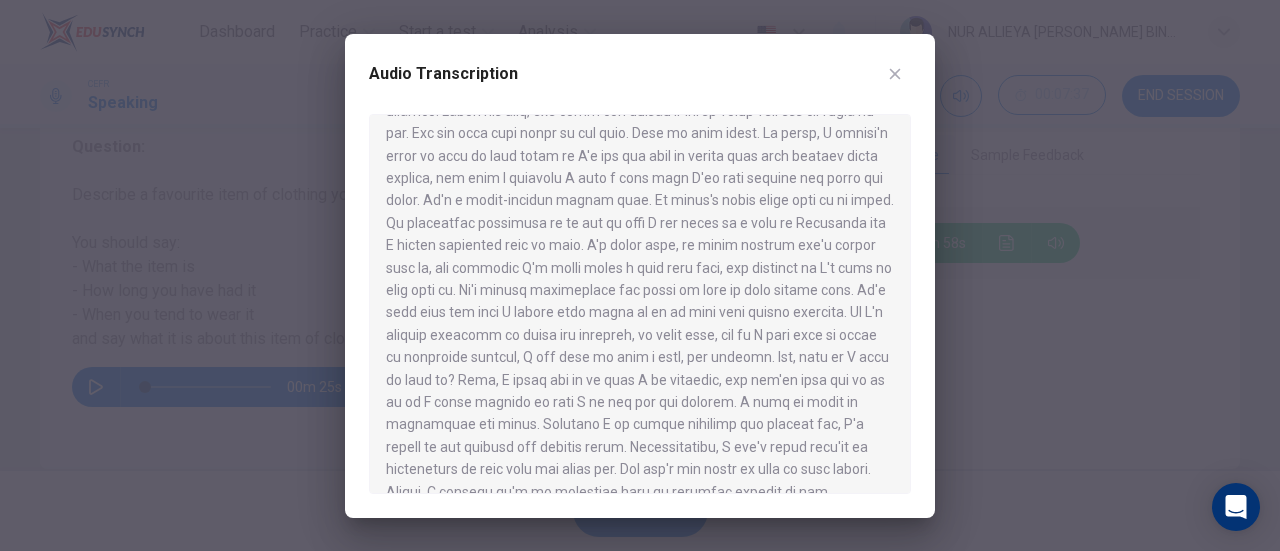 scroll, scrollTop: 68, scrollLeft: 0, axis: vertical 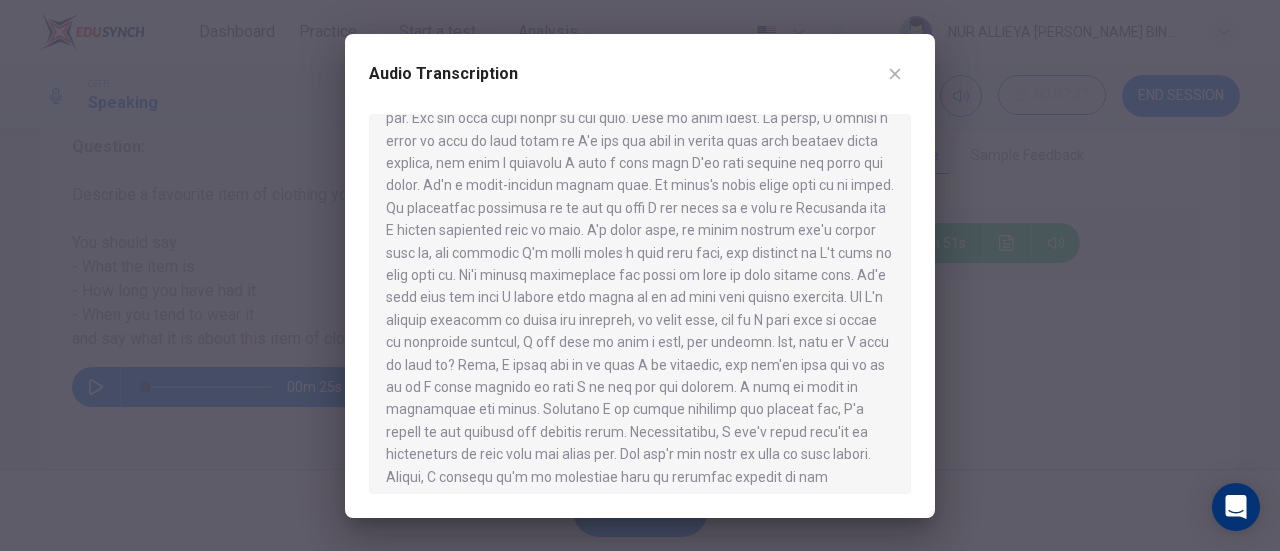 click at bounding box center [895, 74] 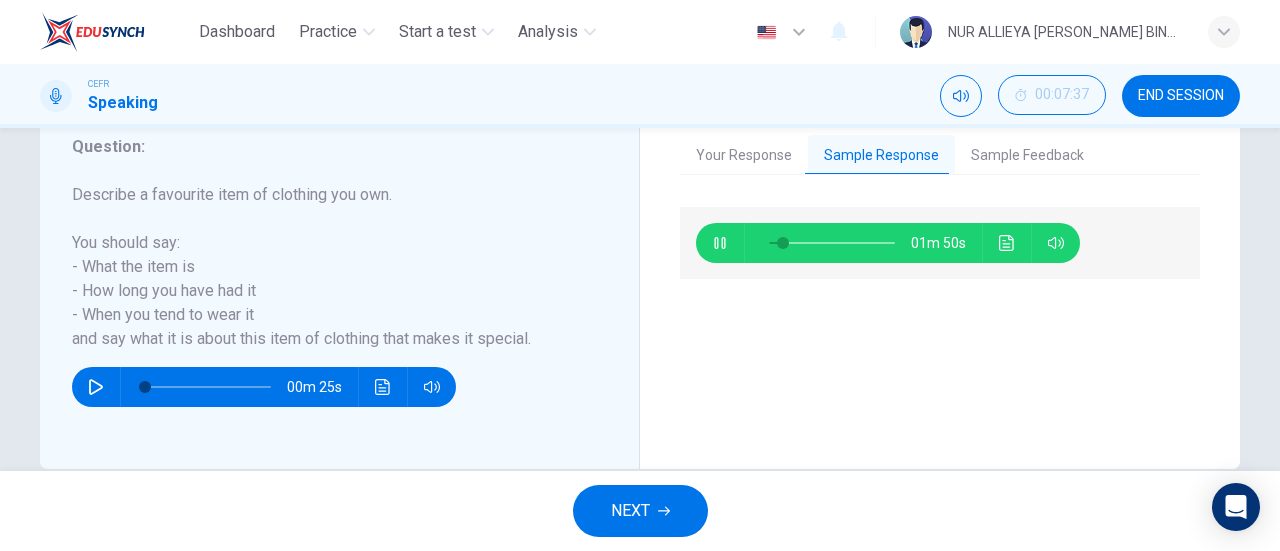 type on "12" 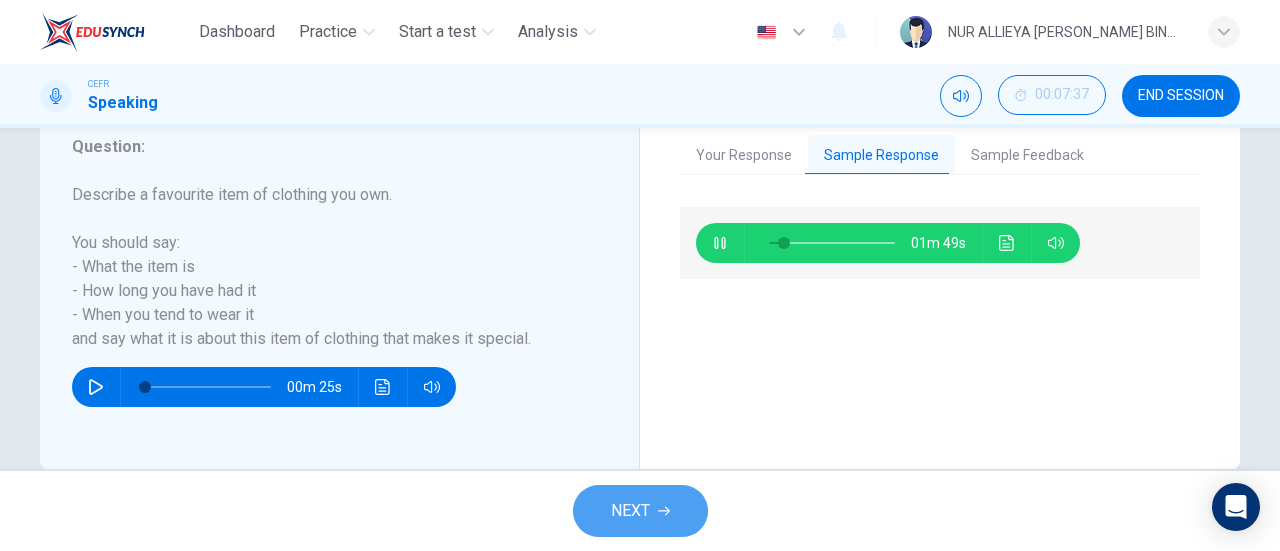 click on "NEXT" at bounding box center [640, 511] 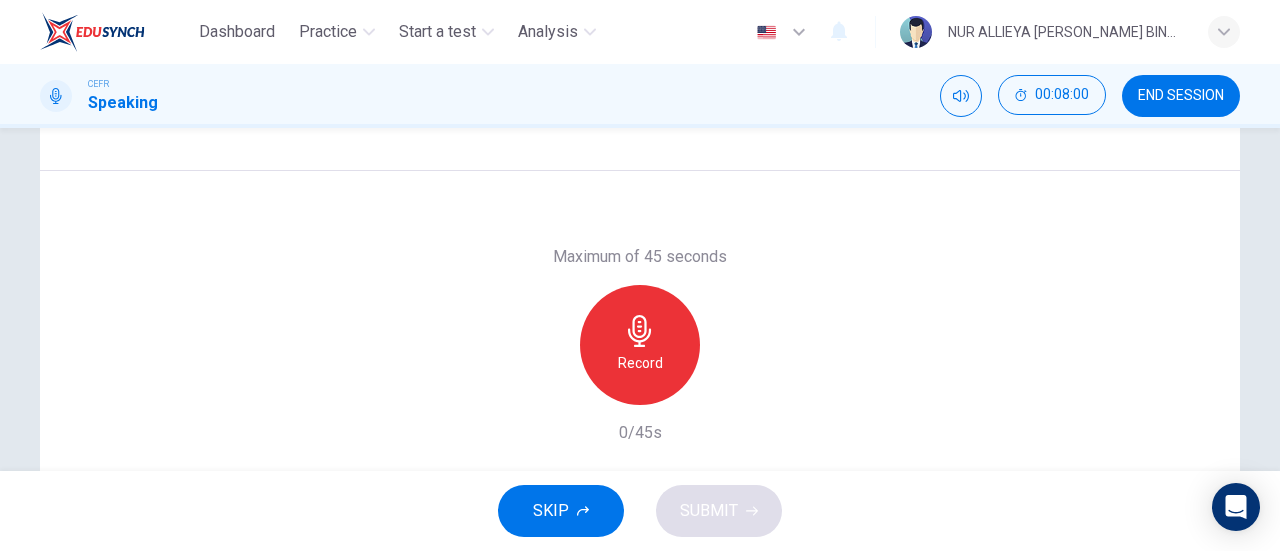 scroll, scrollTop: 289, scrollLeft: 0, axis: vertical 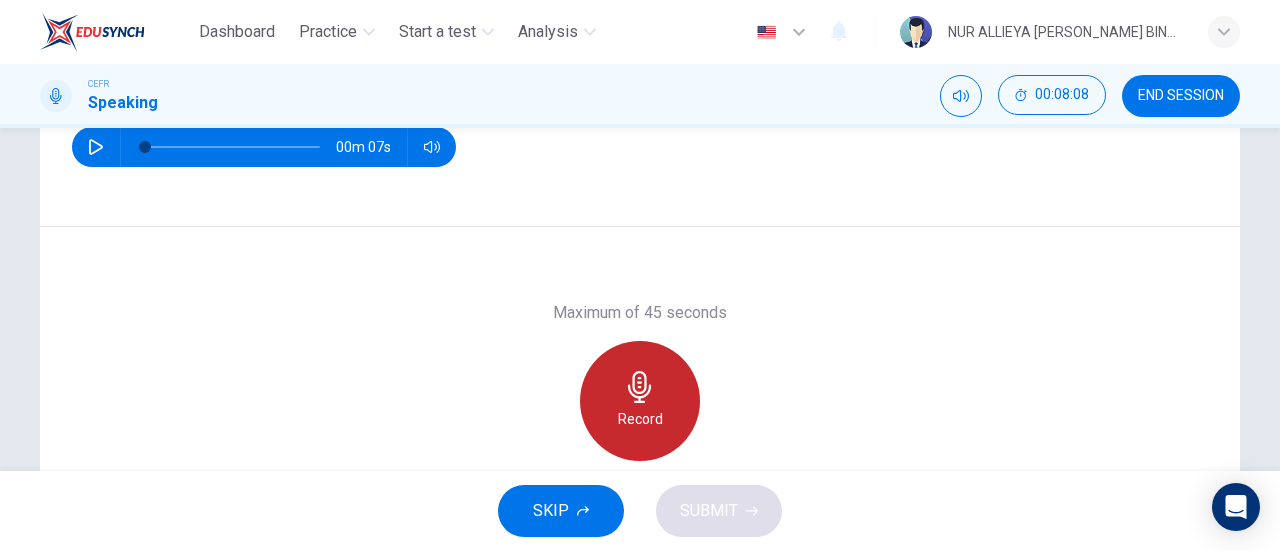 click on "Record" at bounding box center (640, 419) 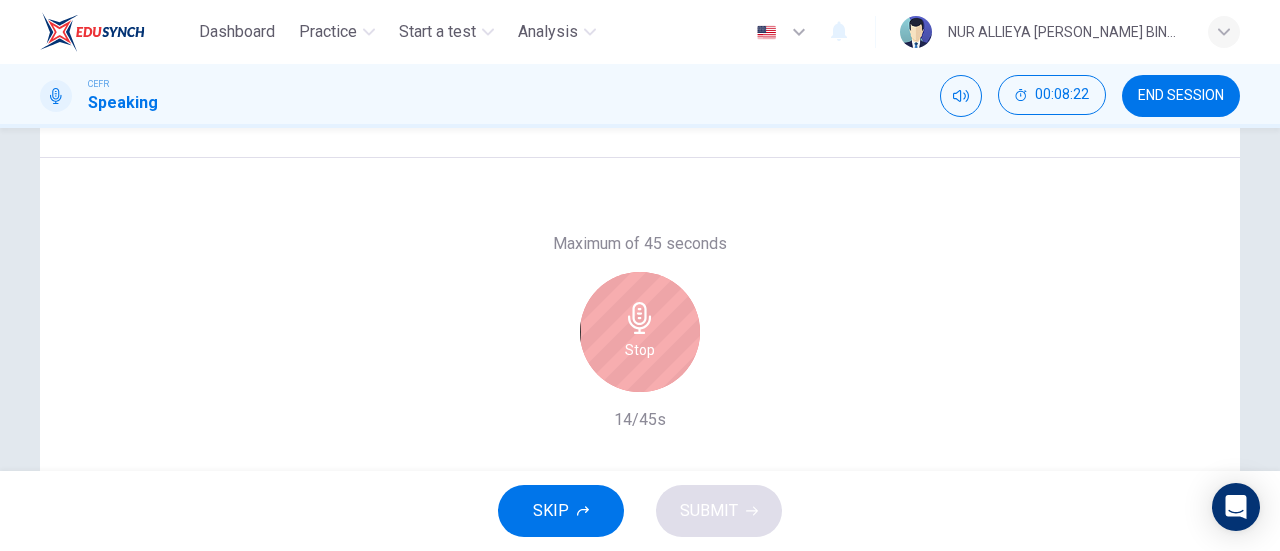 scroll, scrollTop: 358, scrollLeft: 0, axis: vertical 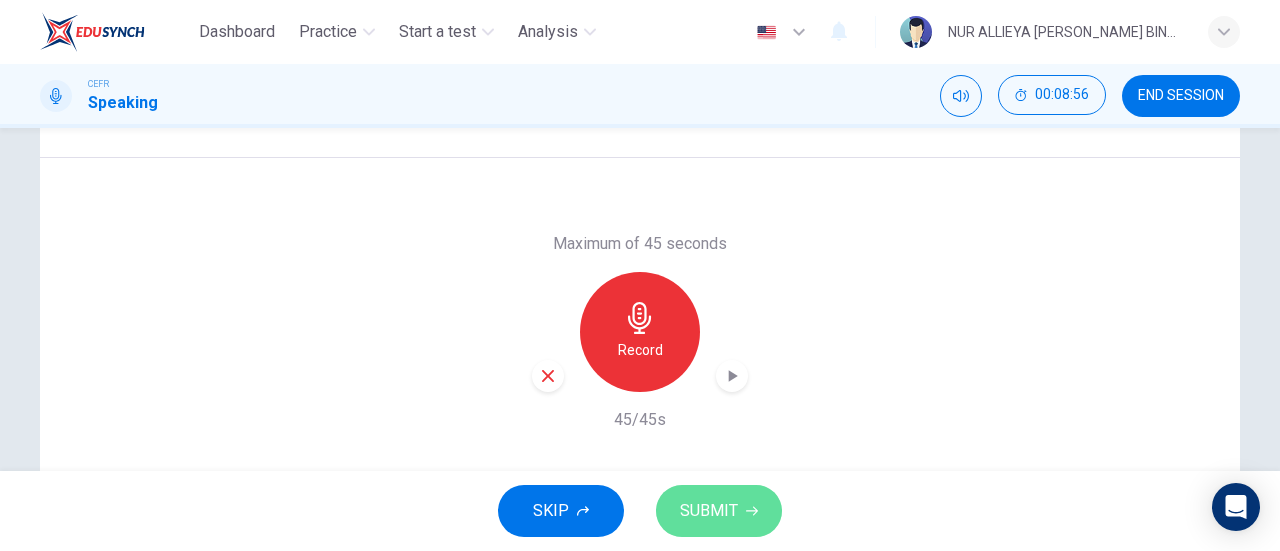 click on "SUBMIT" at bounding box center (719, 511) 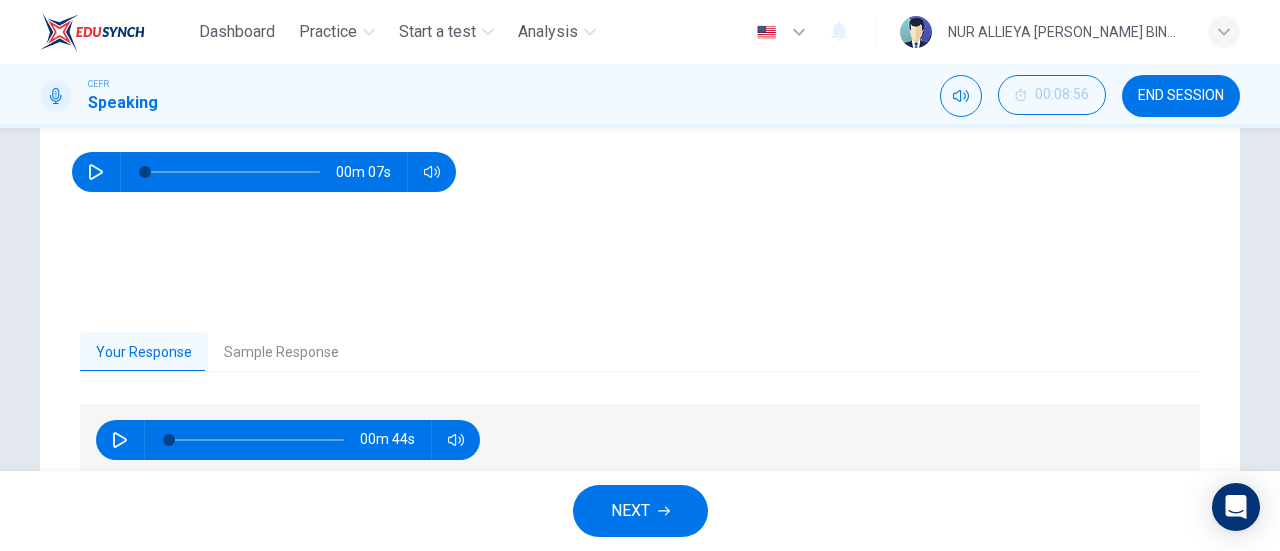 scroll, scrollTop: 432, scrollLeft: 0, axis: vertical 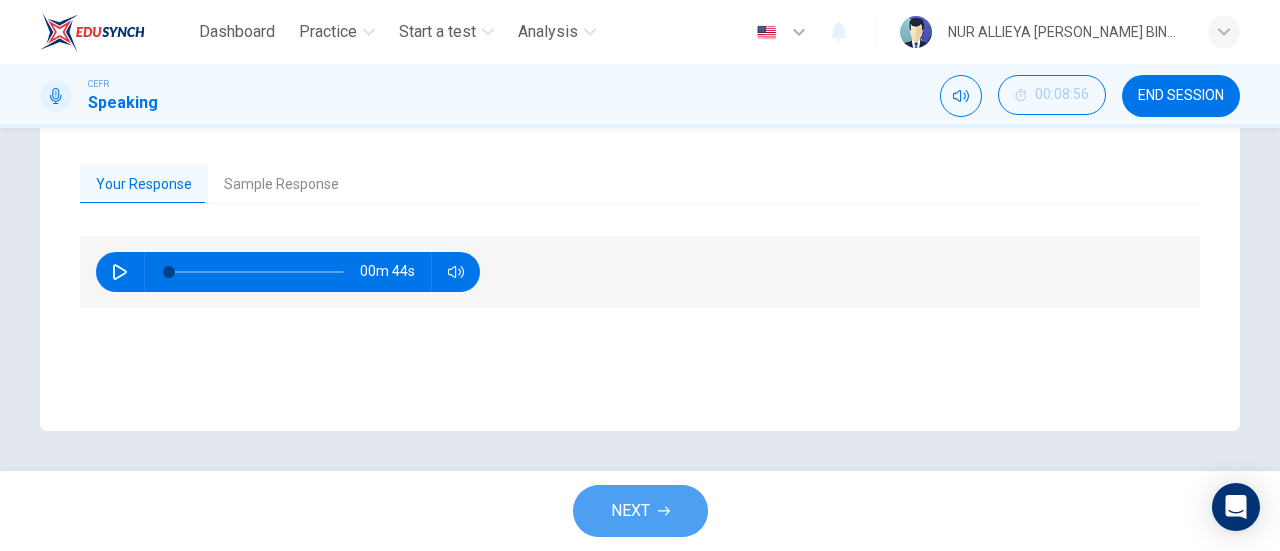 click 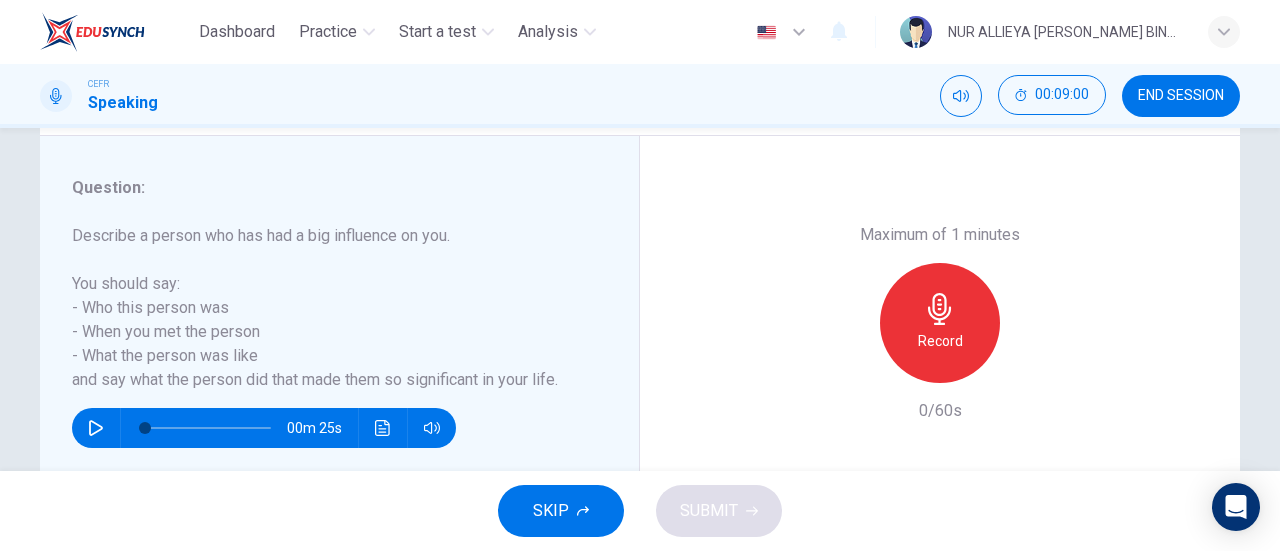 scroll, scrollTop: 387, scrollLeft: 0, axis: vertical 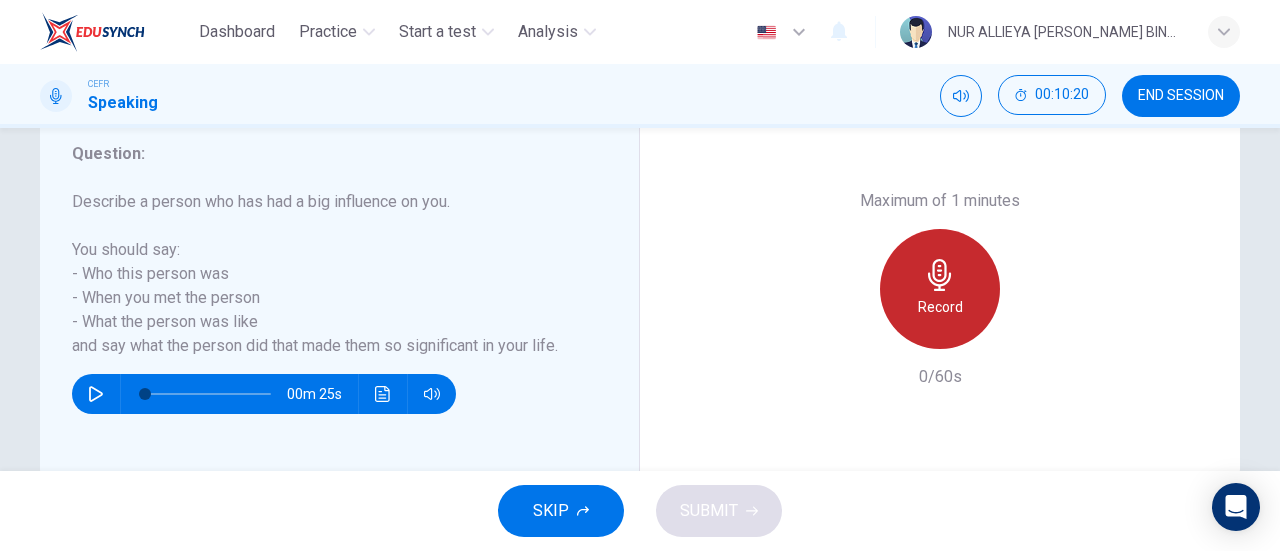 click on "Record" at bounding box center [940, 289] 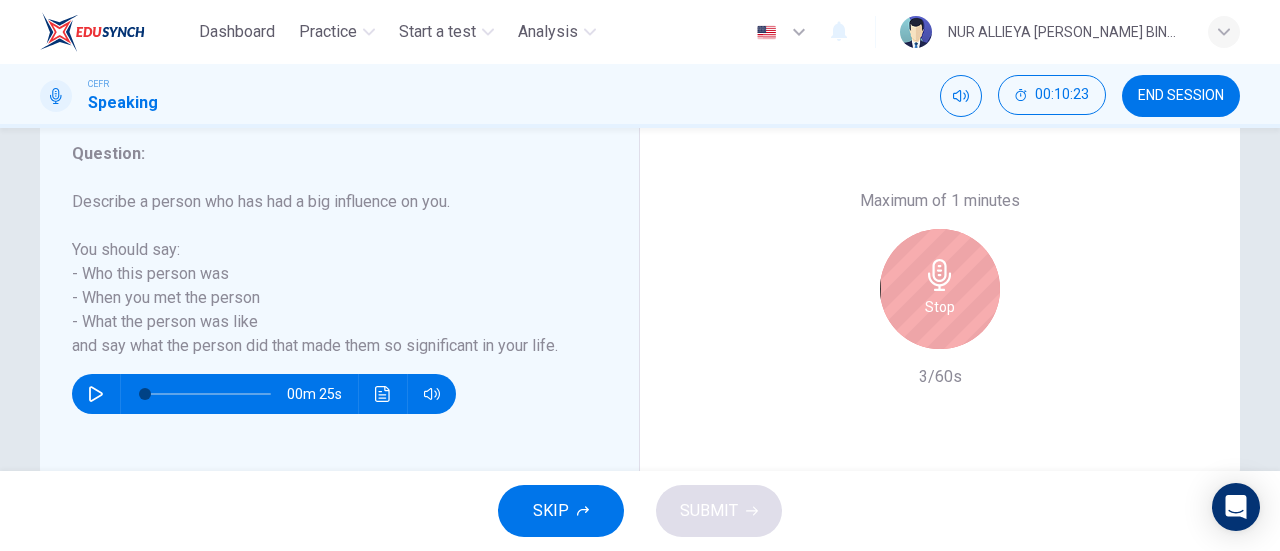 click on "Stop" at bounding box center (940, 289) 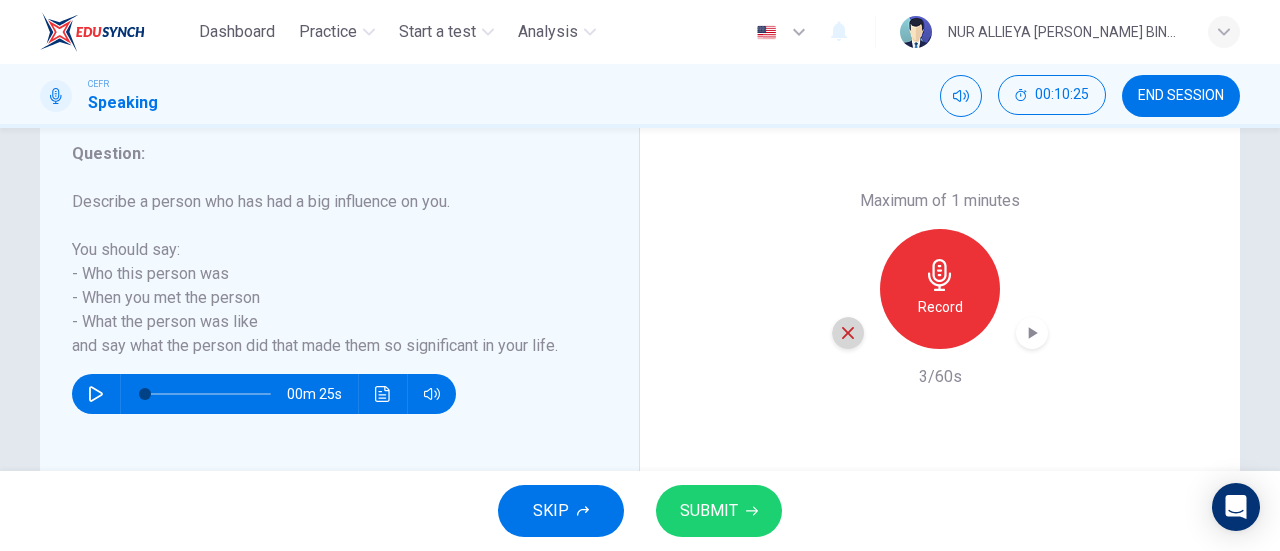 click 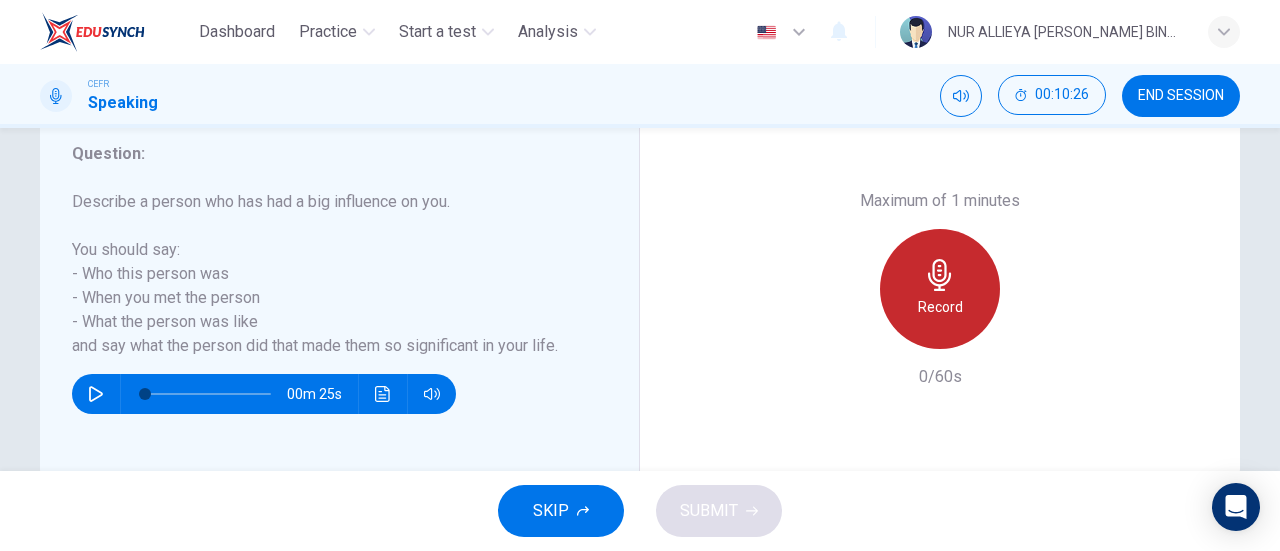 click 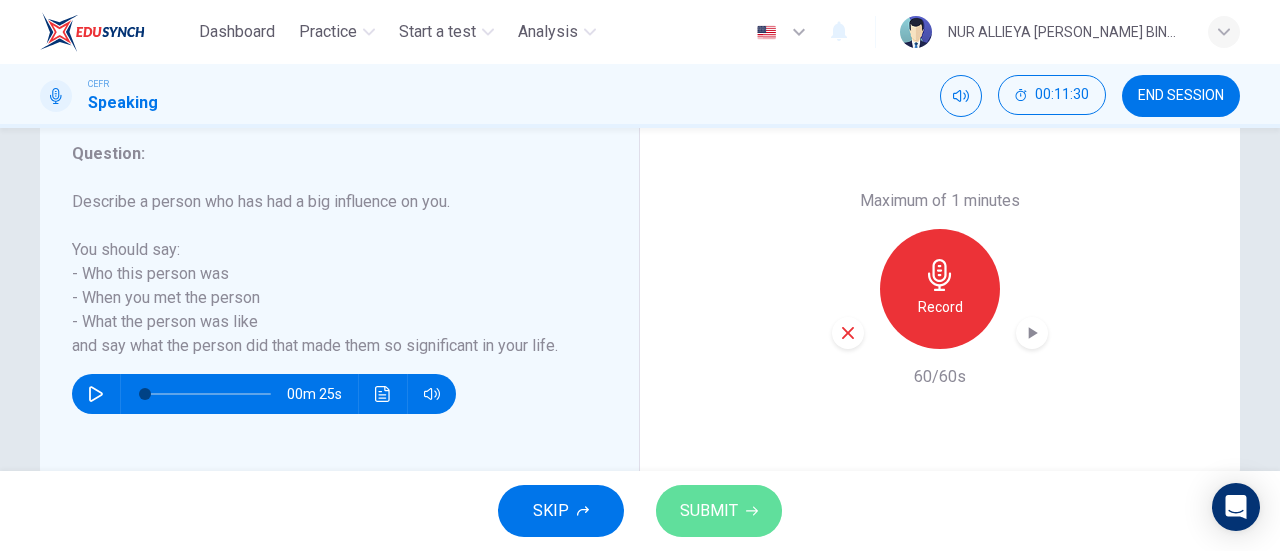 click on "SUBMIT" at bounding box center [719, 511] 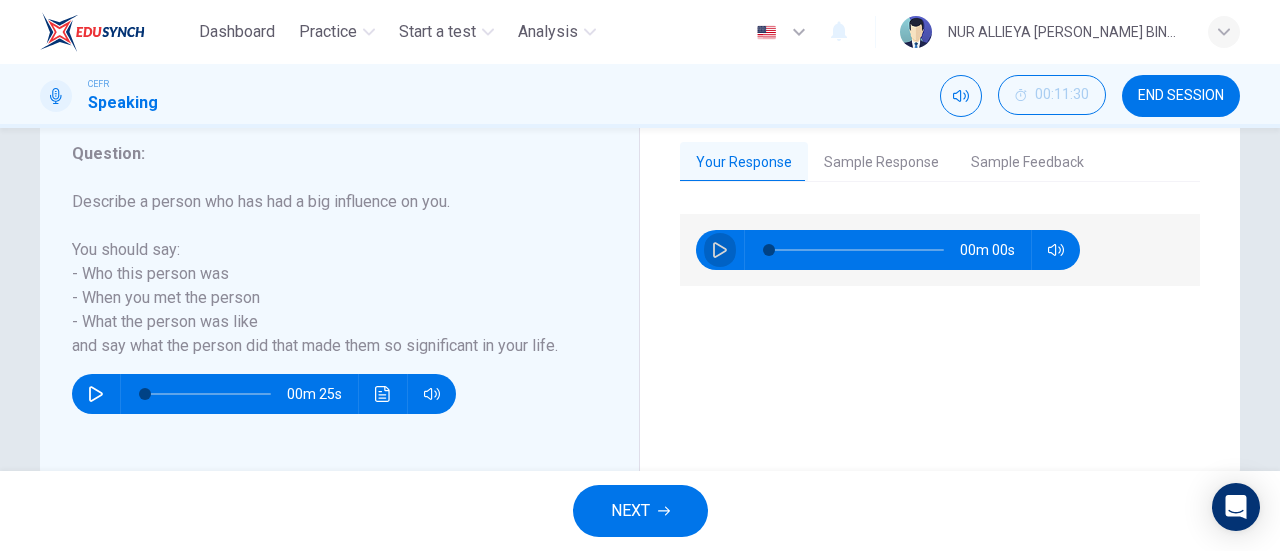 click at bounding box center (720, 250) 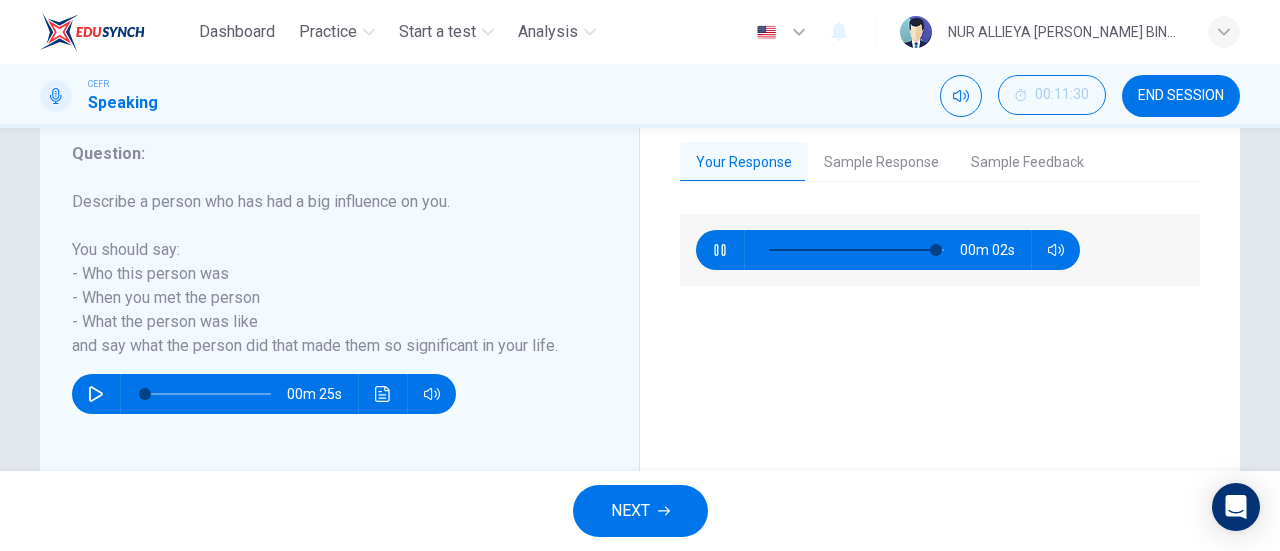 type on "97" 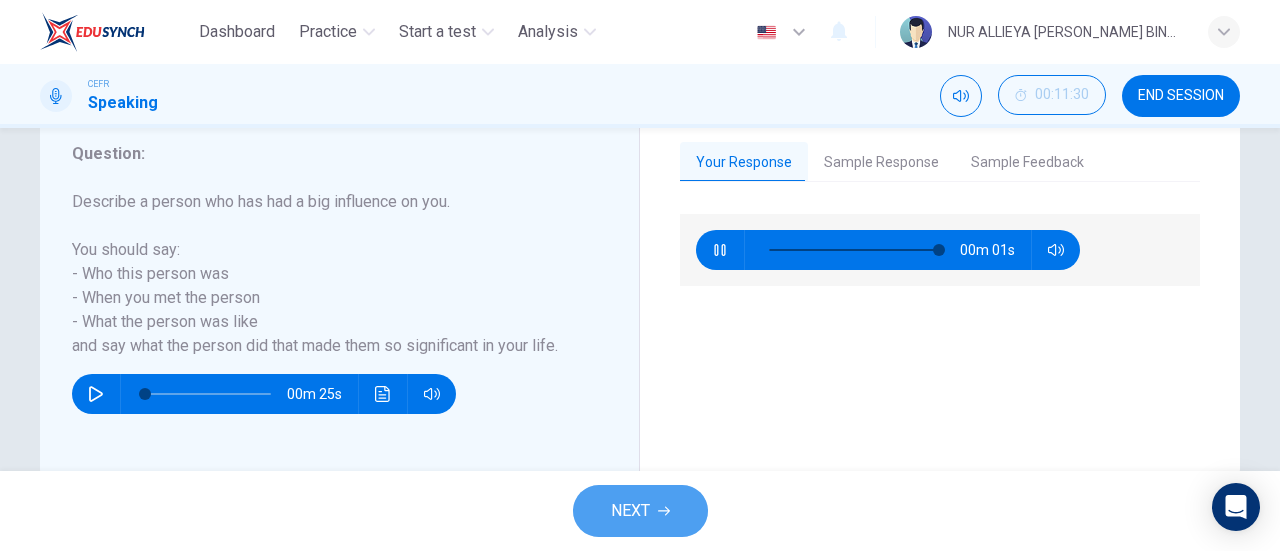 click on "NEXT" at bounding box center [640, 511] 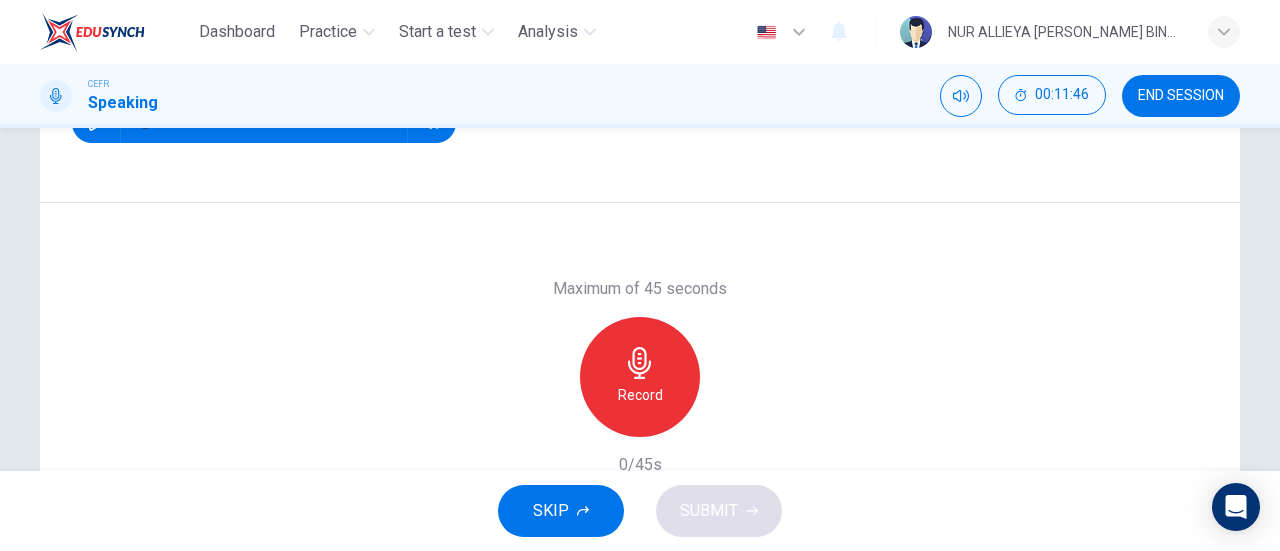 scroll, scrollTop: 320, scrollLeft: 0, axis: vertical 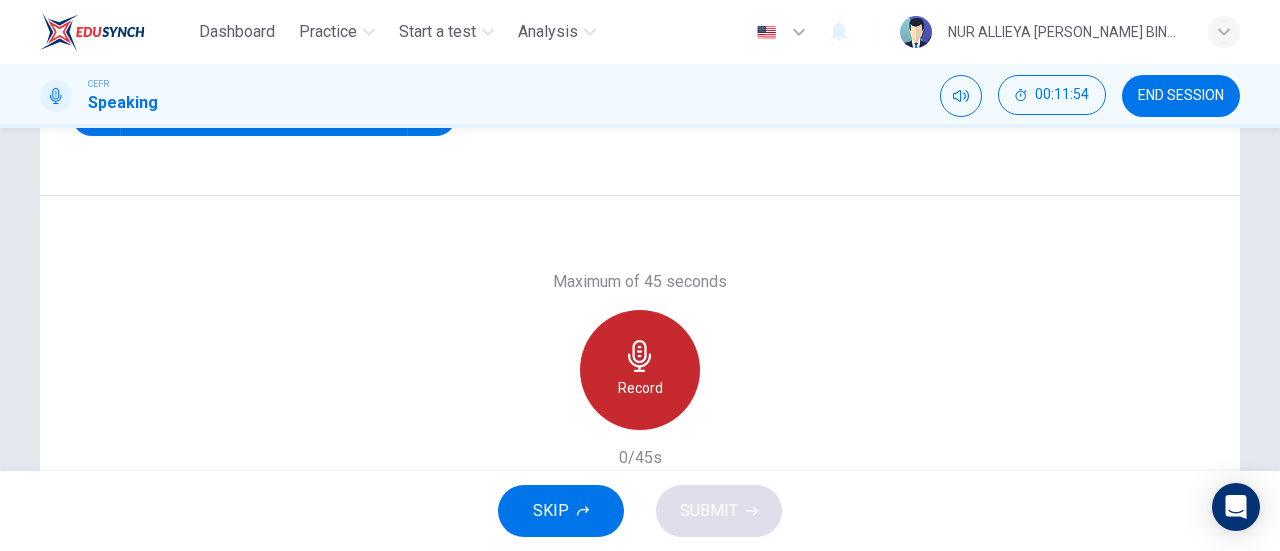 click on "Record" at bounding box center (640, 370) 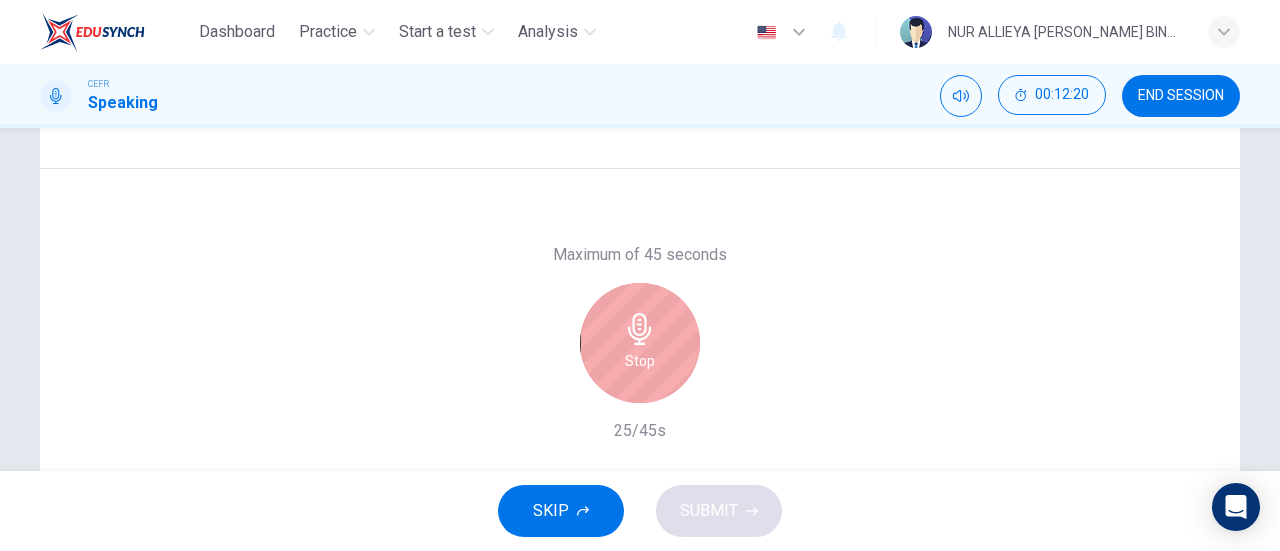 scroll, scrollTop: 348, scrollLeft: 0, axis: vertical 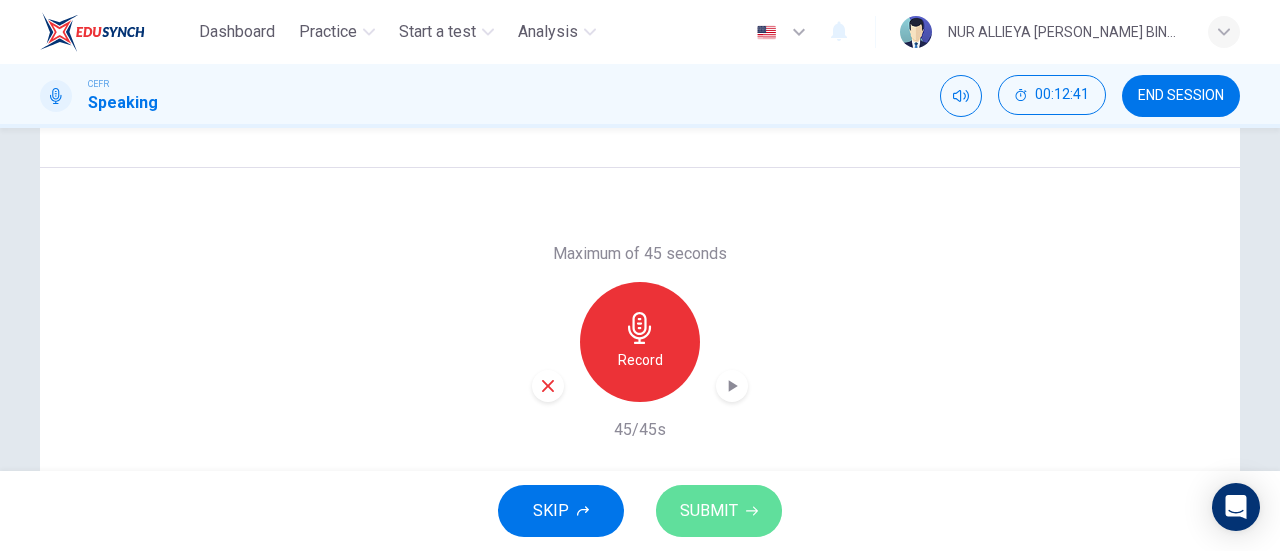 click on "SUBMIT" at bounding box center (709, 511) 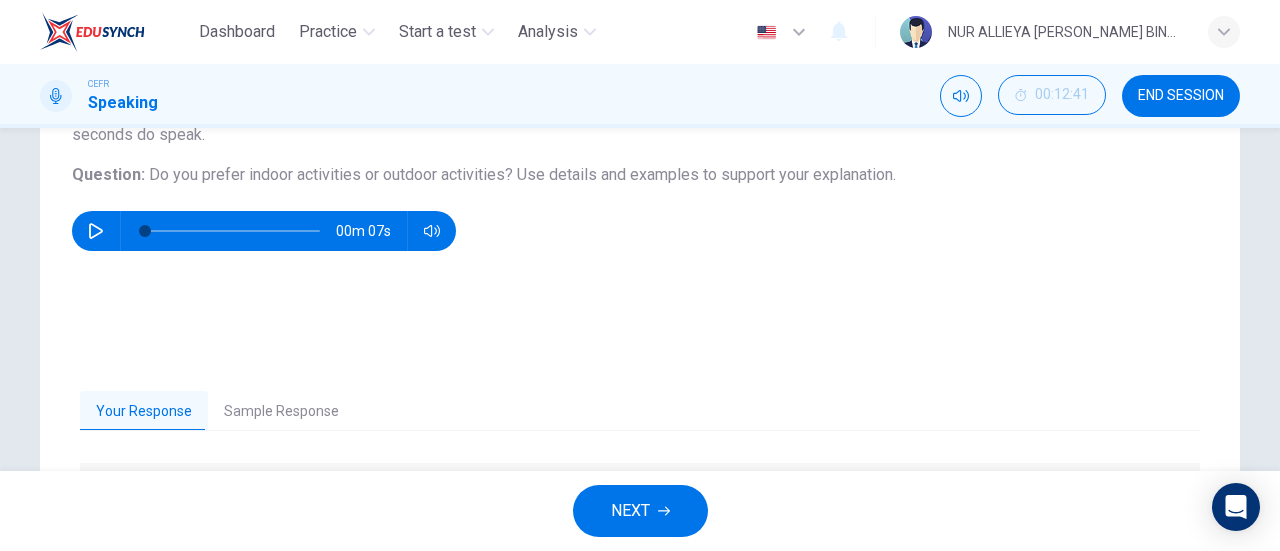 scroll, scrollTop: 379, scrollLeft: 0, axis: vertical 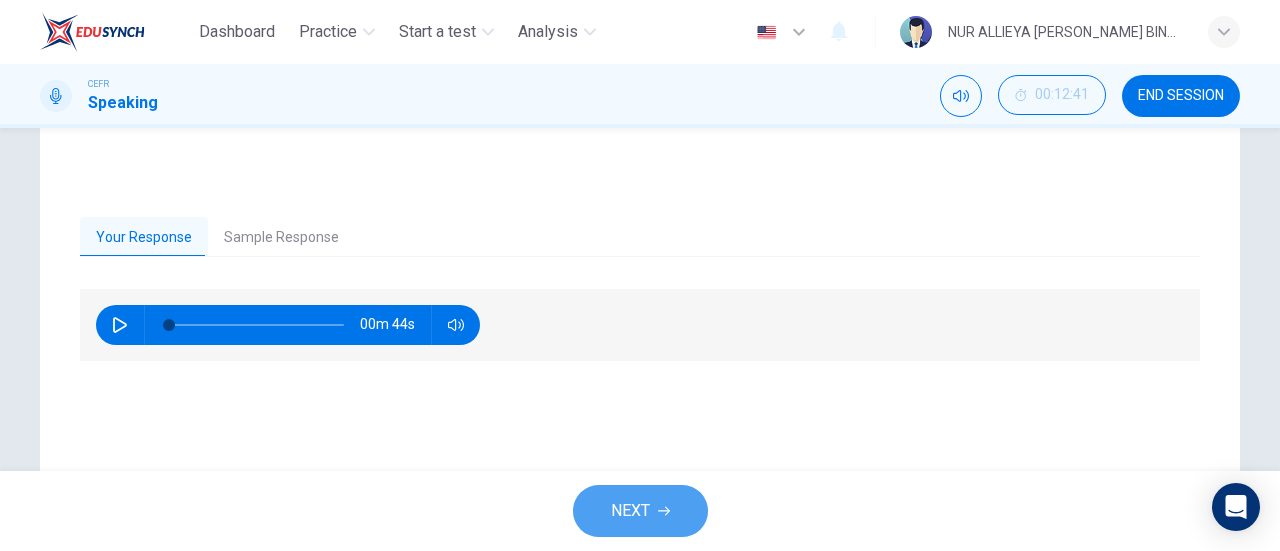 click on "NEXT" at bounding box center (640, 511) 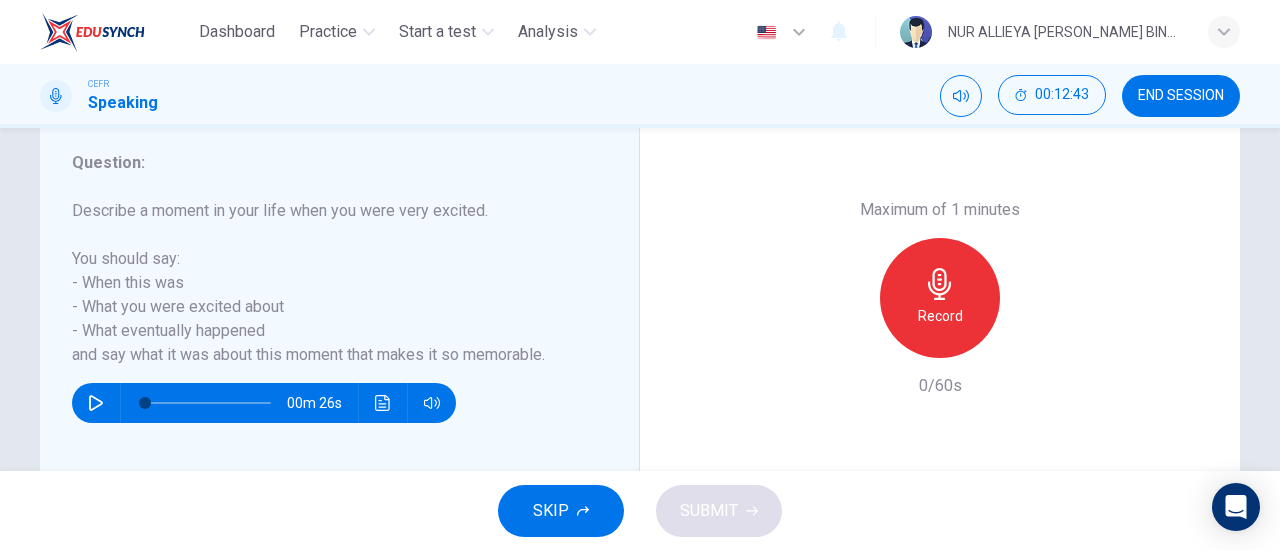 scroll, scrollTop: 379, scrollLeft: 0, axis: vertical 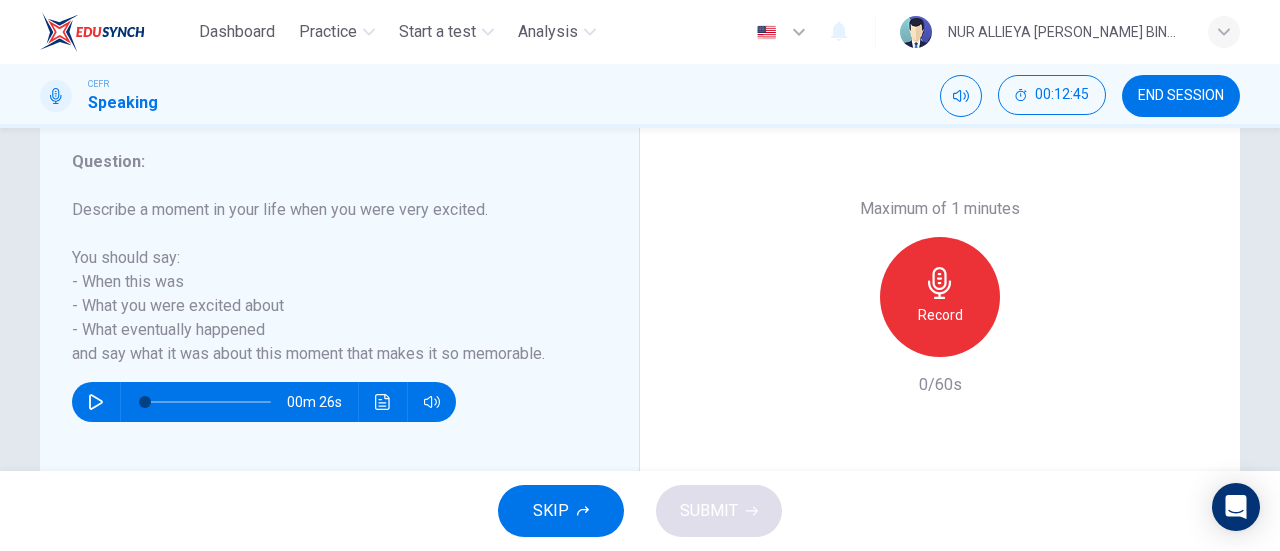 click on "Question : Describe a moment in your life when you were very excited.  You should say:
- When this was
- What you were excited about
- What eventually happened
and say what it was about this moment that makes it so memorable. 00m 26s" at bounding box center [347, 297] 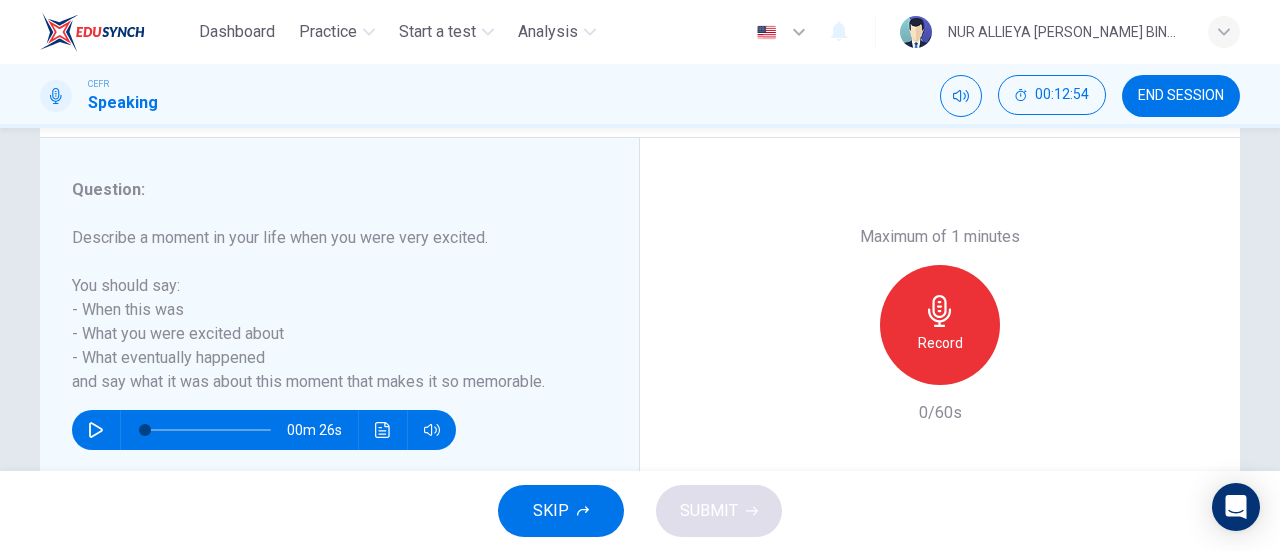 scroll, scrollTop: 354, scrollLeft: 0, axis: vertical 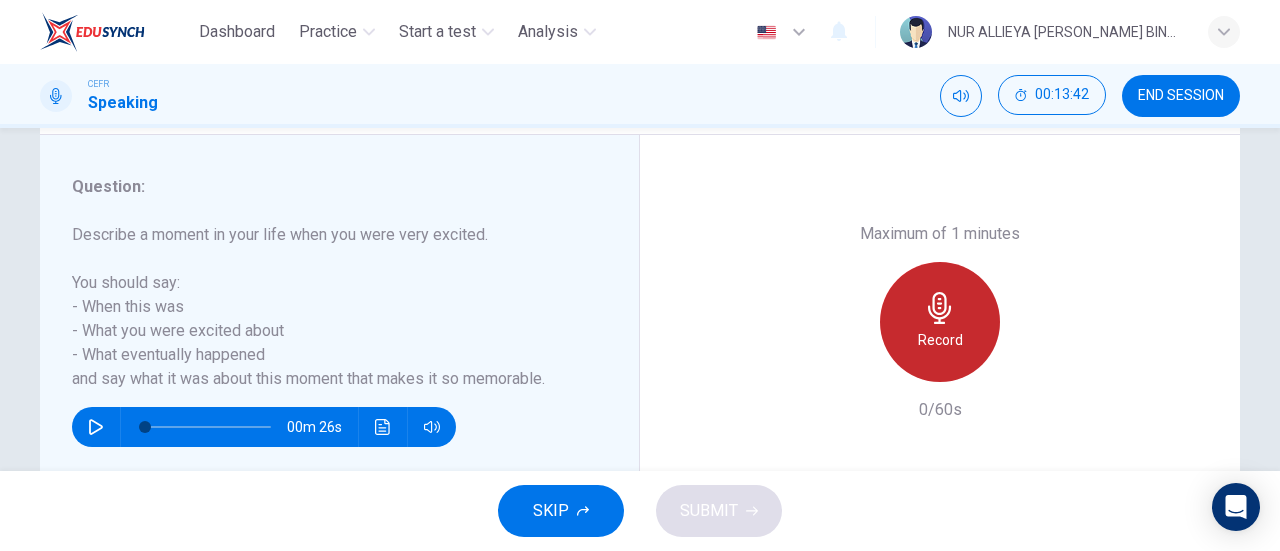 click on "Record" at bounding box center [940, 322] 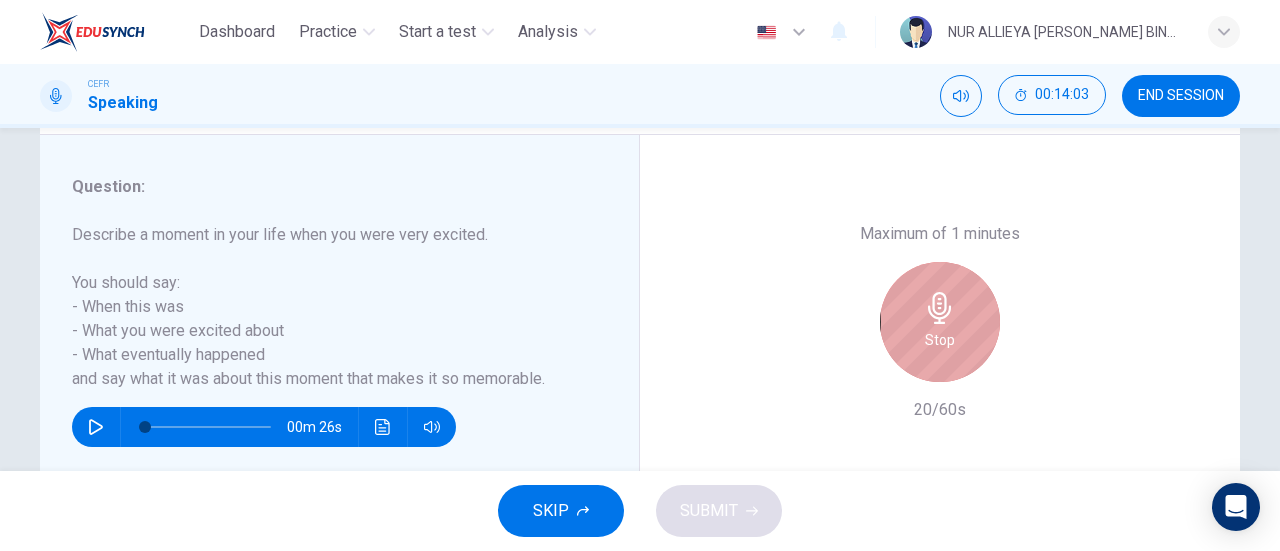 click on "Stop" at bounding box center (940, 322) 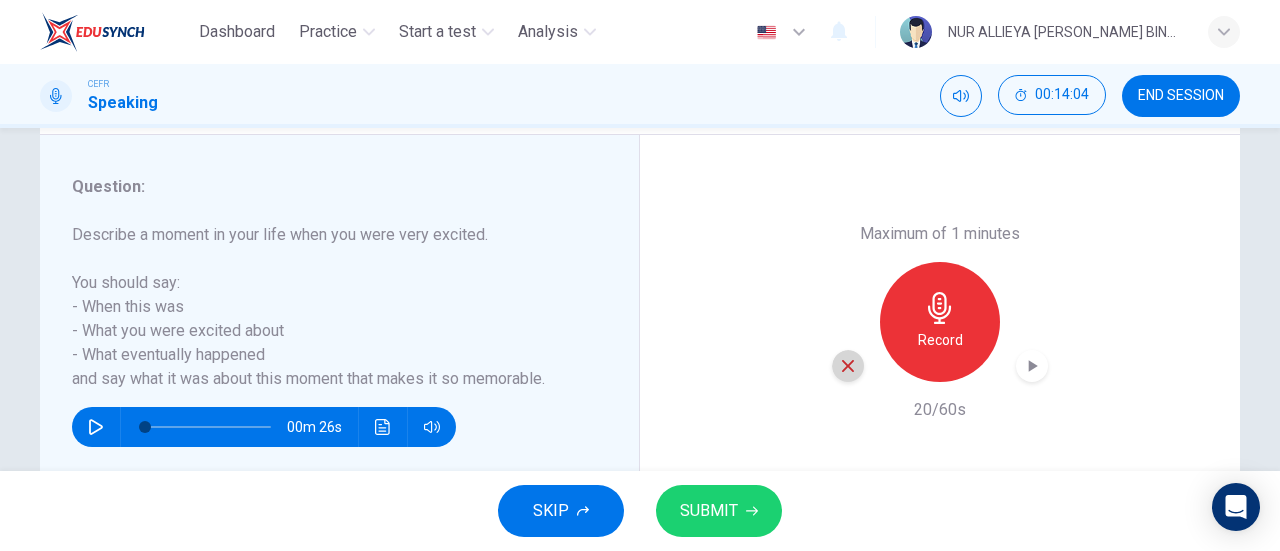 click 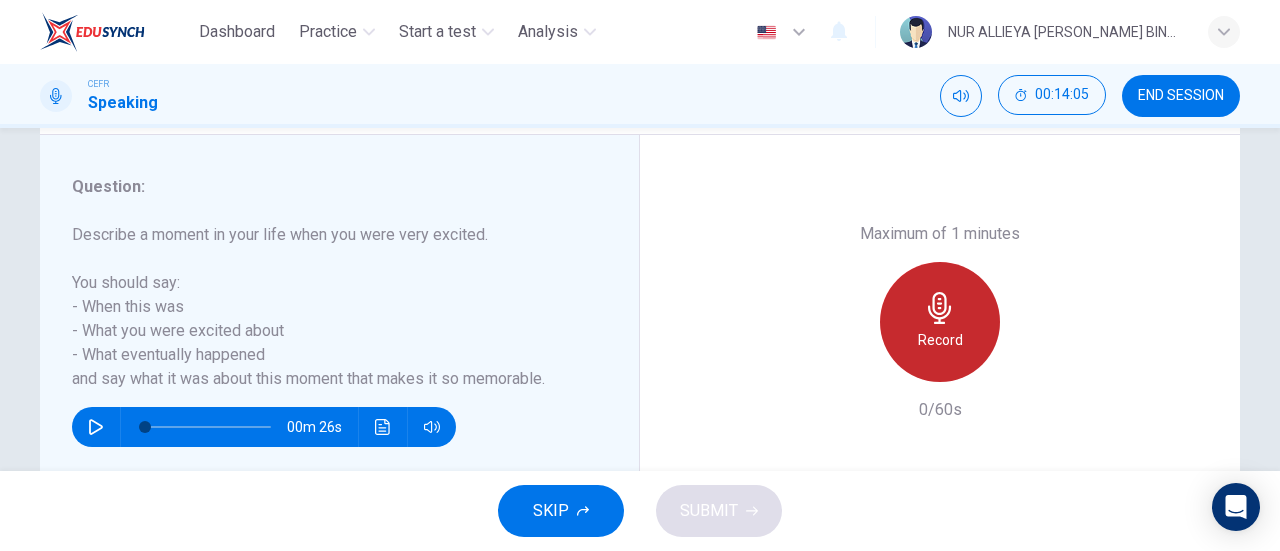 click on "Record" at bounding box center [940, 322] 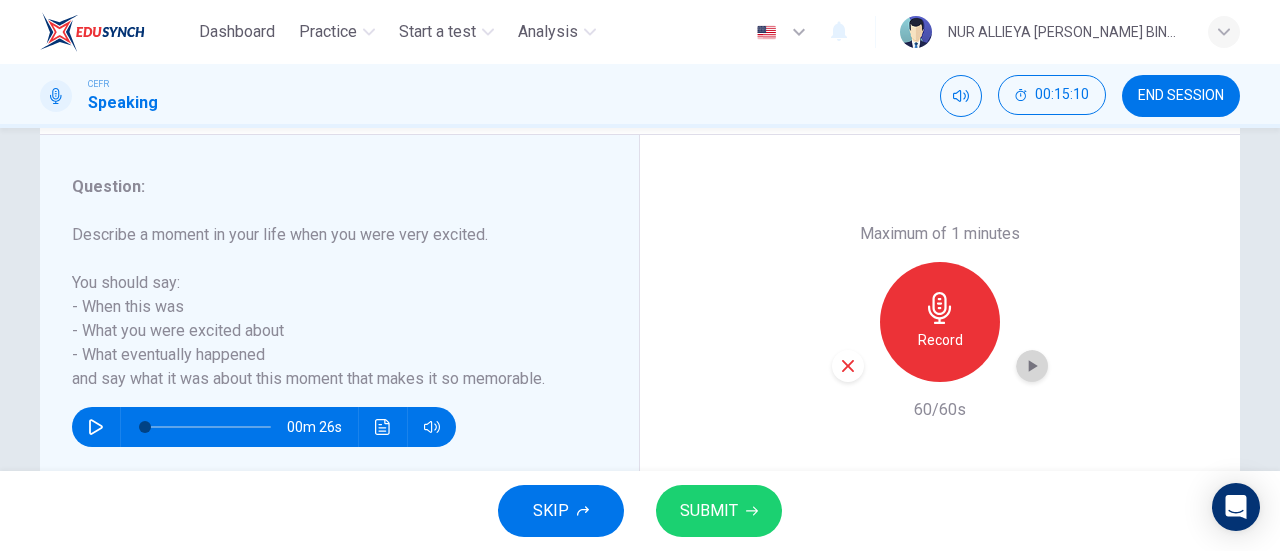 click 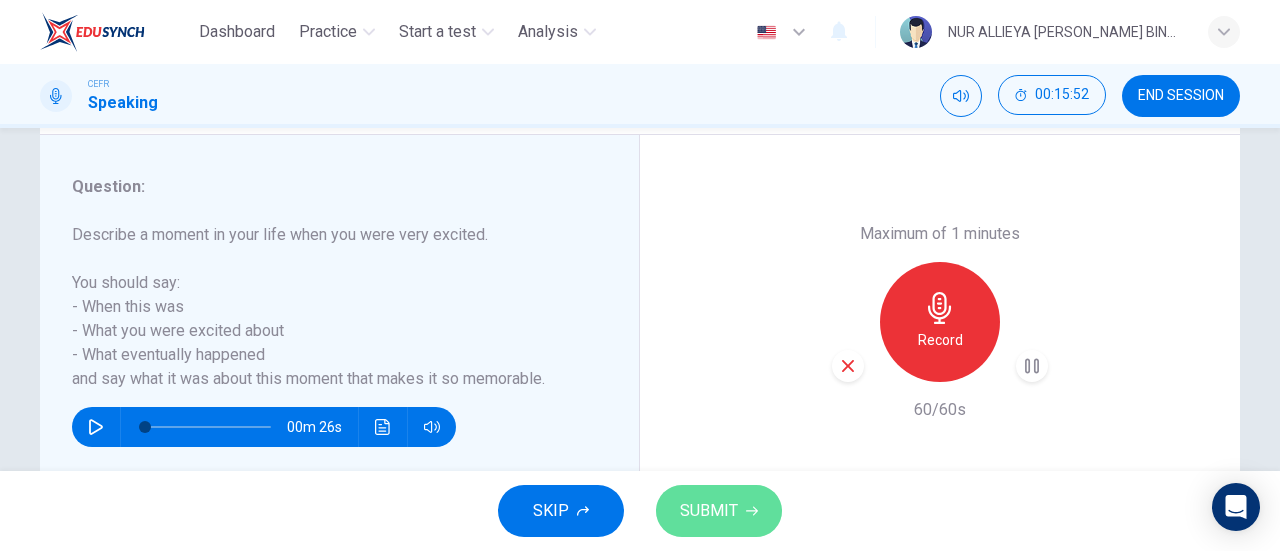 click on "SUBMIT" at bounding box center [719, 511] 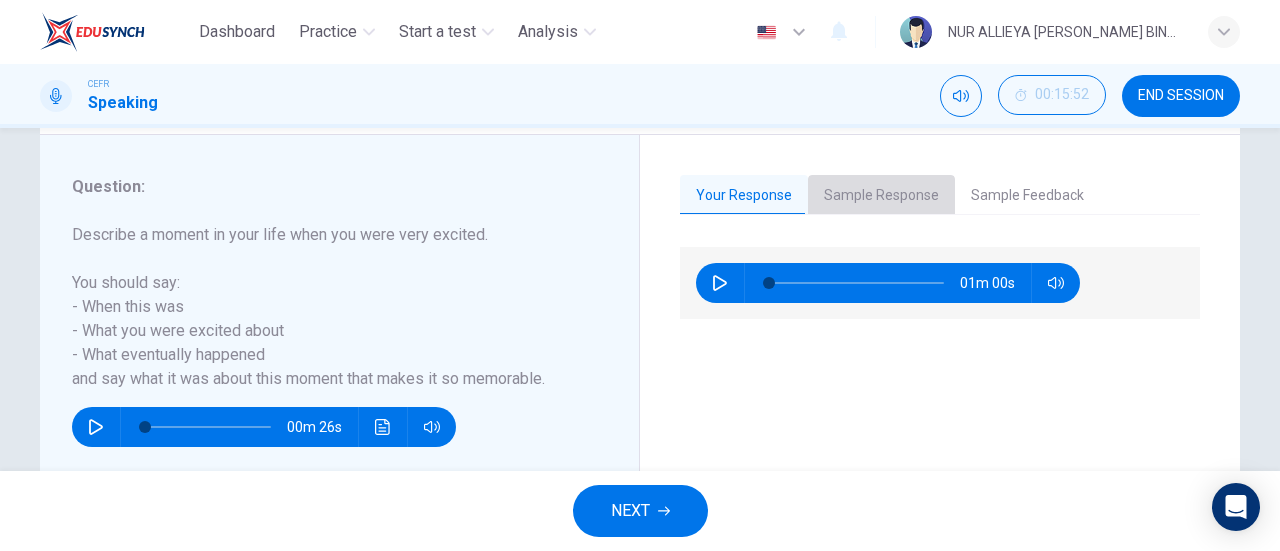 click on "Sample Response" at bounding box center (881, 196) 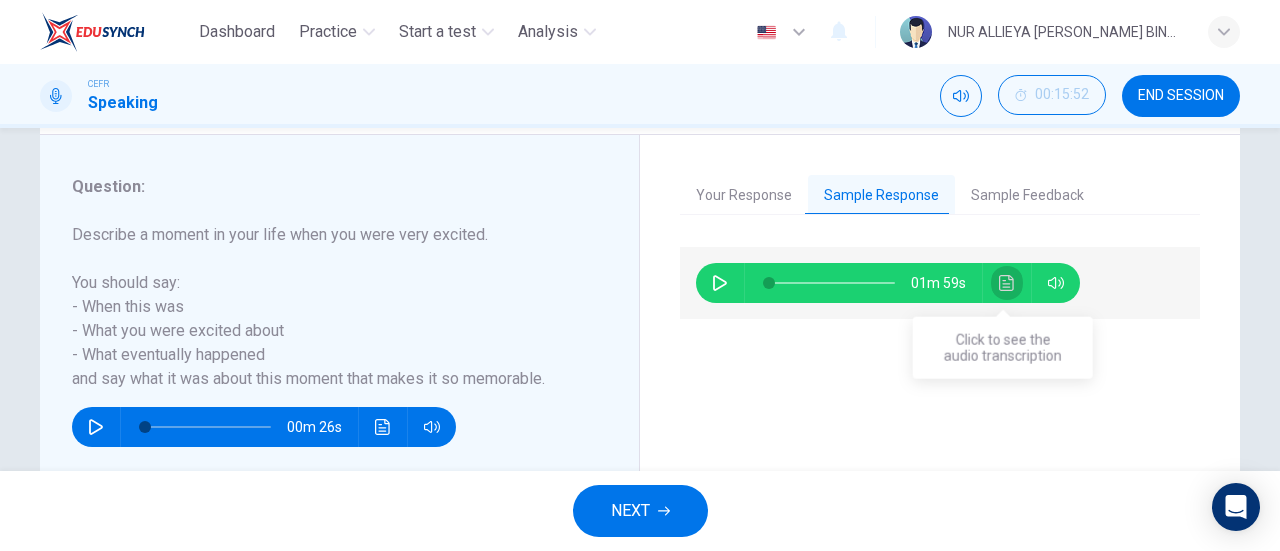 click 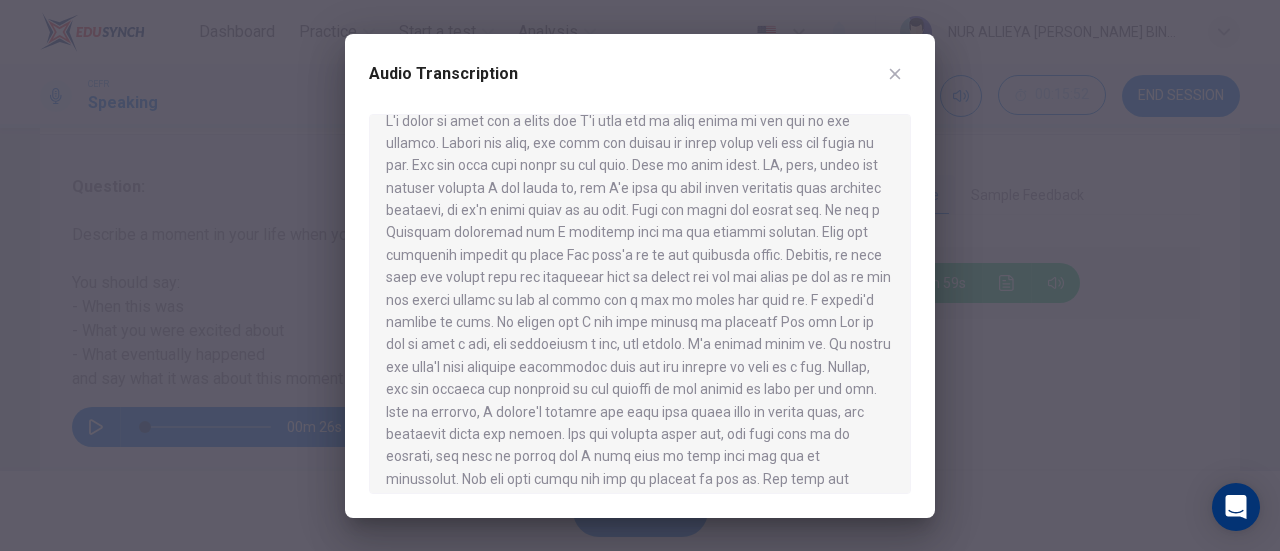 scroll, scrollTop: 22, scrollLeft: 0, axis: vertical 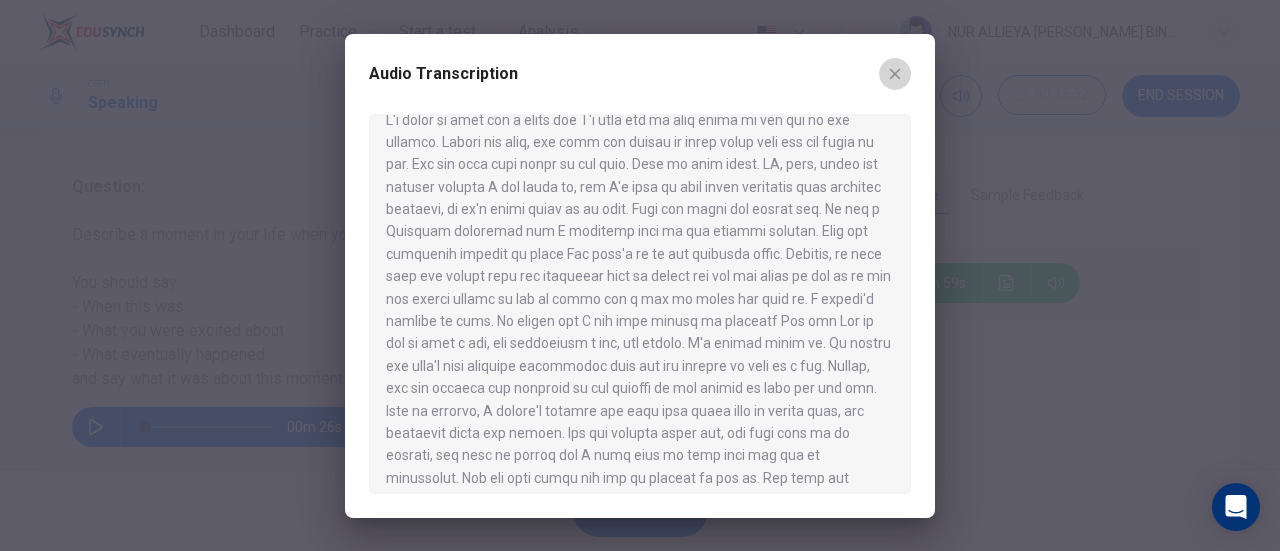 click 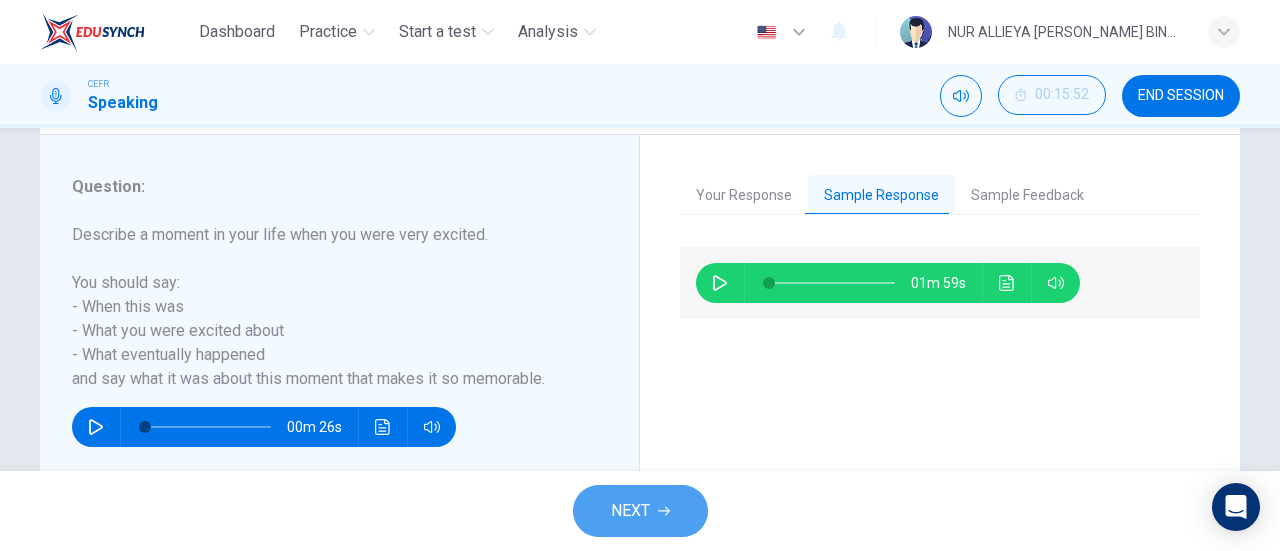 click on "NEXT" at bounding box center (630, 511) 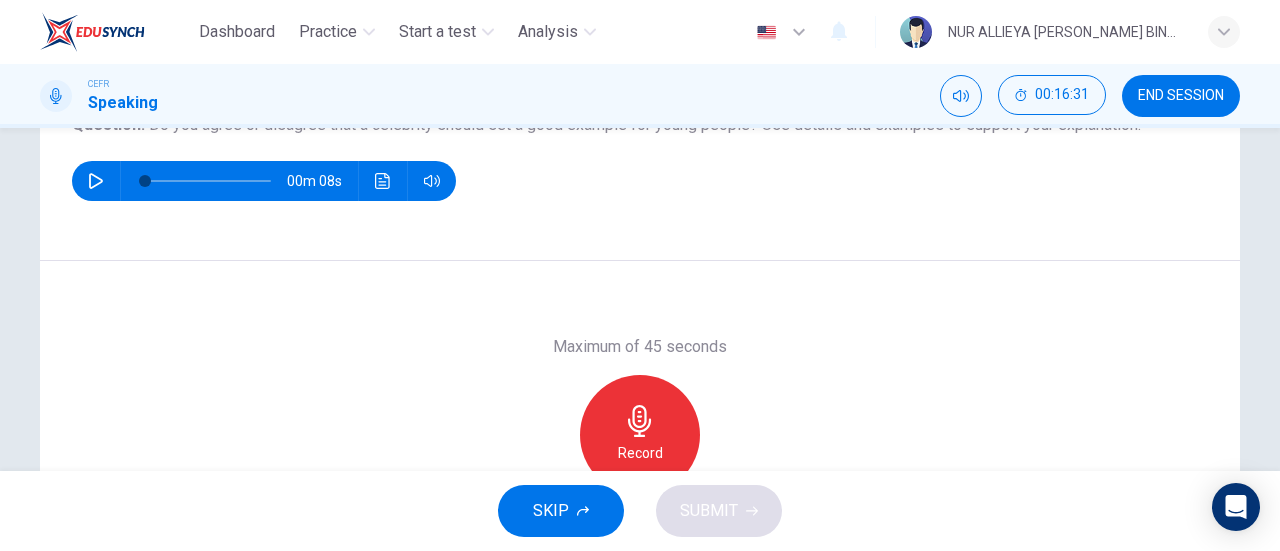 scroll, scrollTop: 257, scrollLeft: 0, axis: vertical 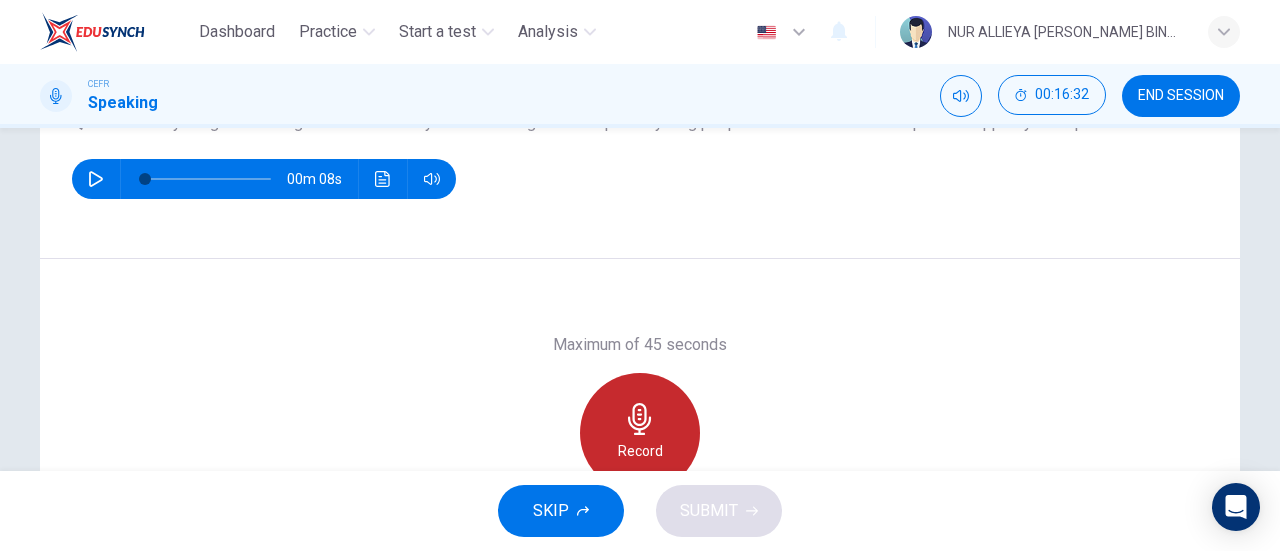 click 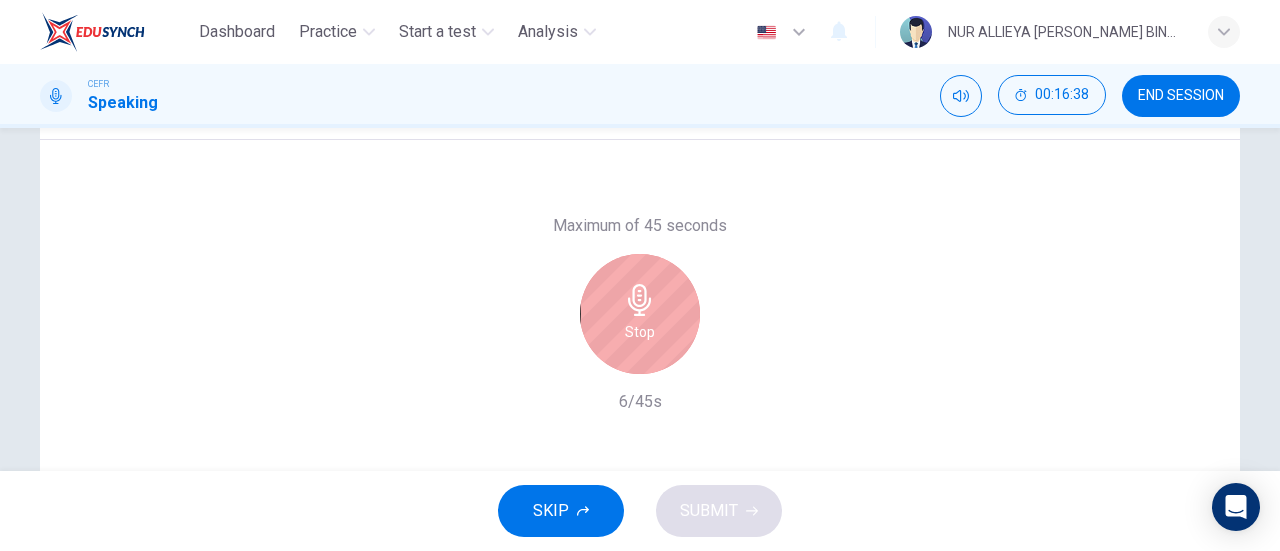 scroll, scrollTop: 377, scrollLeft: 0, axis: vertical 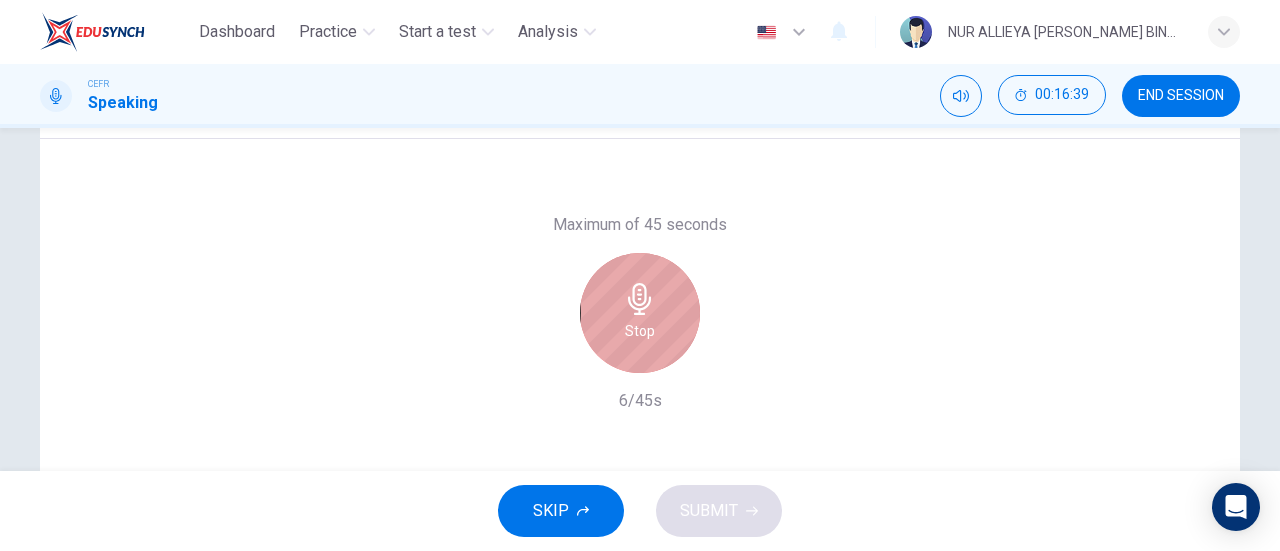 click on "Stop" at bounding box center (640, 331) 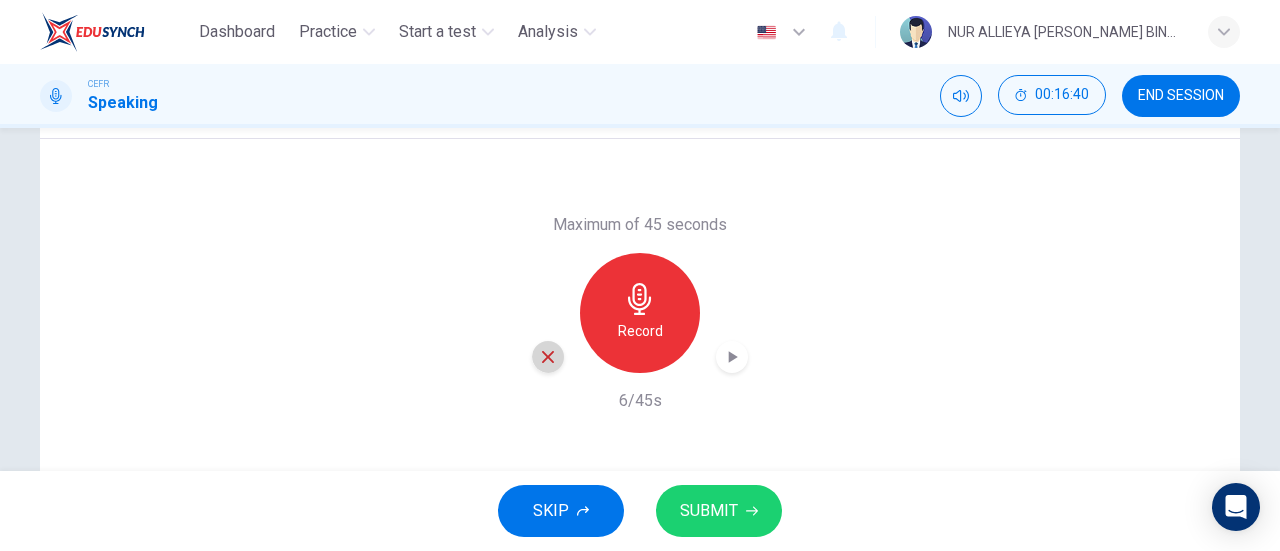 click at bounding box center [548, 357] 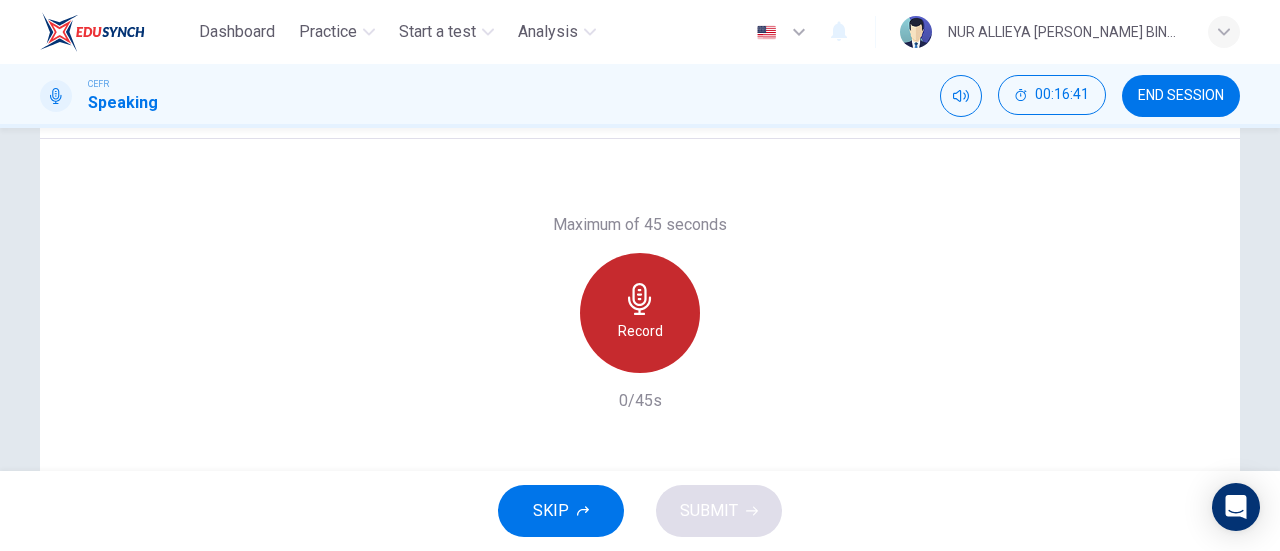 click 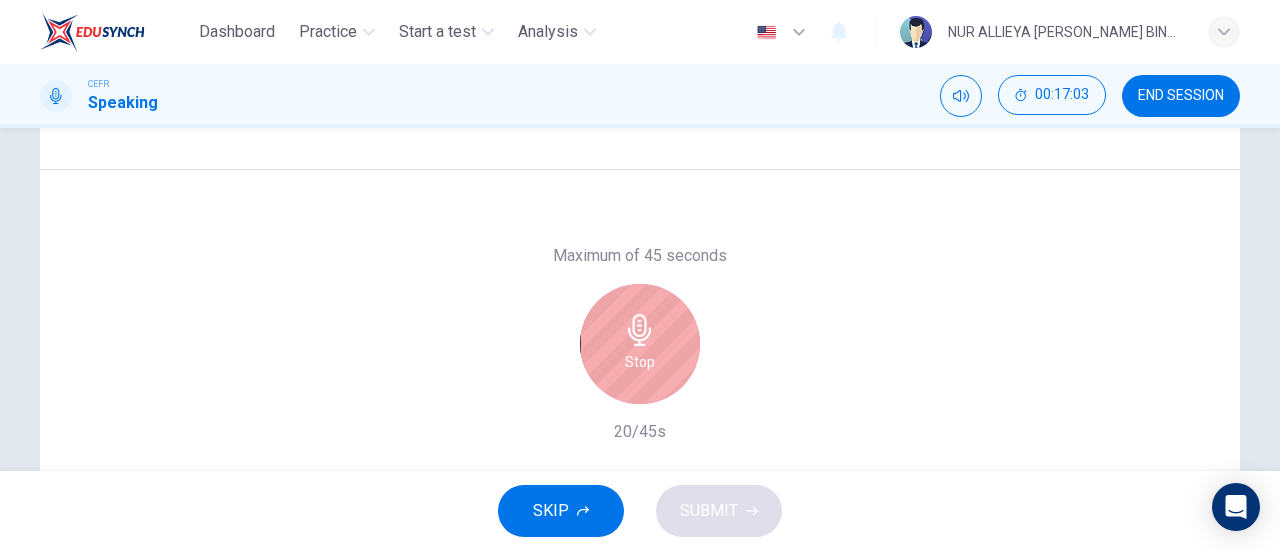 scroll, scrollTop: 345, scrollLeft: 0, axis: vertical 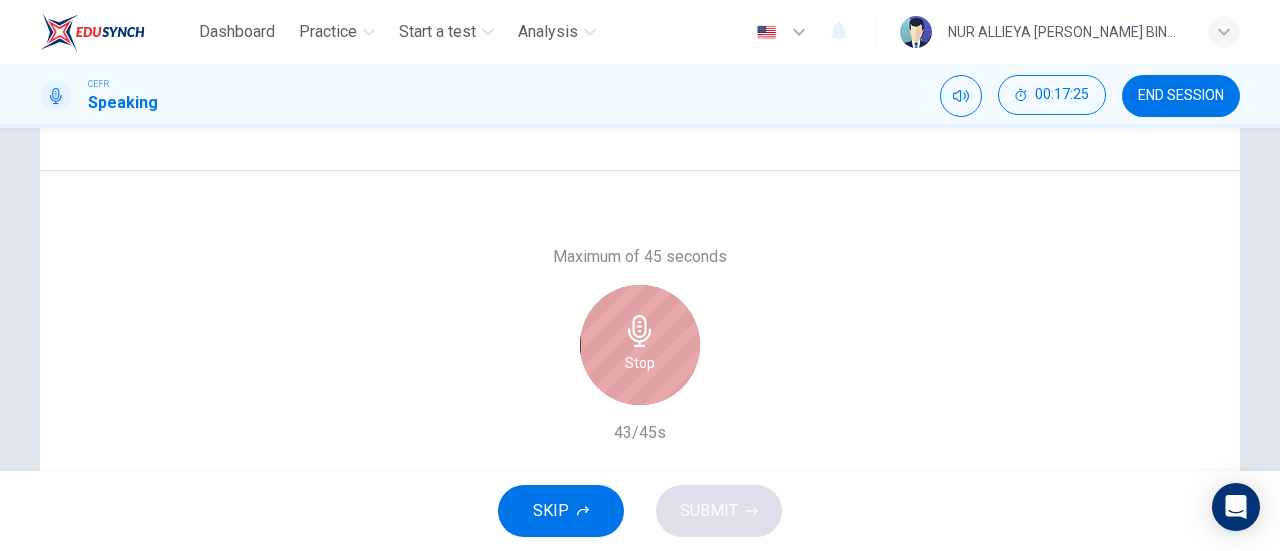 click on "Stop" at bounding box center [640, 345] 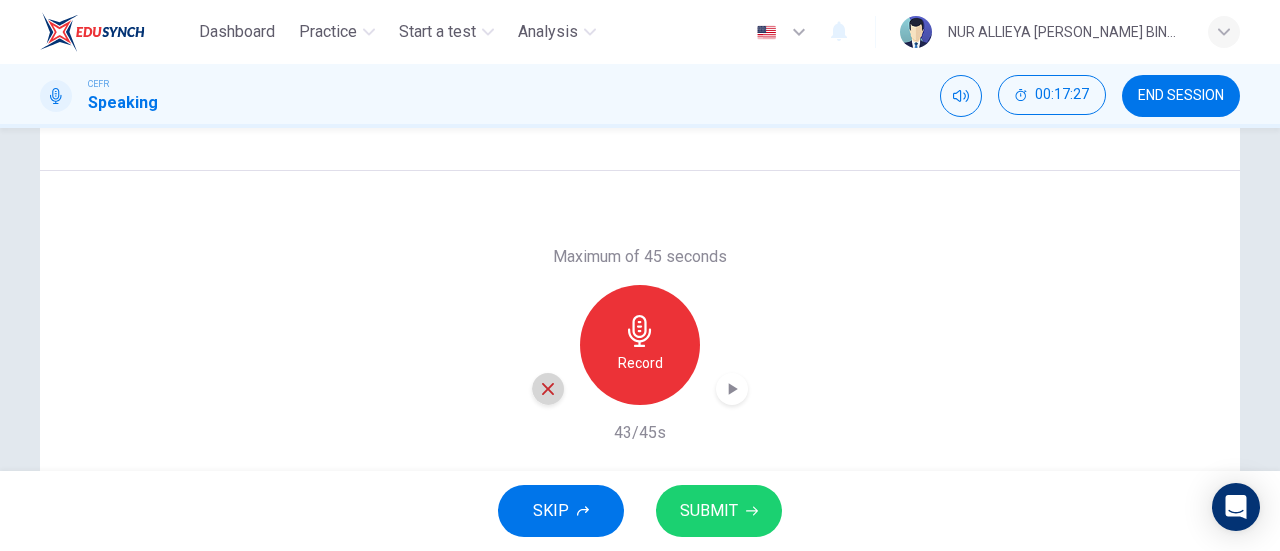 click 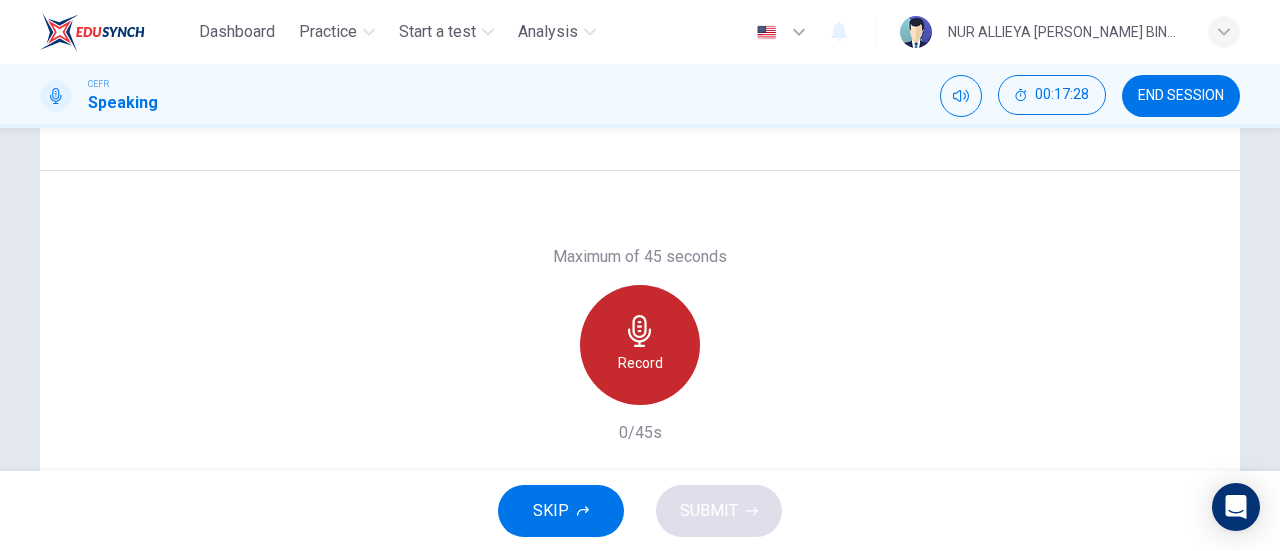 click on "Record" at bounding box center (640, 363) 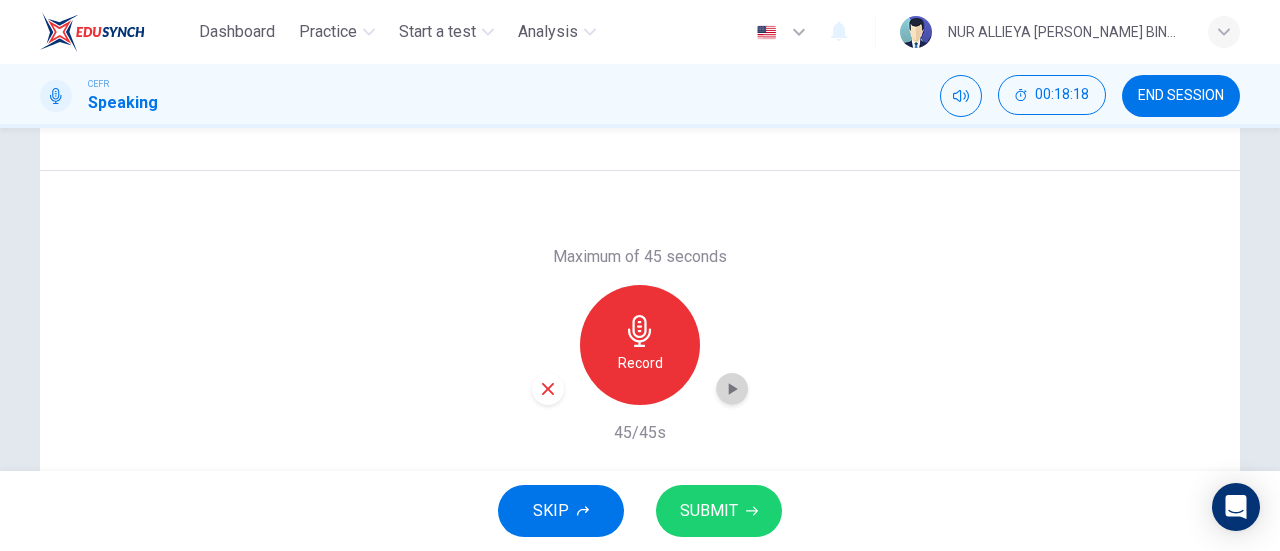 click 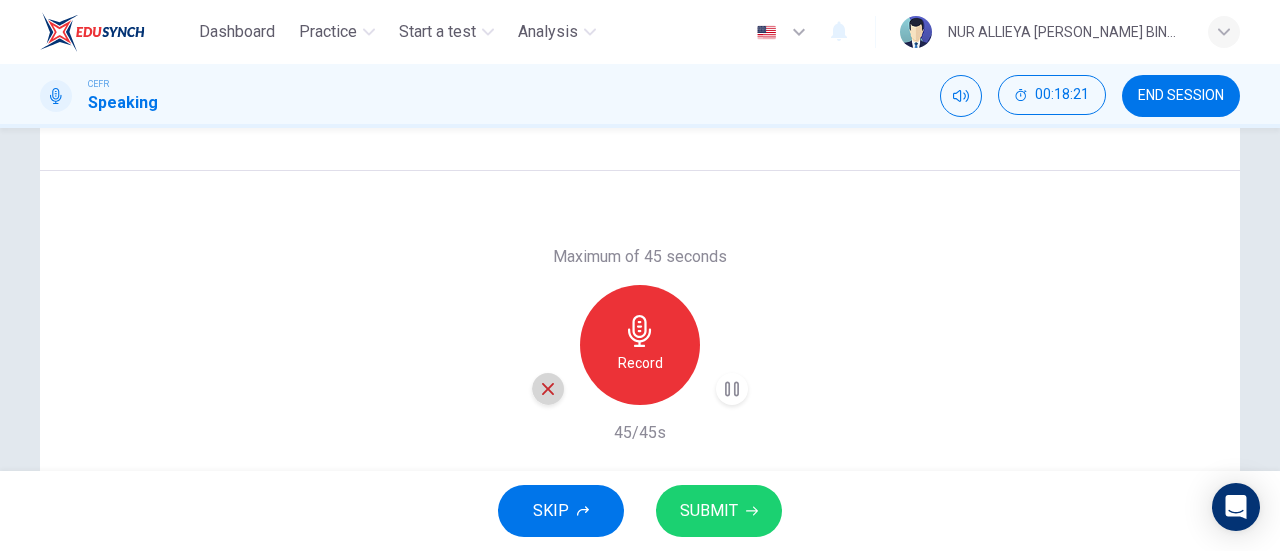 click 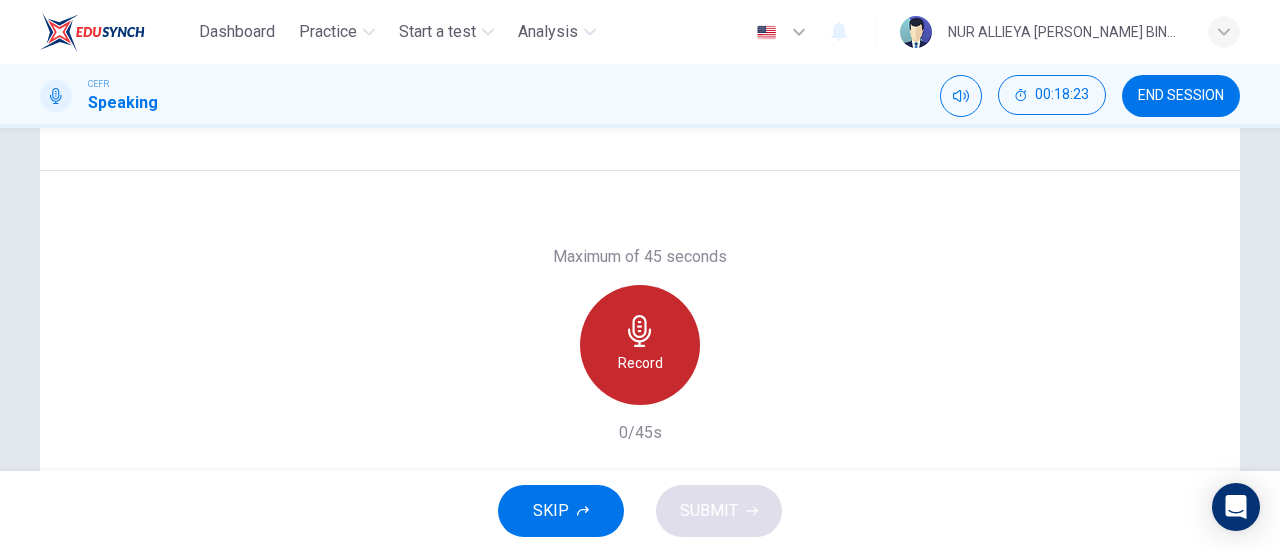 click on "Record" at bounding box center (640, 363) 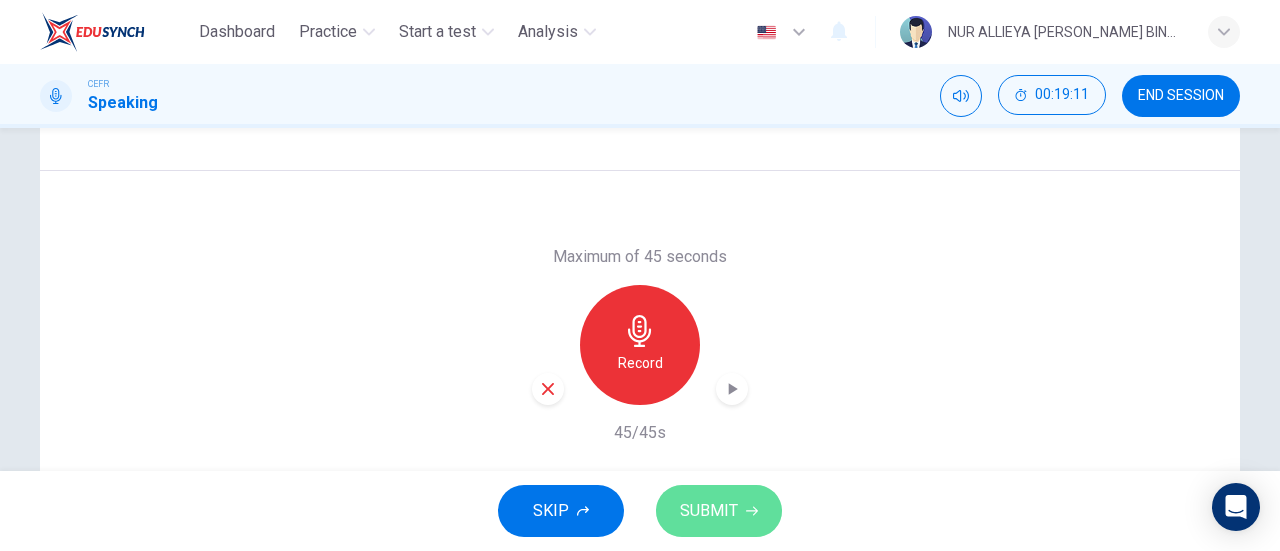 click on "SUBMIT" at bounding box center [709, 511] 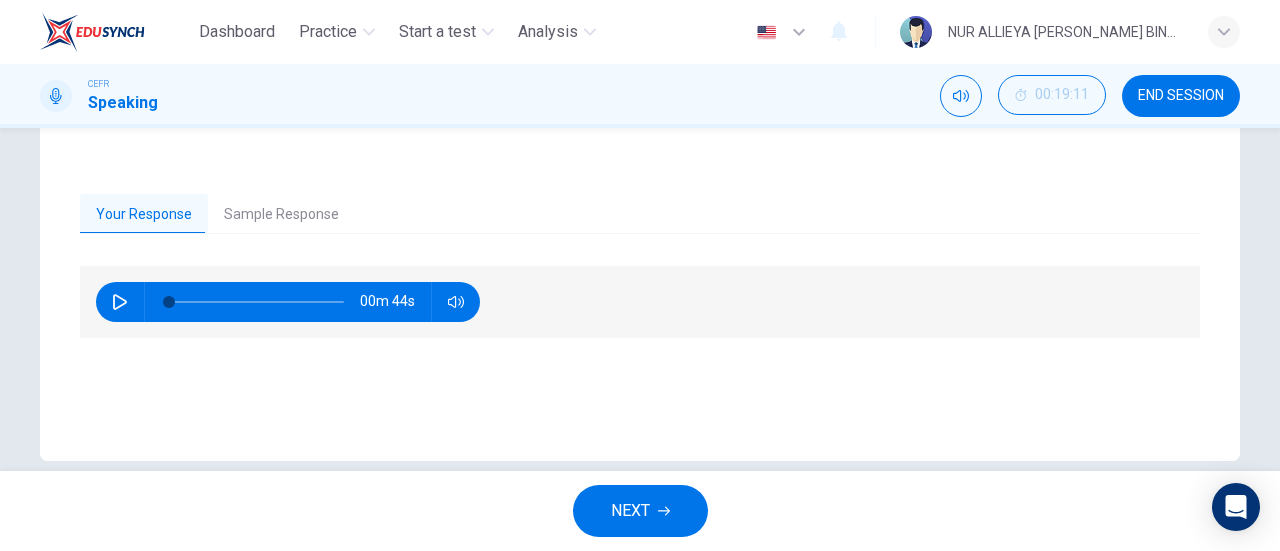 scroll, scrollTop: 432, scrollLeft: 0, axis: vertical 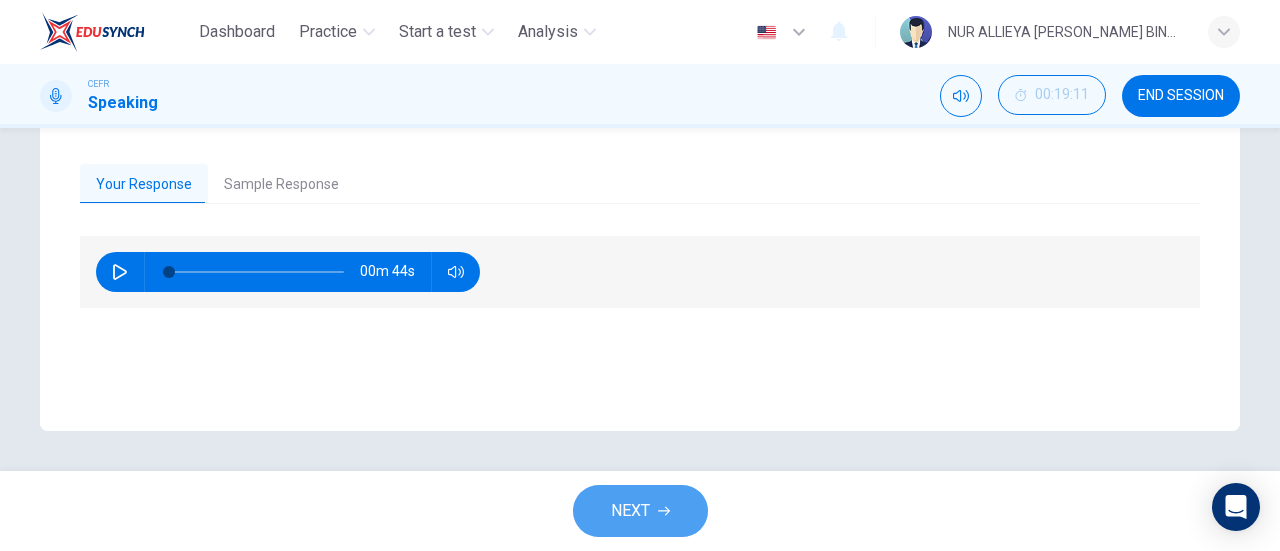 click on "NEXT" at bounding box center (640, 511) 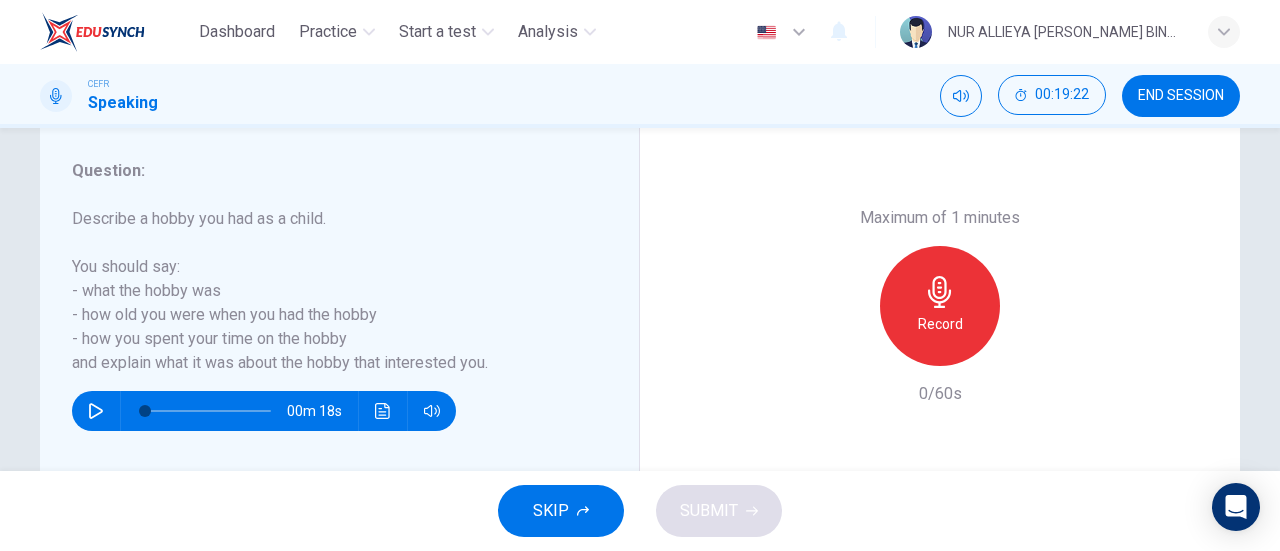 scroll, scrollTop: 369, scrollLeft: 0, axis: vertical 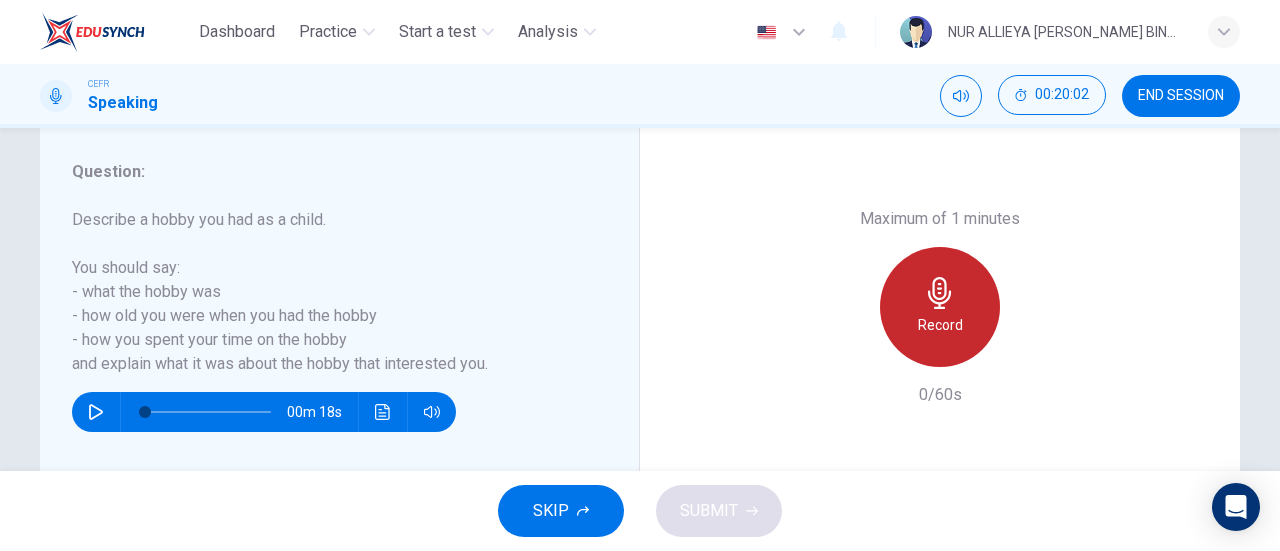 click 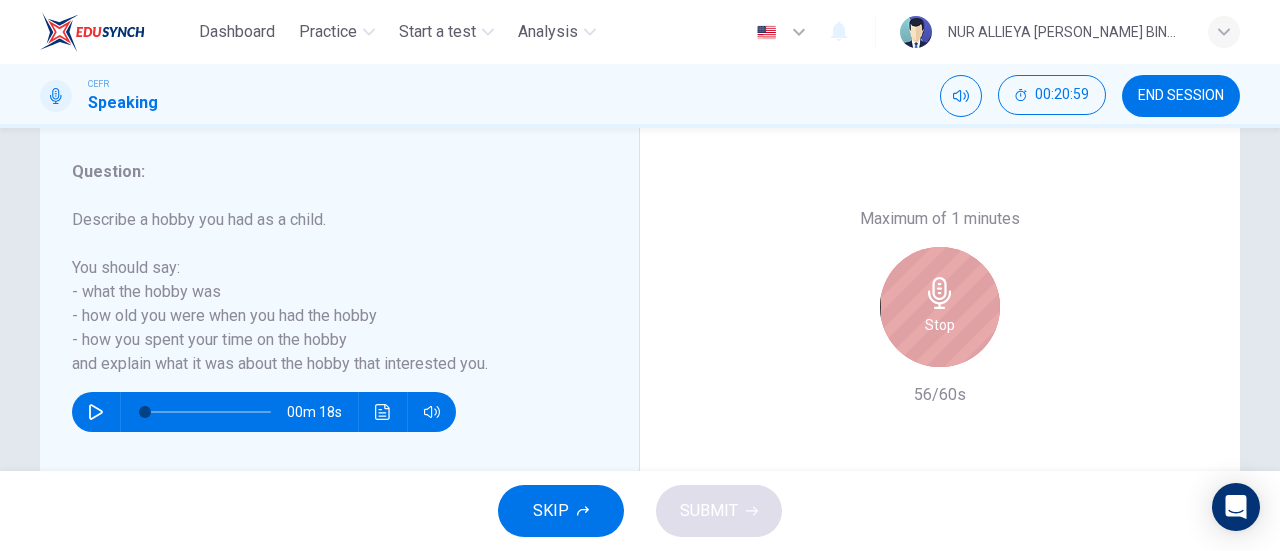 click 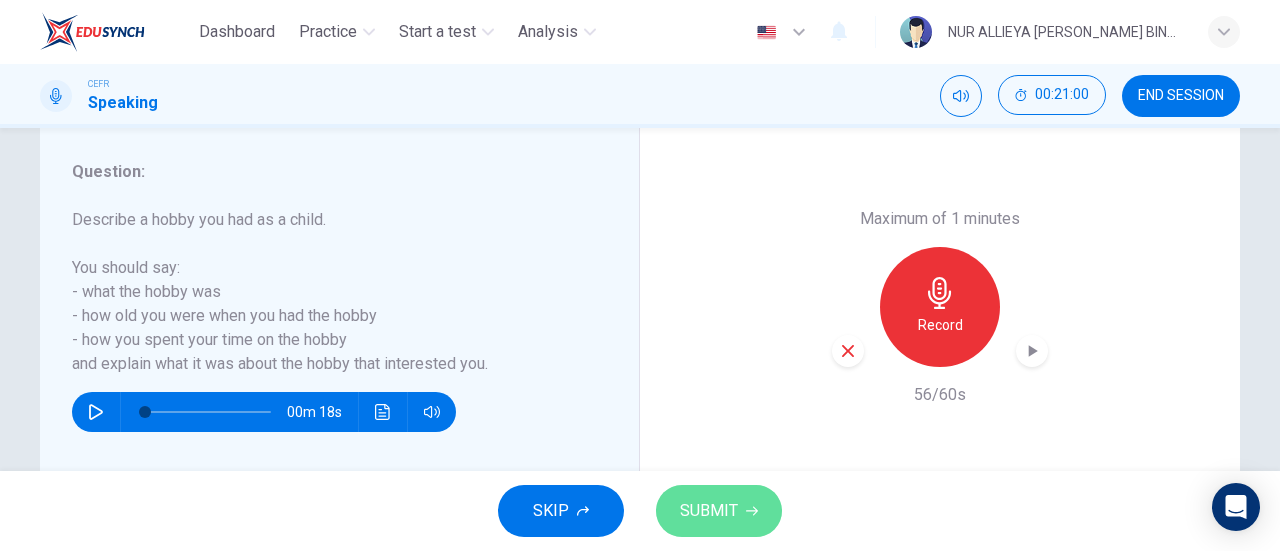 click on "SUBMIT" at bounding box center [719, 511] 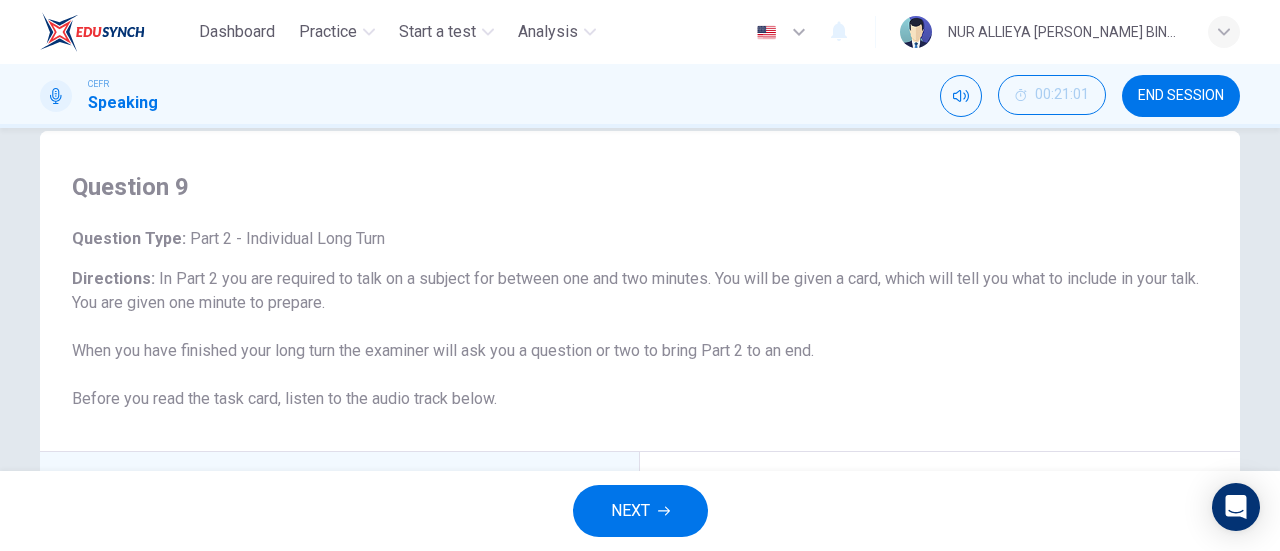 scroll, scrollTop: 432, scrollLeft: 0, axis: vertical 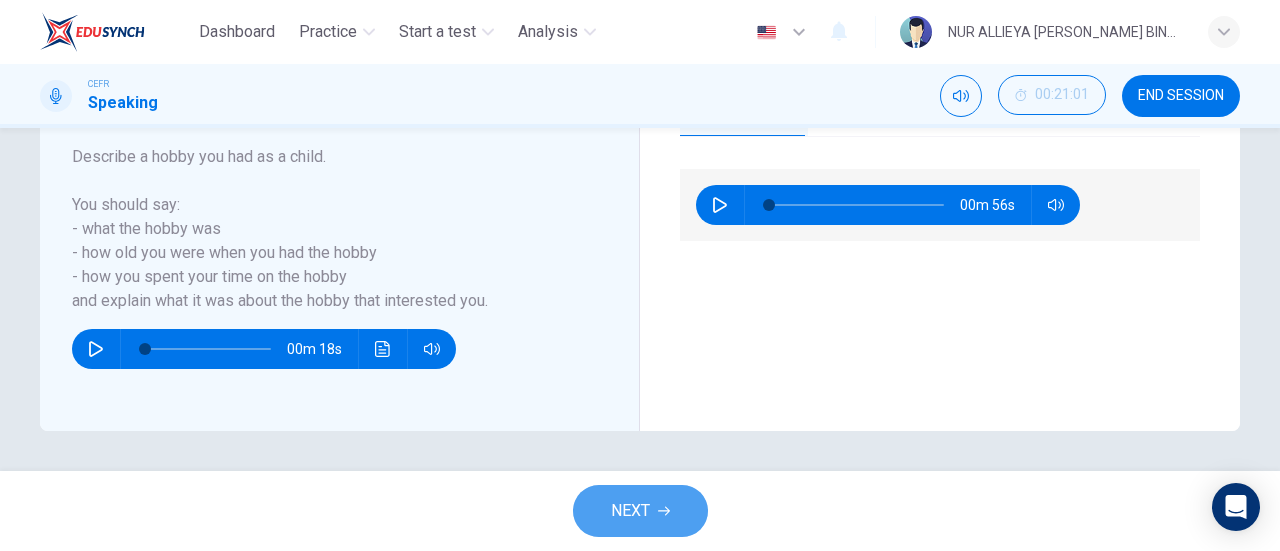 click on "NEXT" at bounding box center (630, 511) 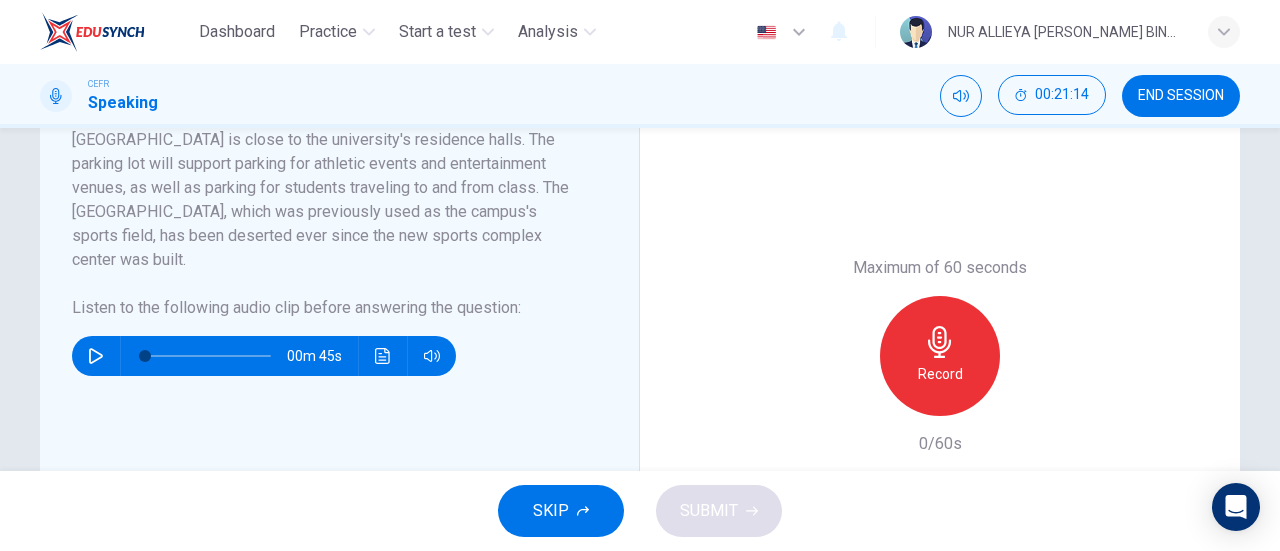 scroll, scrollTop: 442, scrollLeft: 0, axis: vertical 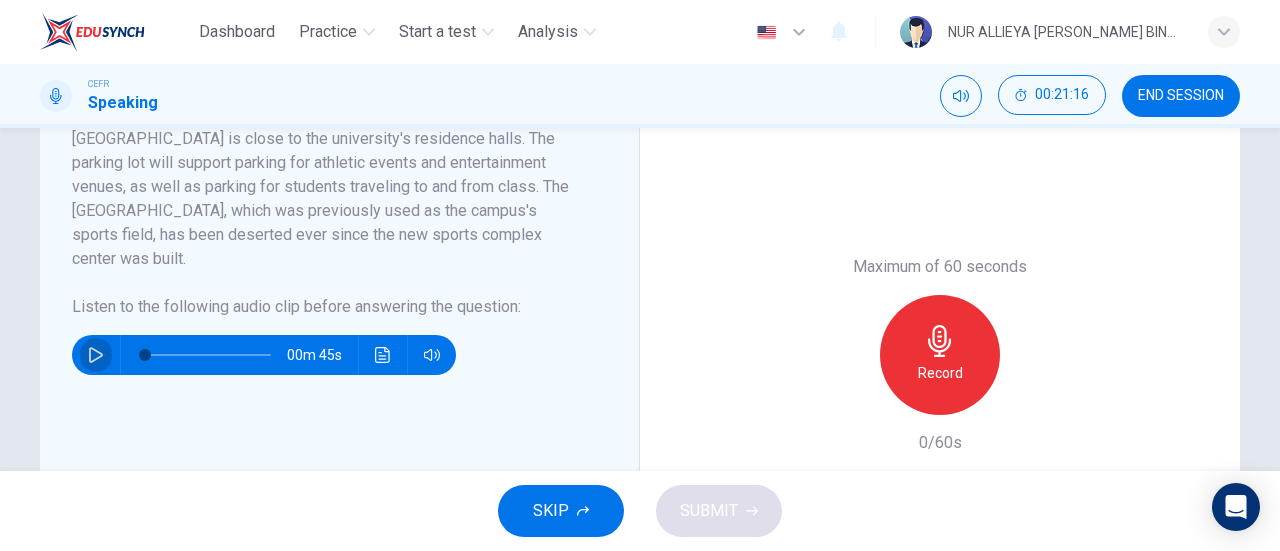 click 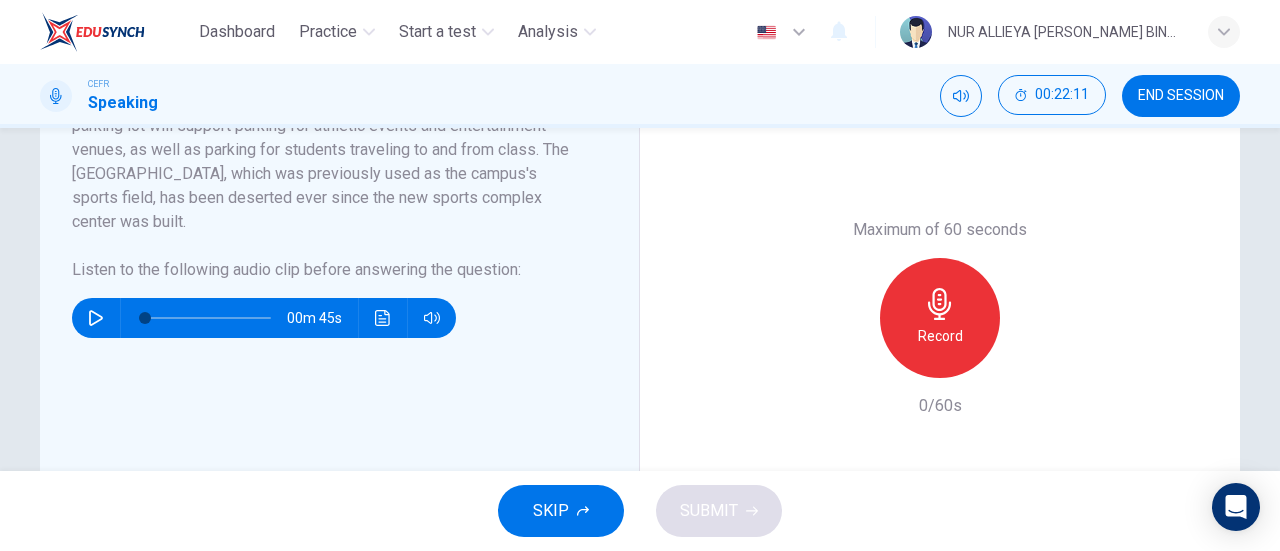 scroll, scrollTop: 477, scrollLeft: 0, axis: vertical 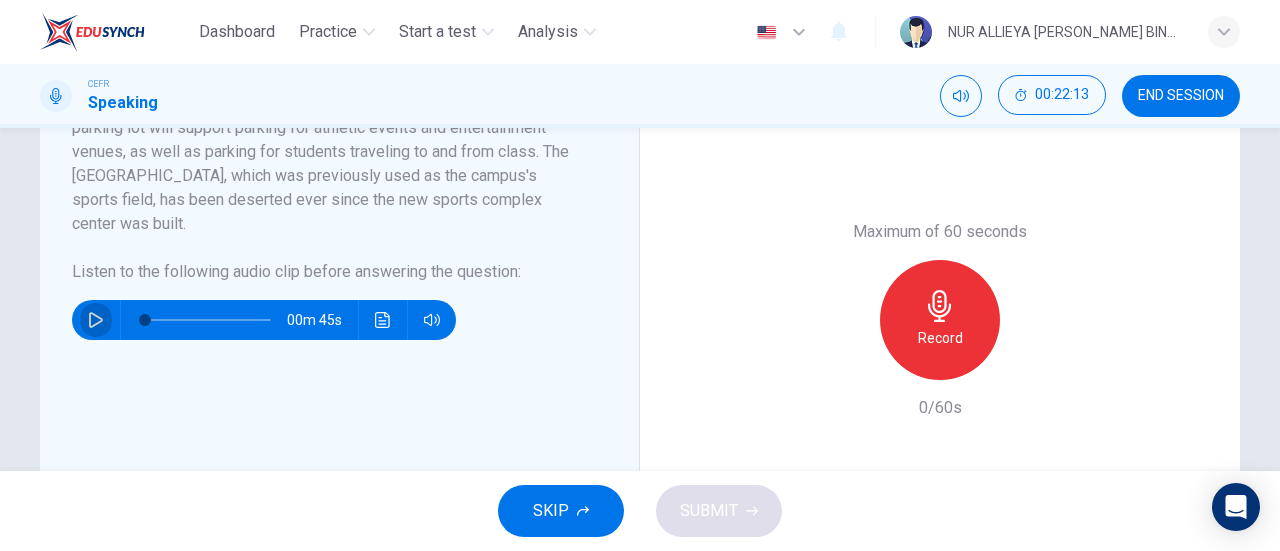 click 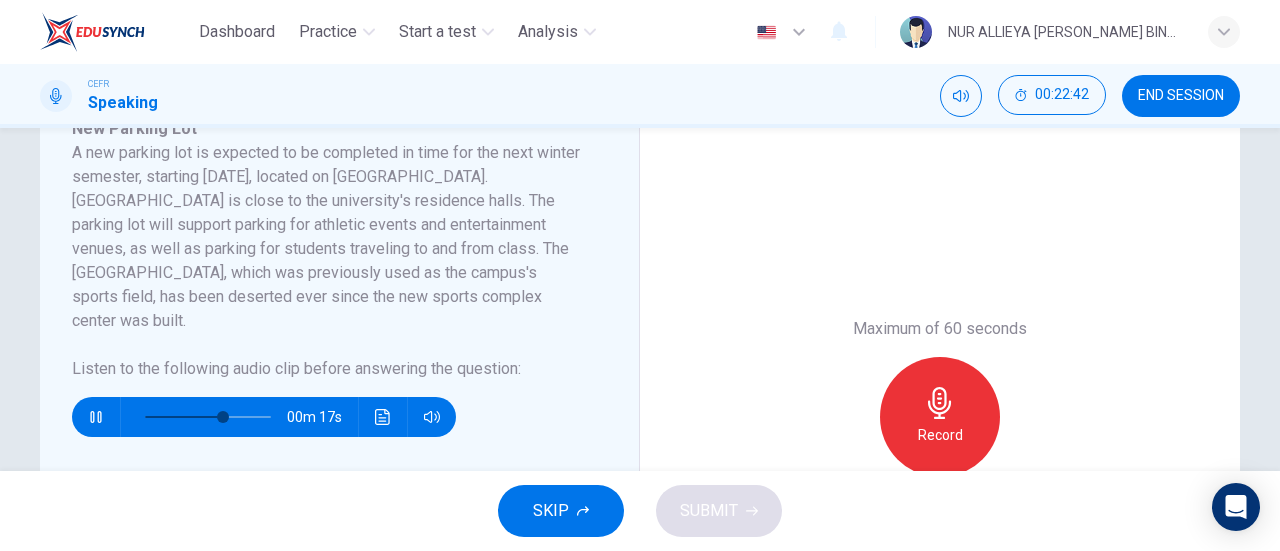 scroll, scrollTop: 374, scrollLeft: 0, axis: vertical 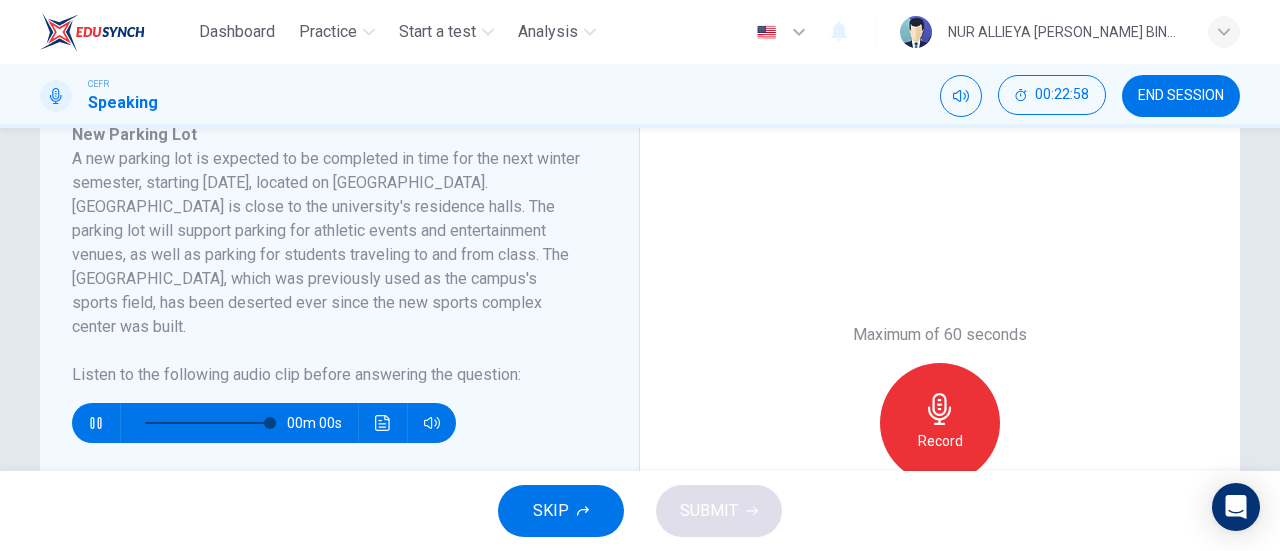 type on "0" 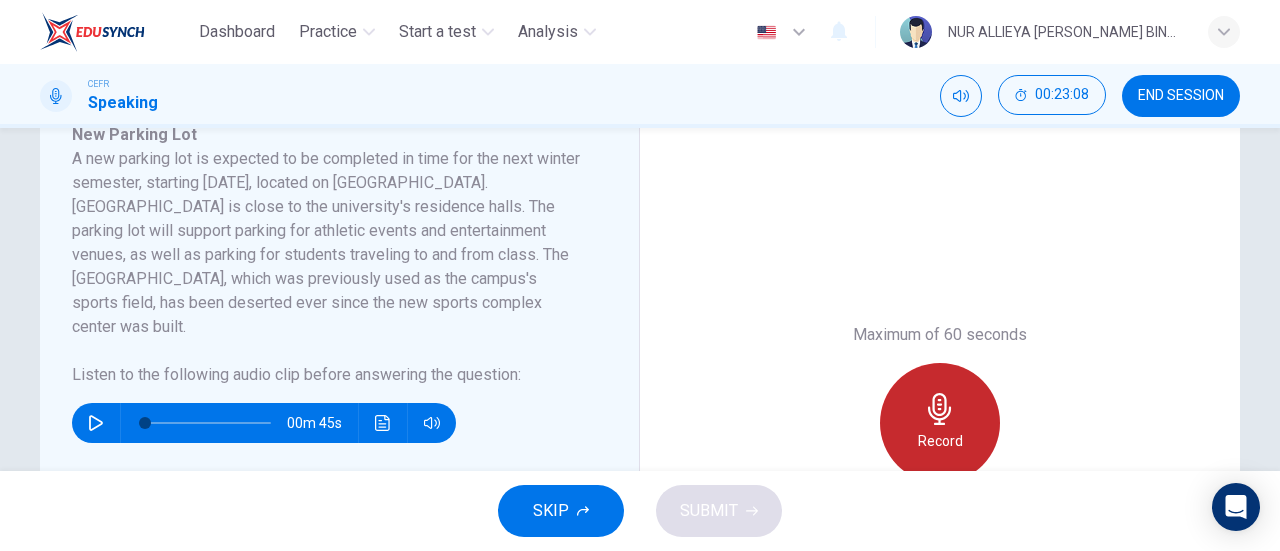 click on "Record" at bounding box center (940, 423) 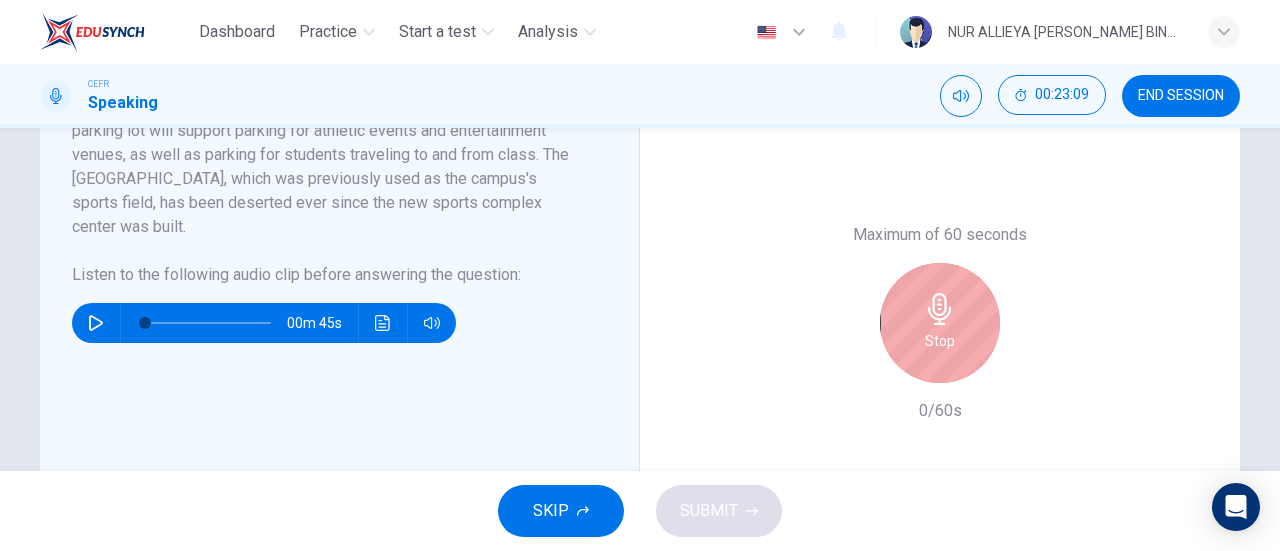 scroll, scrollTop: 474, scrollLeft: 0, axis: vertical 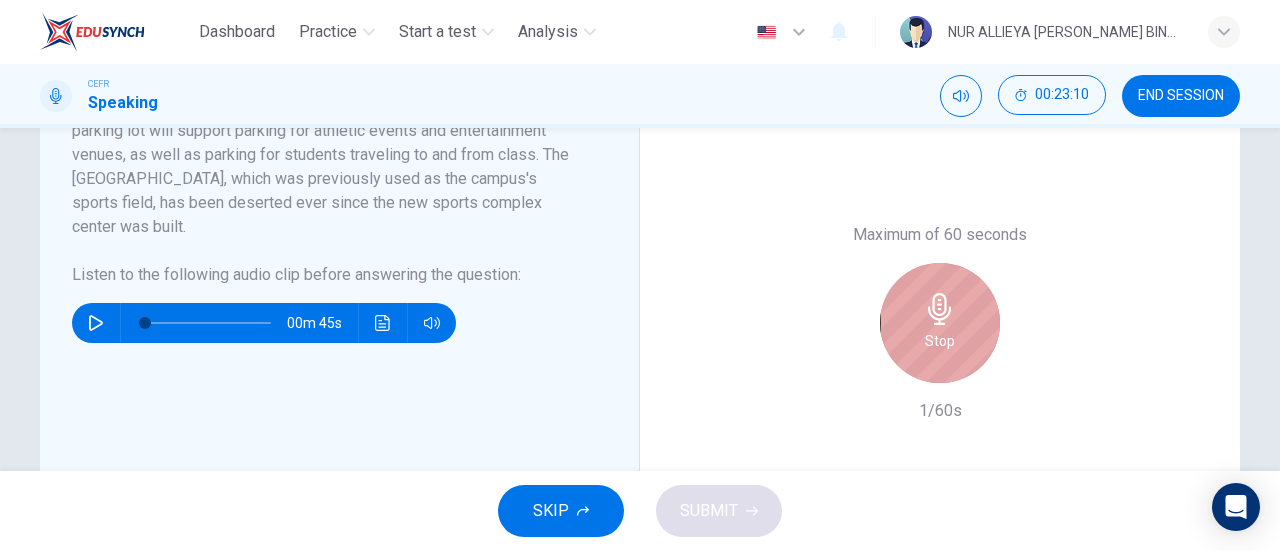 click on "Stop" at bounding box center [940, 341] 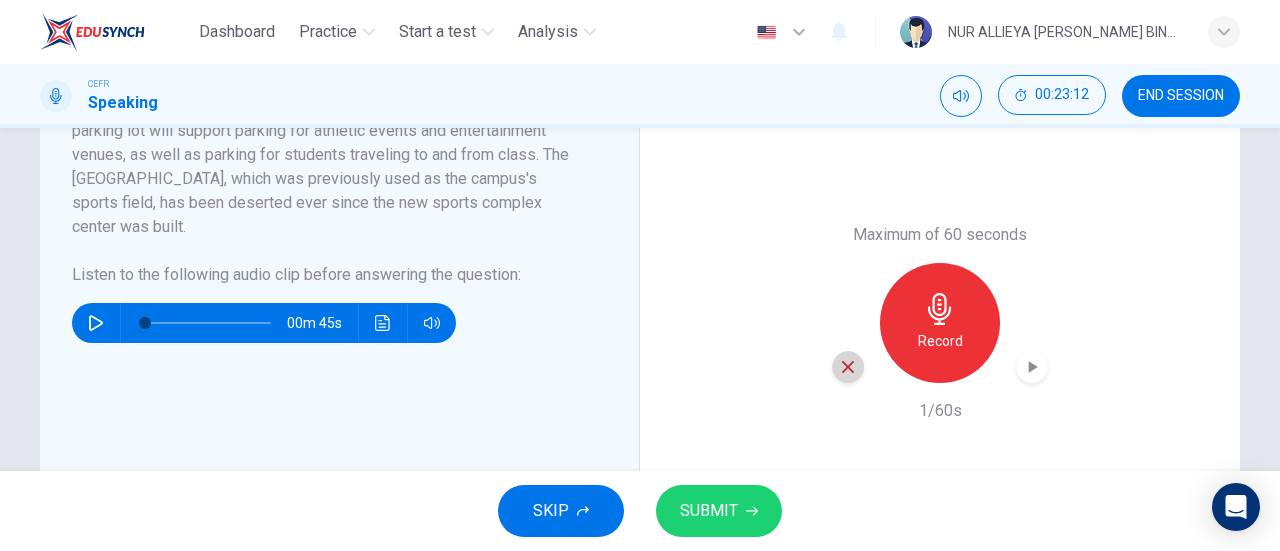 click at bounding box center [848, 367] 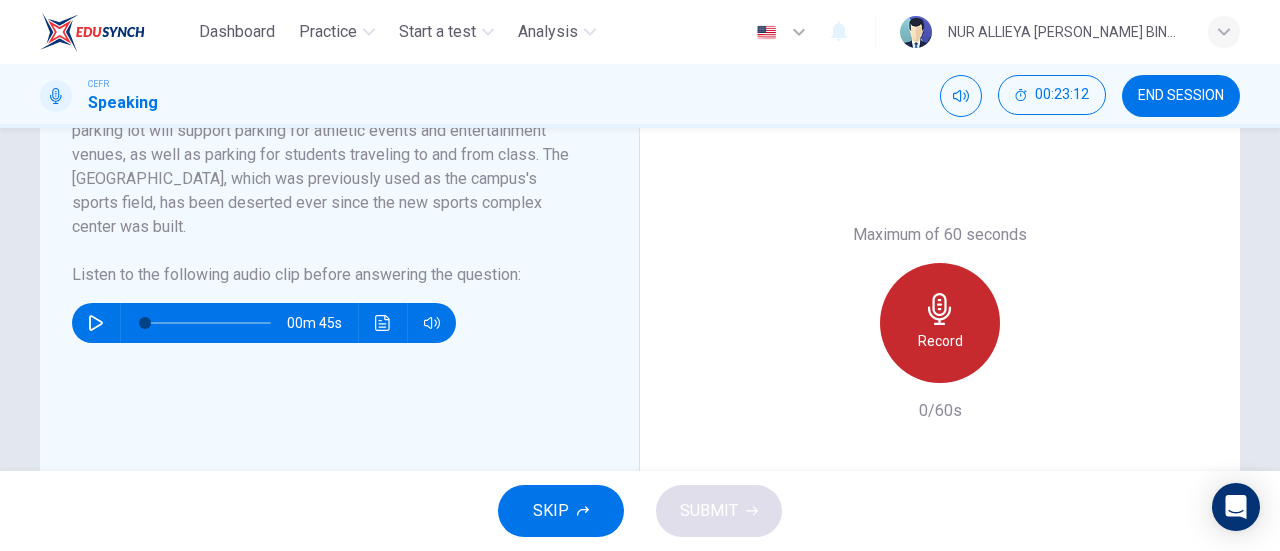 click on "Record" at bounding box center (940, 323) 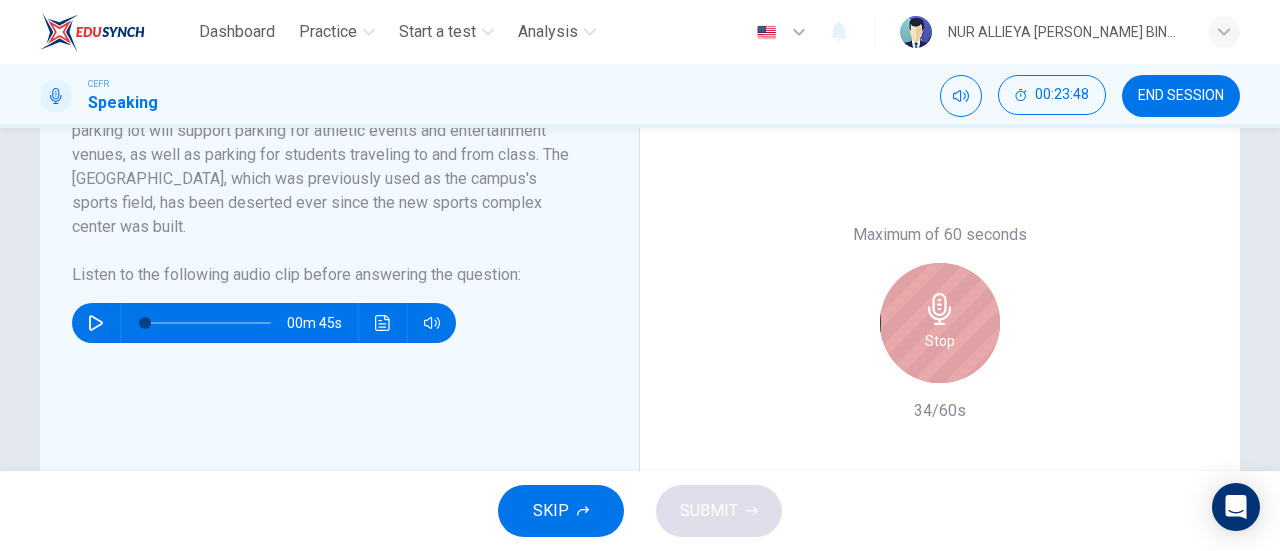 click on "Stop" at bounding box center [940, 323] 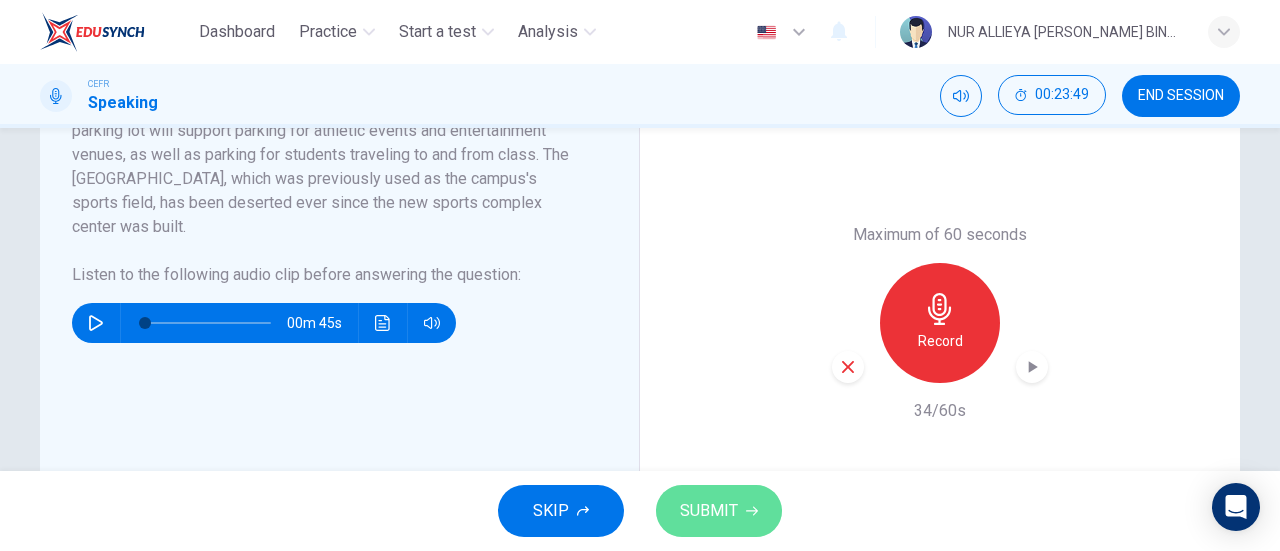 click on "SUBMIT" at bounding box center (719, 511) 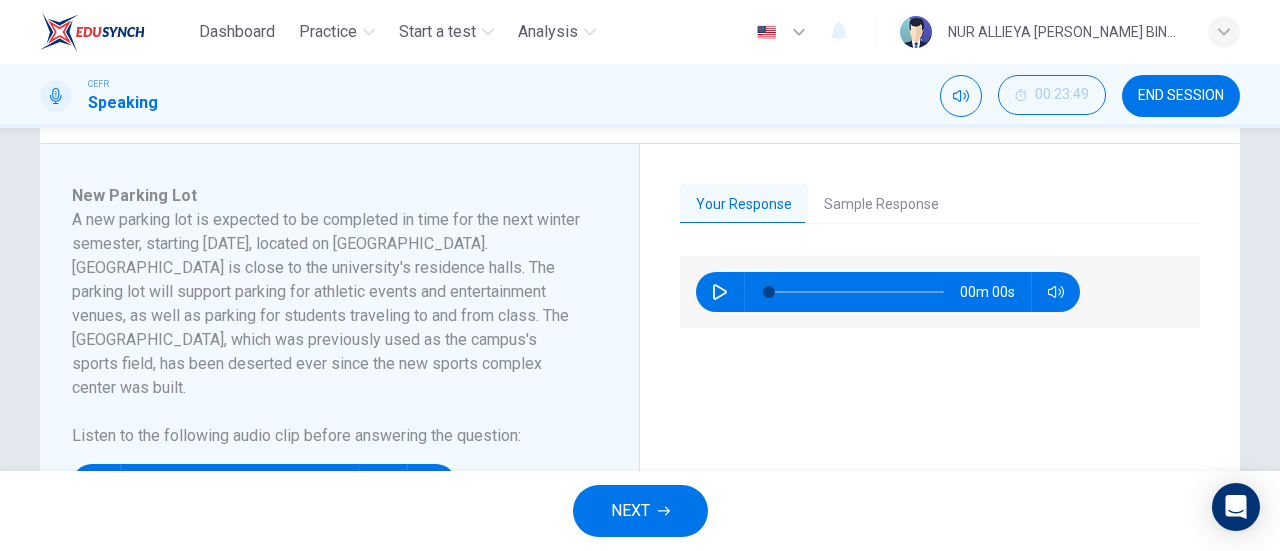 scroll, scrollTop: 313, scrollLeft: 0, axis: vertical 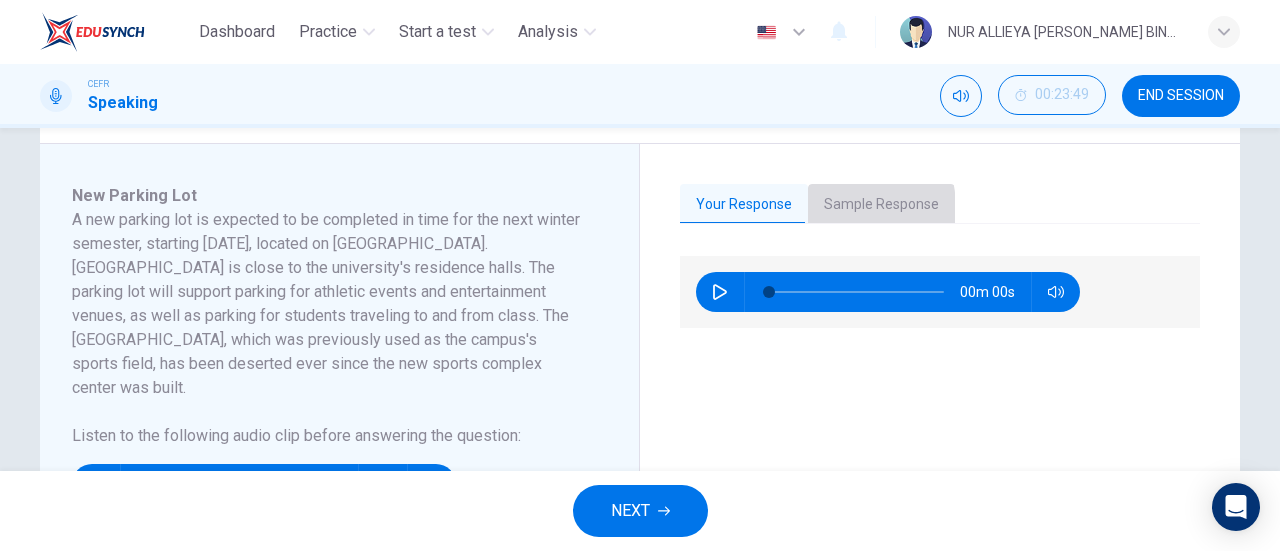 click on "Sample Response" at bounding box center [881, 205] 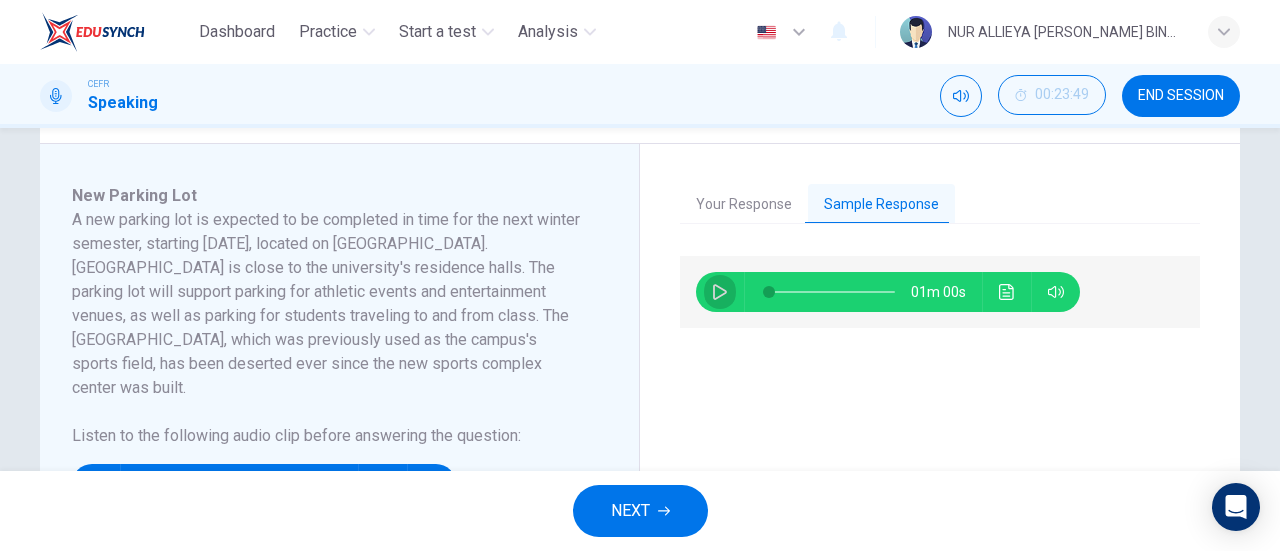 click 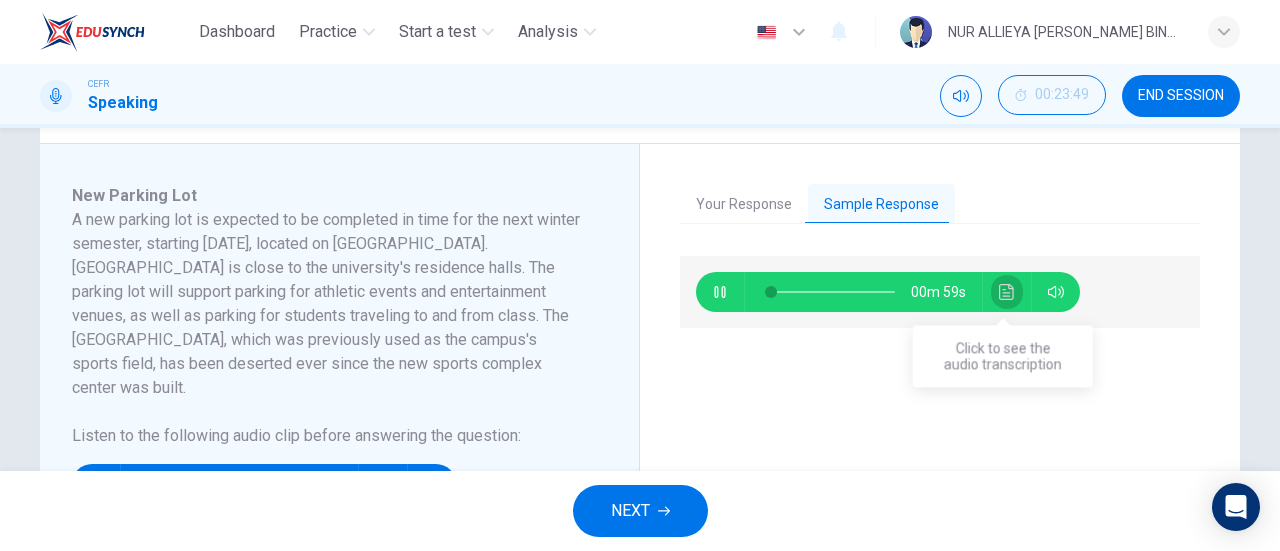 click 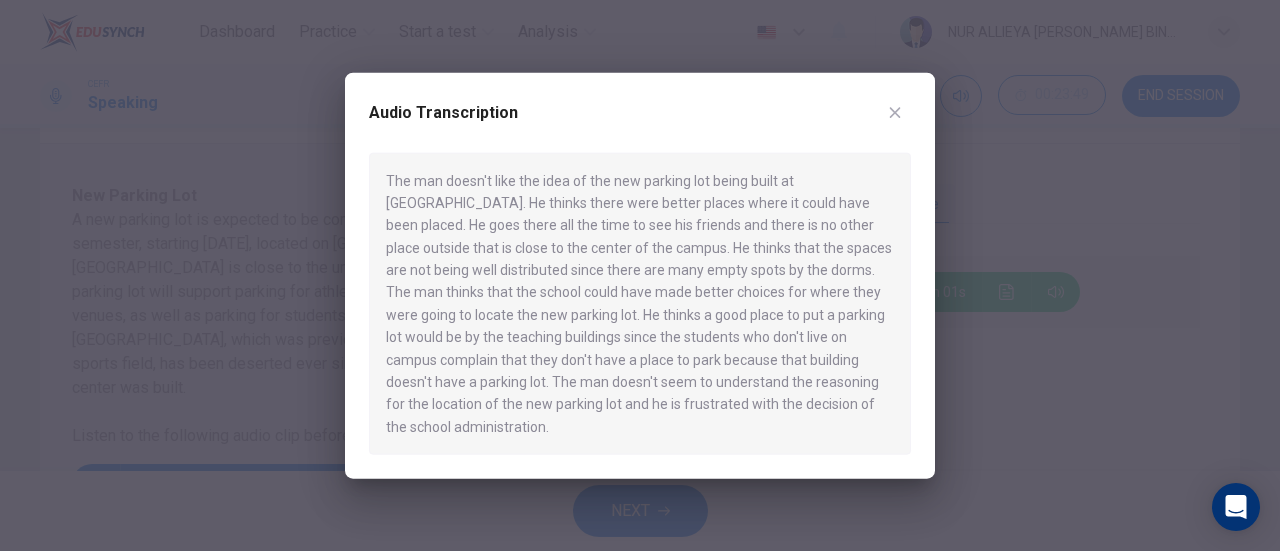 click at bounding box center [640, 275] 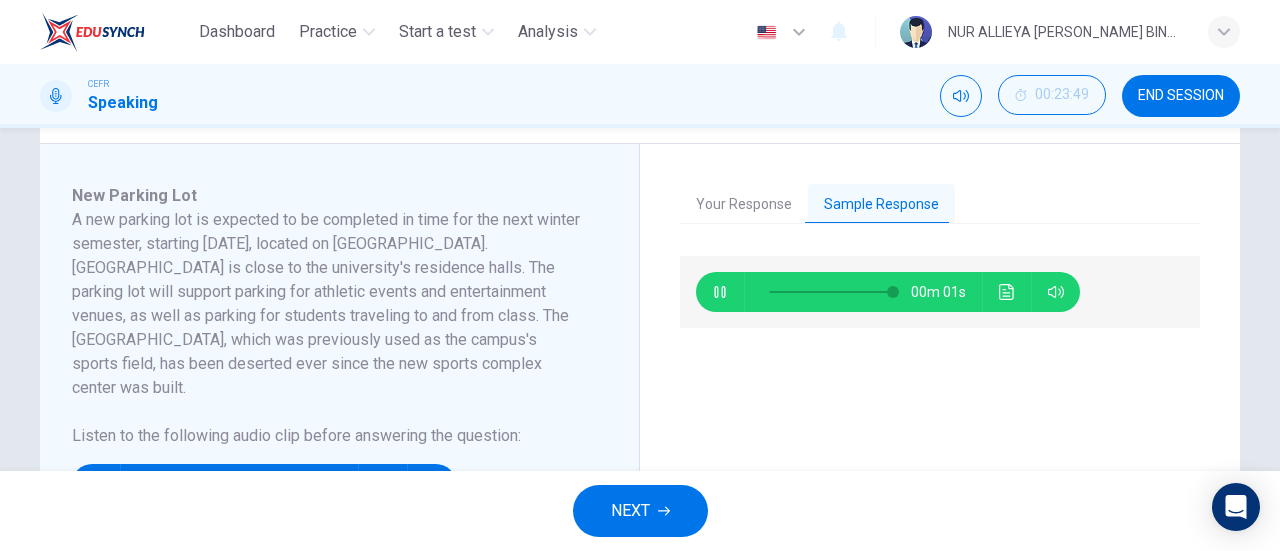 type on "0" 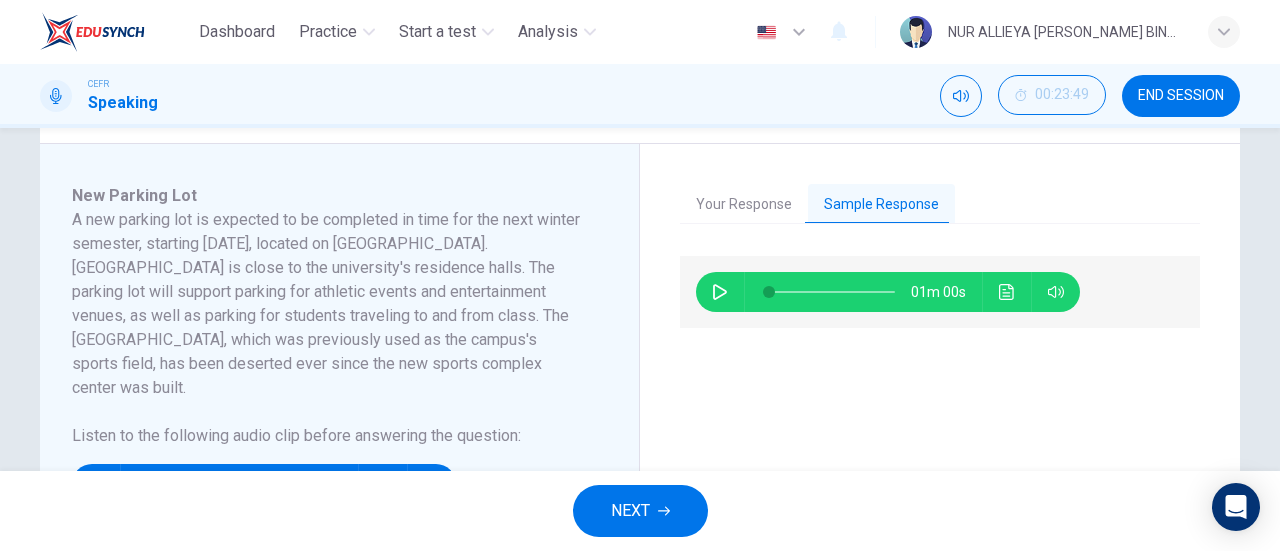 click on "NEXT" at bounding box center [630, 511] 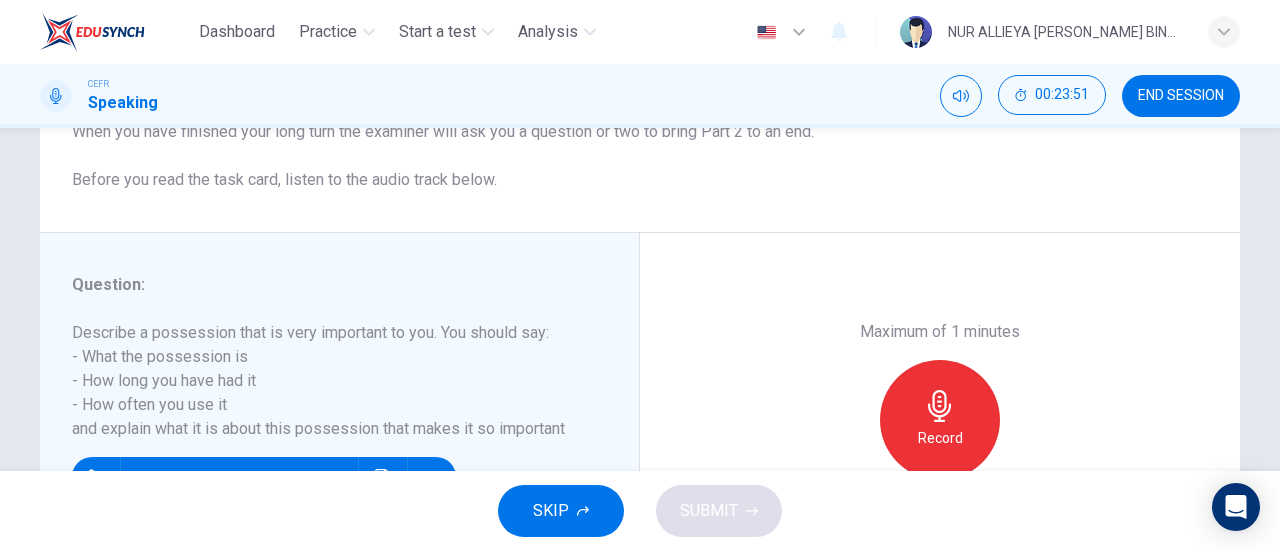 scroll, scrollTop: 279, scrollLeft: 0, axis: vertical 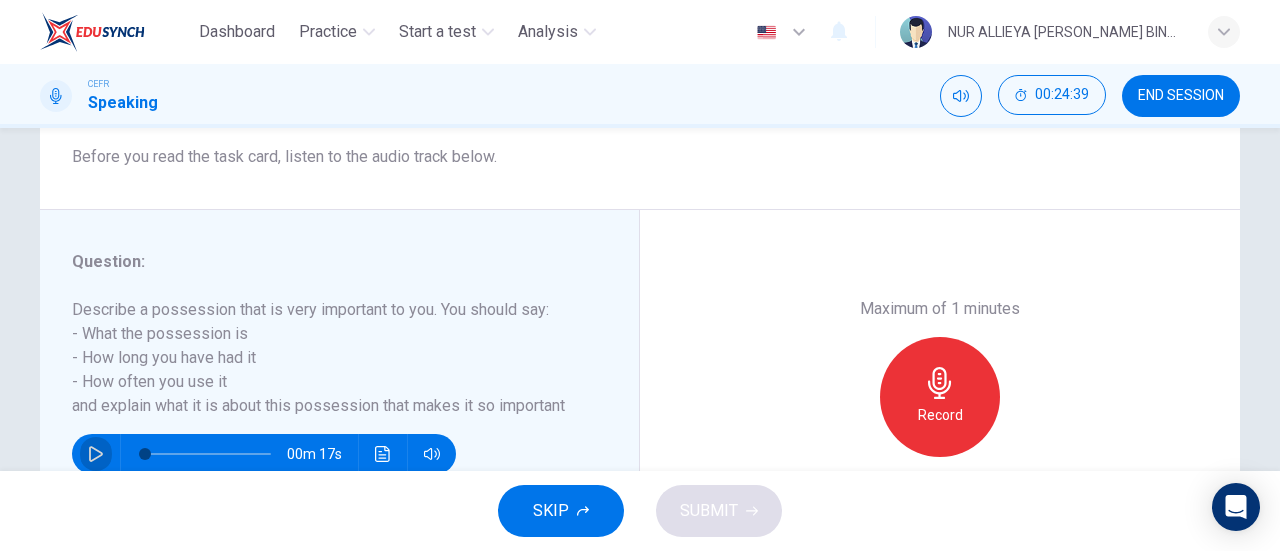 click at bounding box center (96, 454) 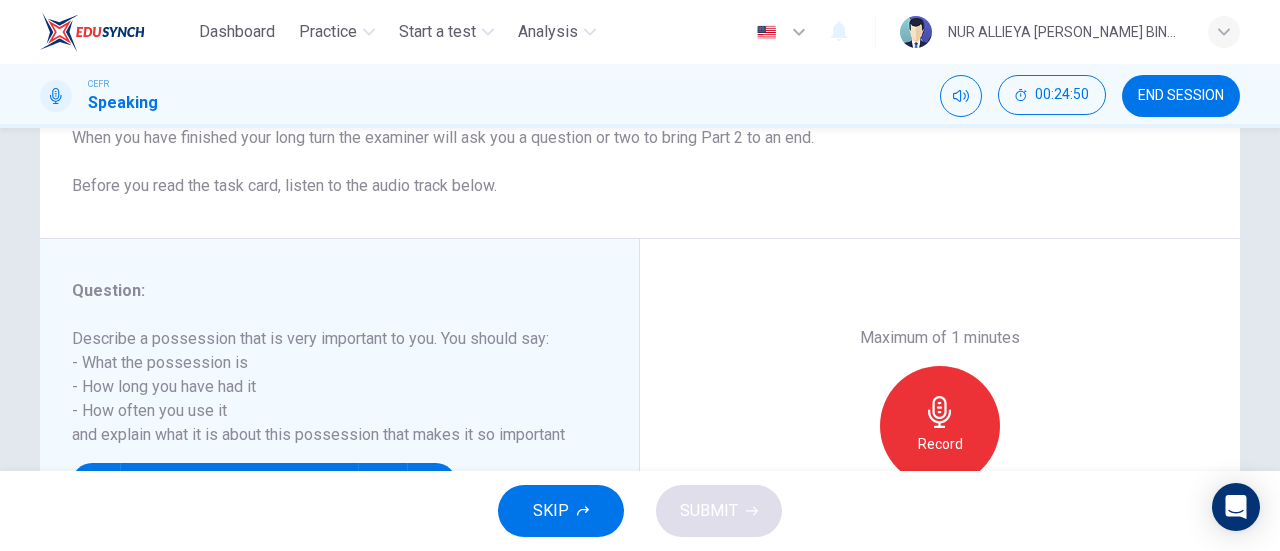 scroll, scrollTop: 259, scrollLeft: 0, axis: vertical 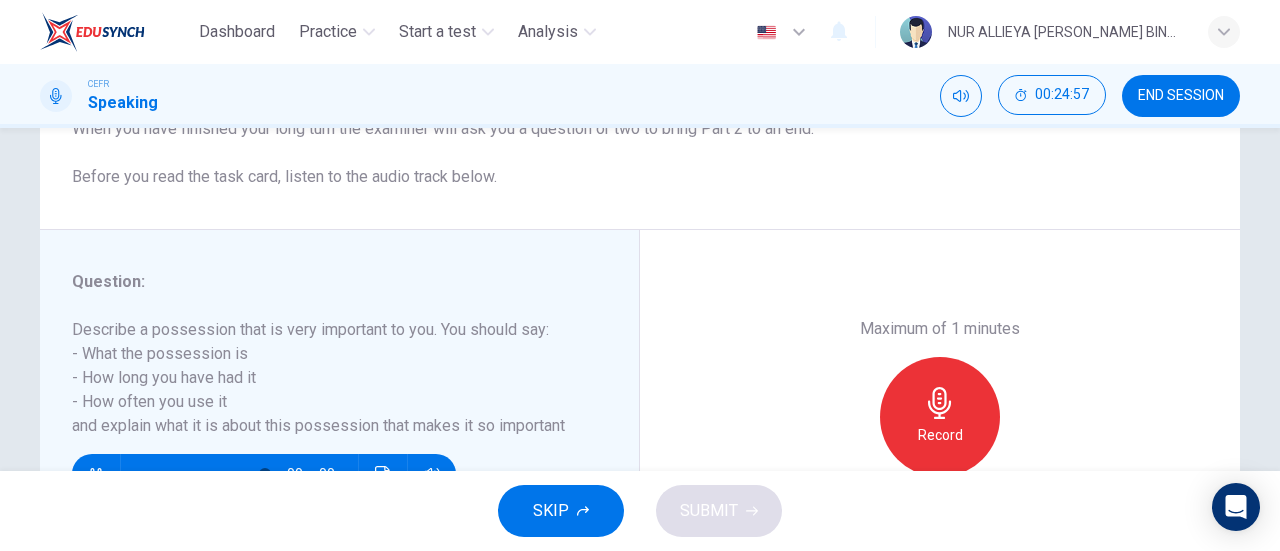 type on "0" 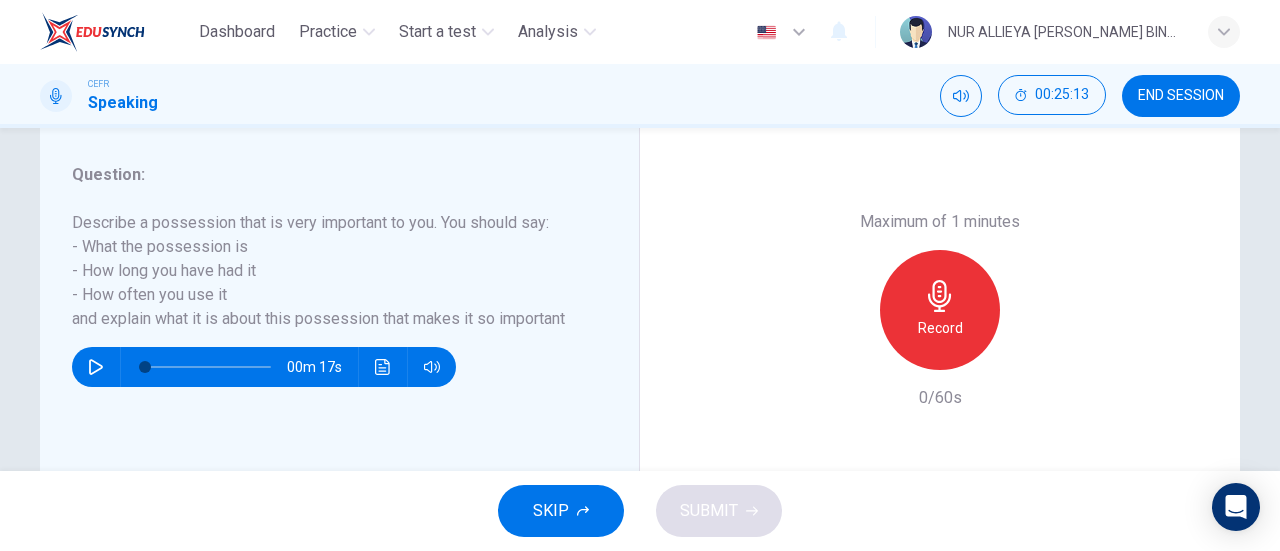 scroll, scrollTop: 367, scrollLeft: 0, axis: vertical 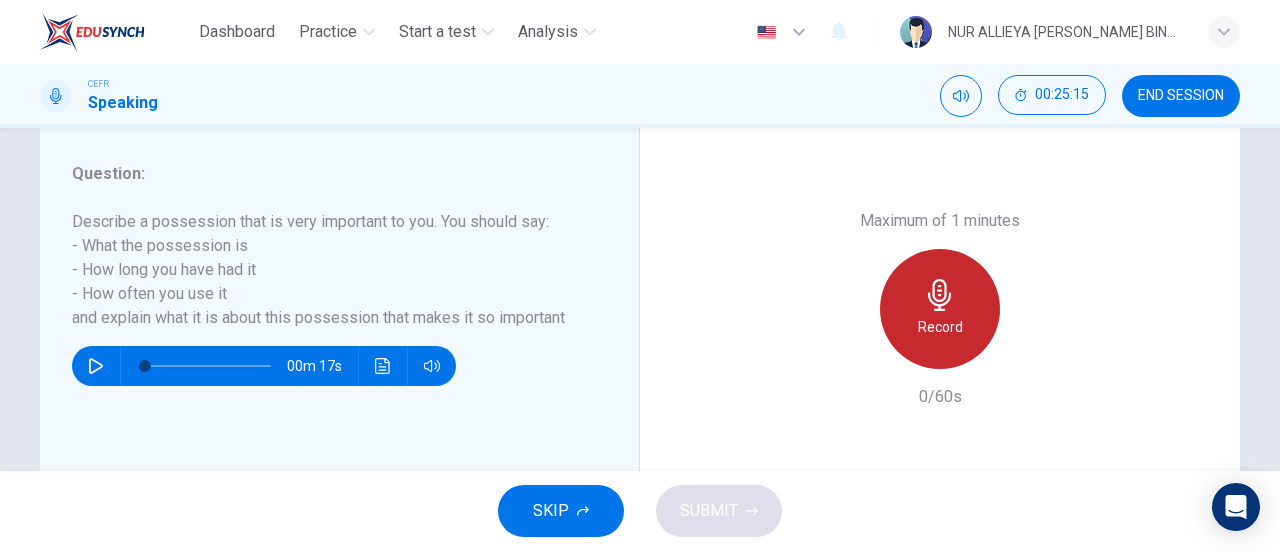 click on "Record" at bounding box center [940, 309] 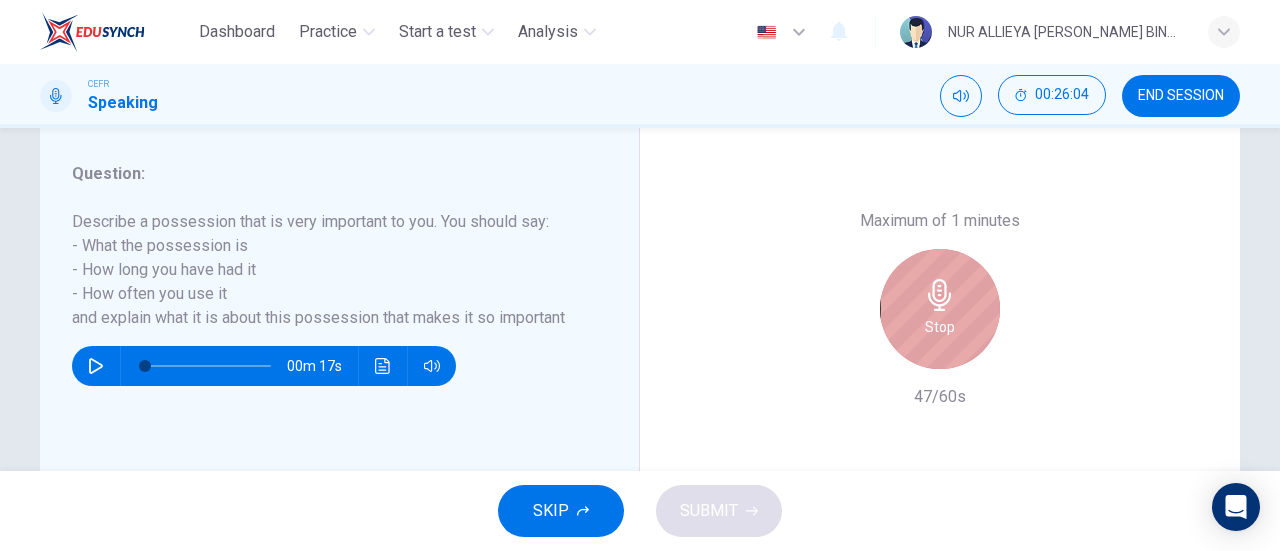 click on "Stop" at bounding box center [940, 309] 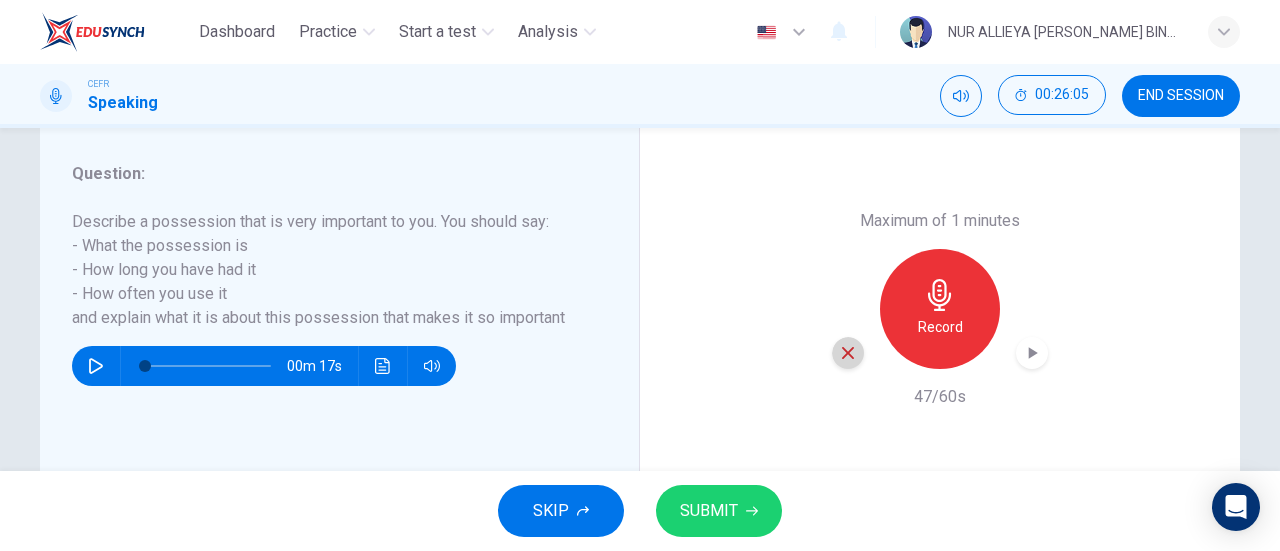 click at bounding box center [848, 353] 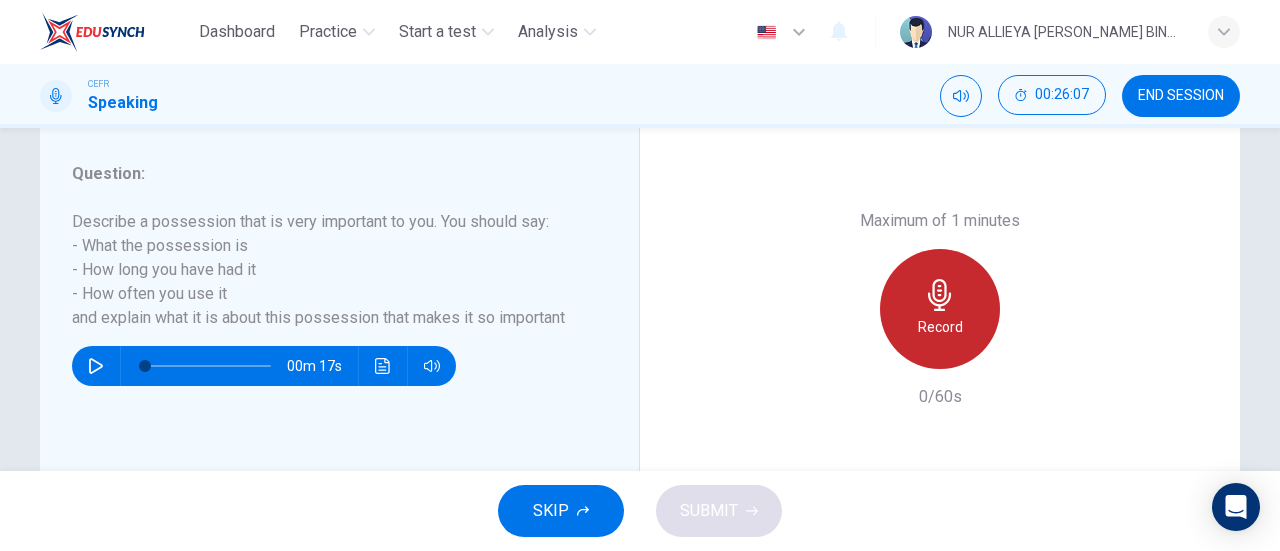 click on "Record" at bounding box center (940, 309) 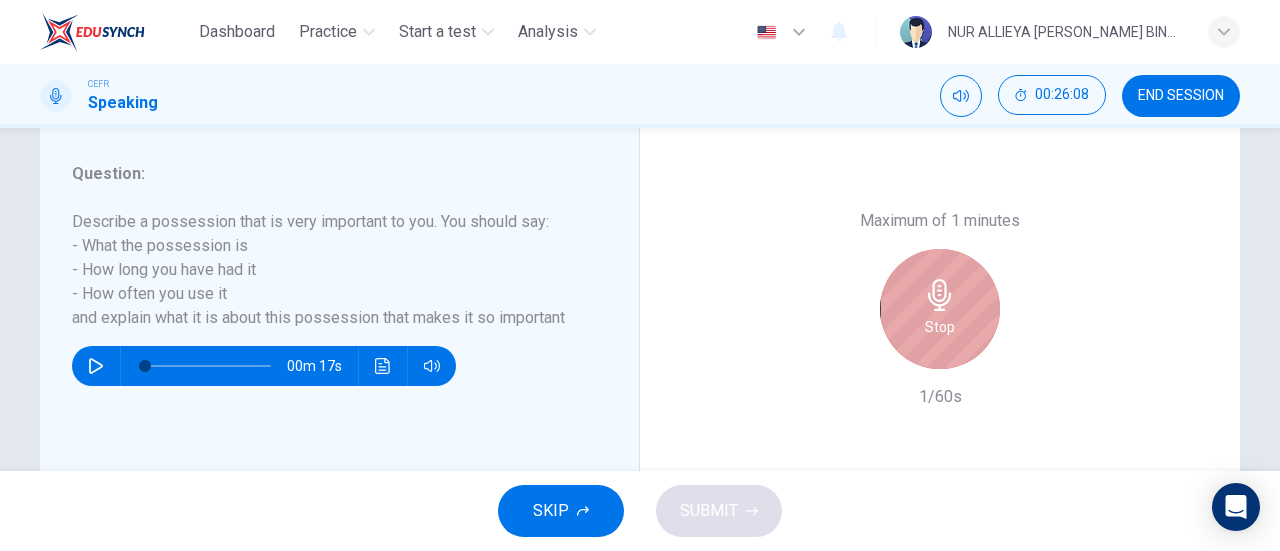click on "Stop" at bounding box center [940, 309] 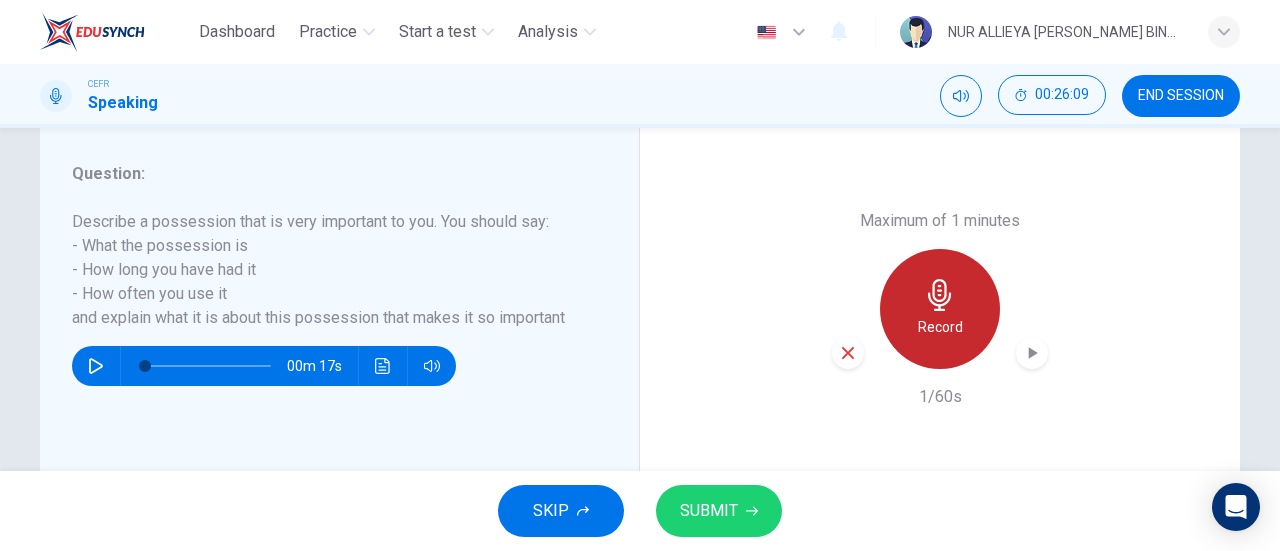 click on "Record" at bounding box center (940, 309) 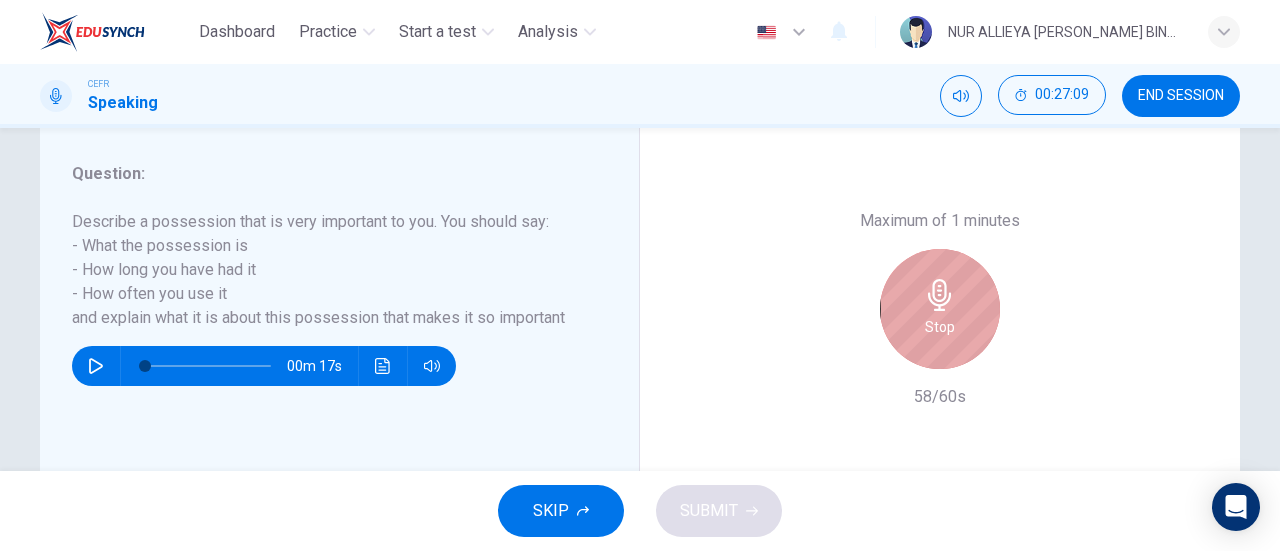 click on "Stop" at bounding box center (940, 309) 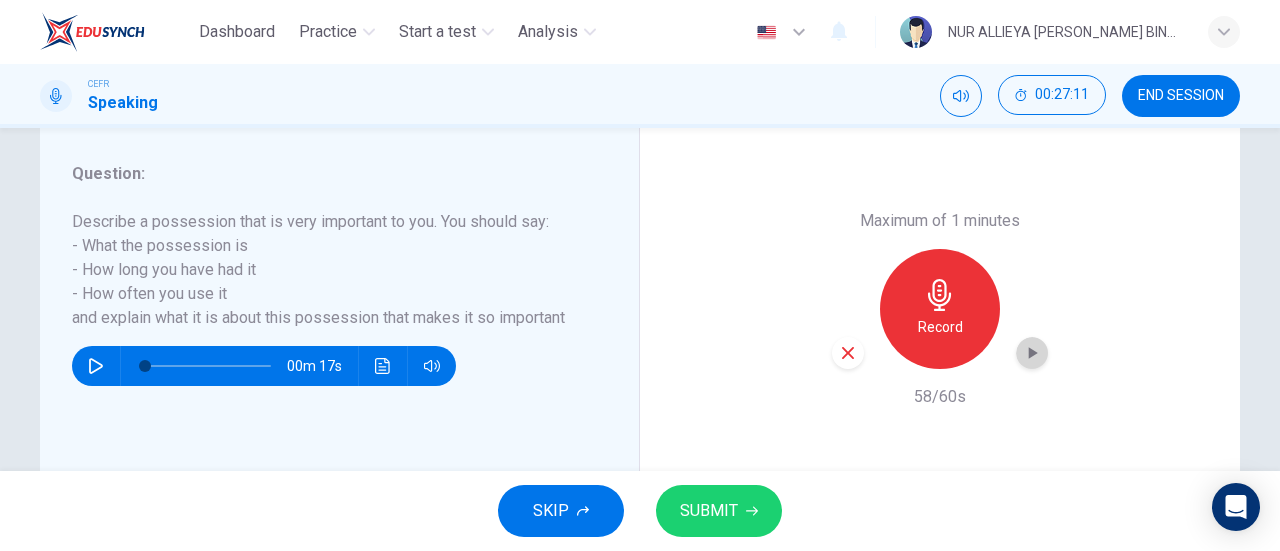 click 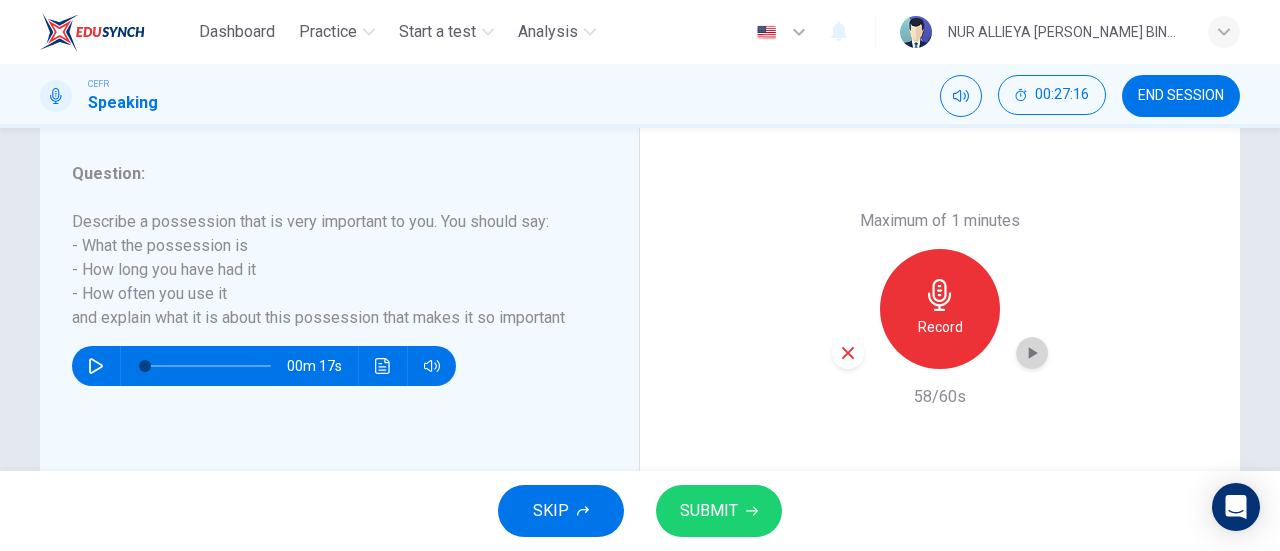 click 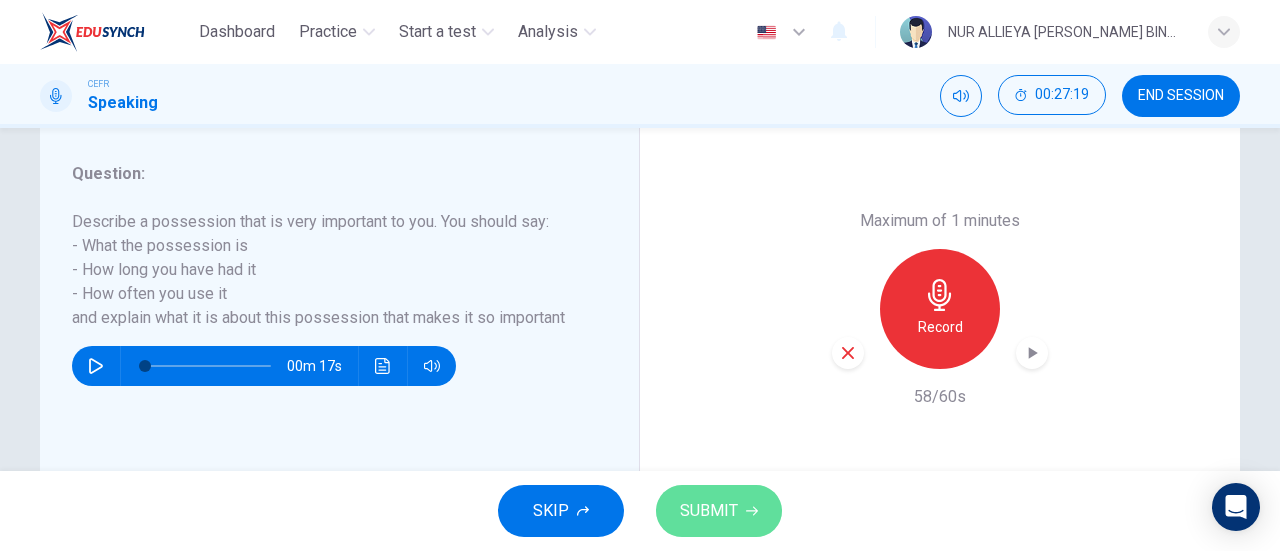 click on "SUBMIT" at bounding box center (719, 511) 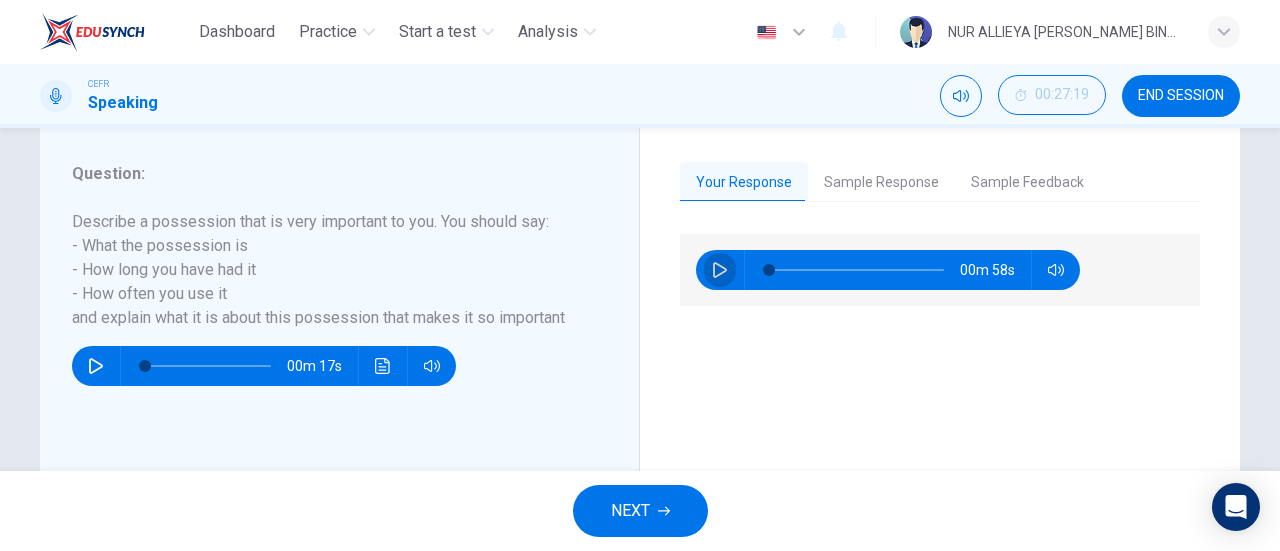 click 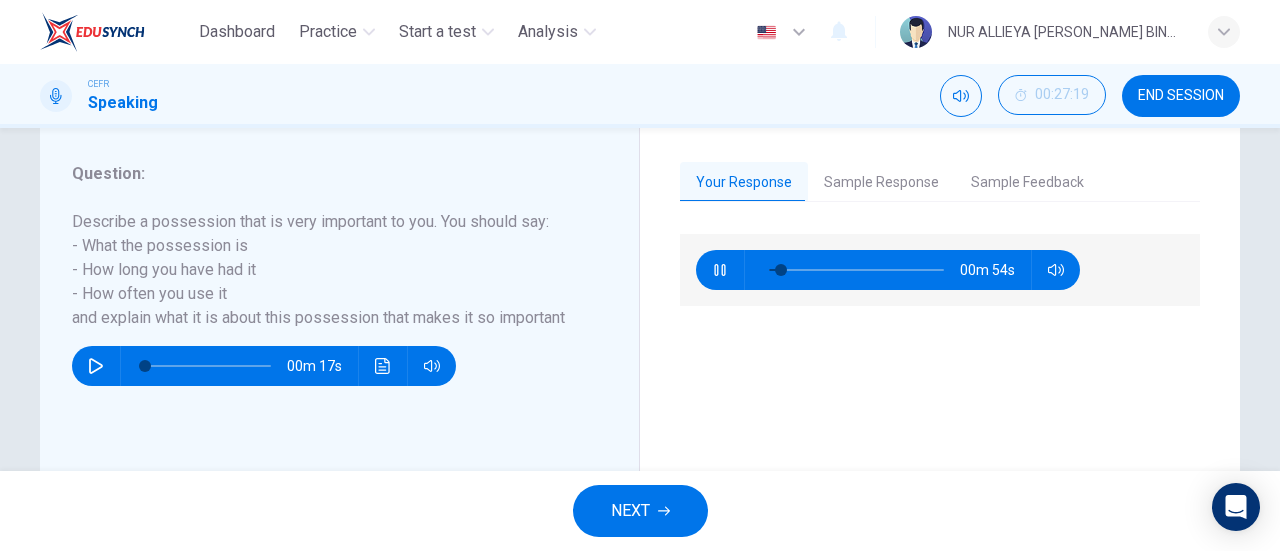 type on "9" 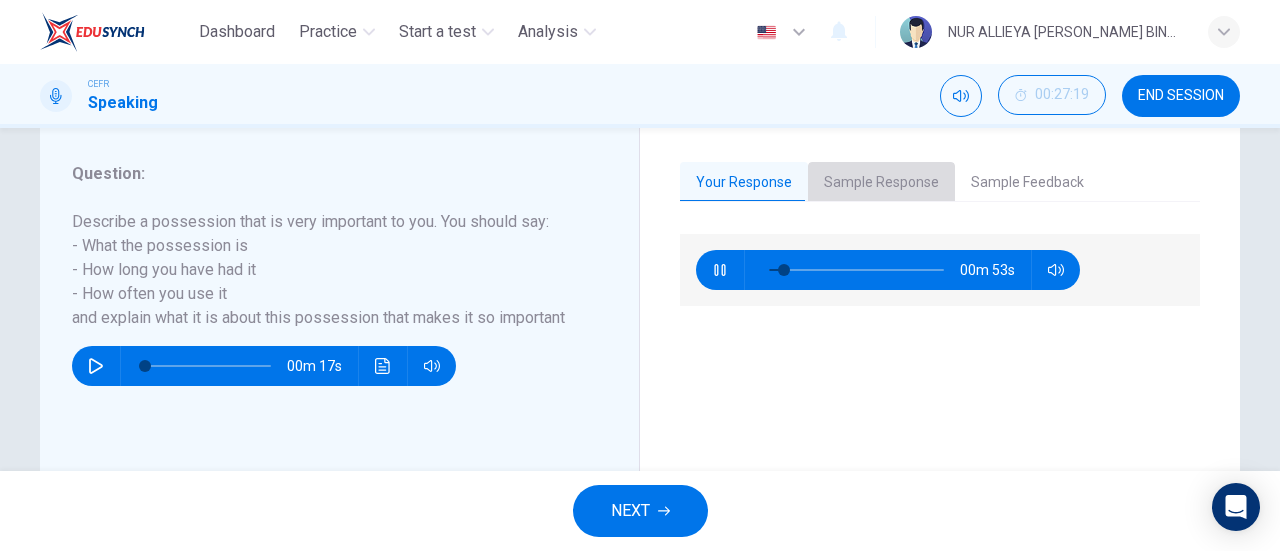click on "Sample Response" at bounding box center (881, 183) 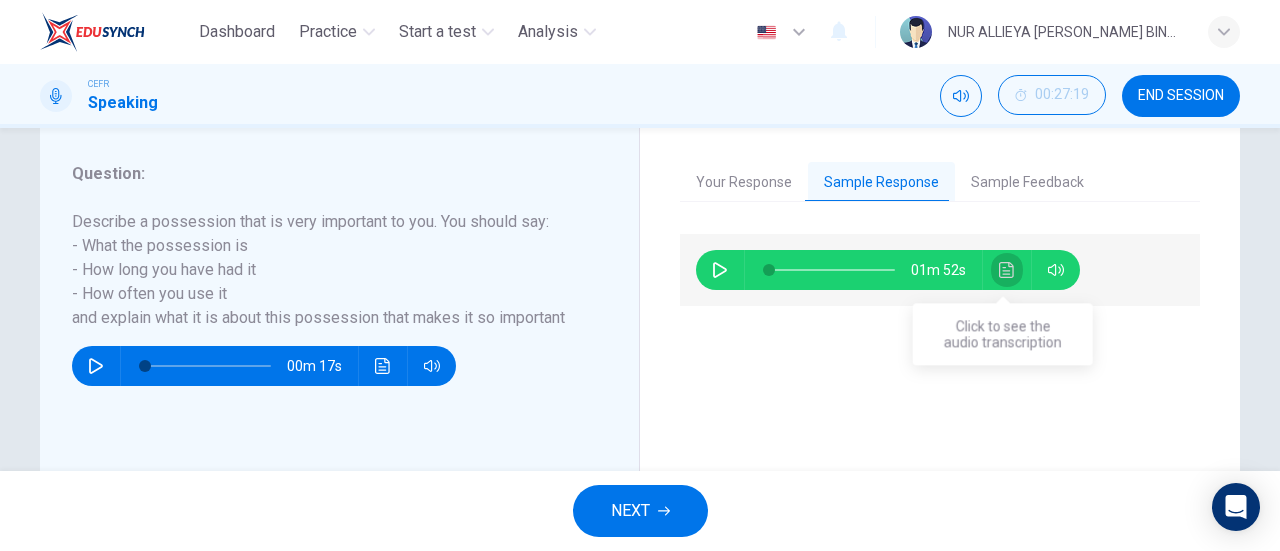 click 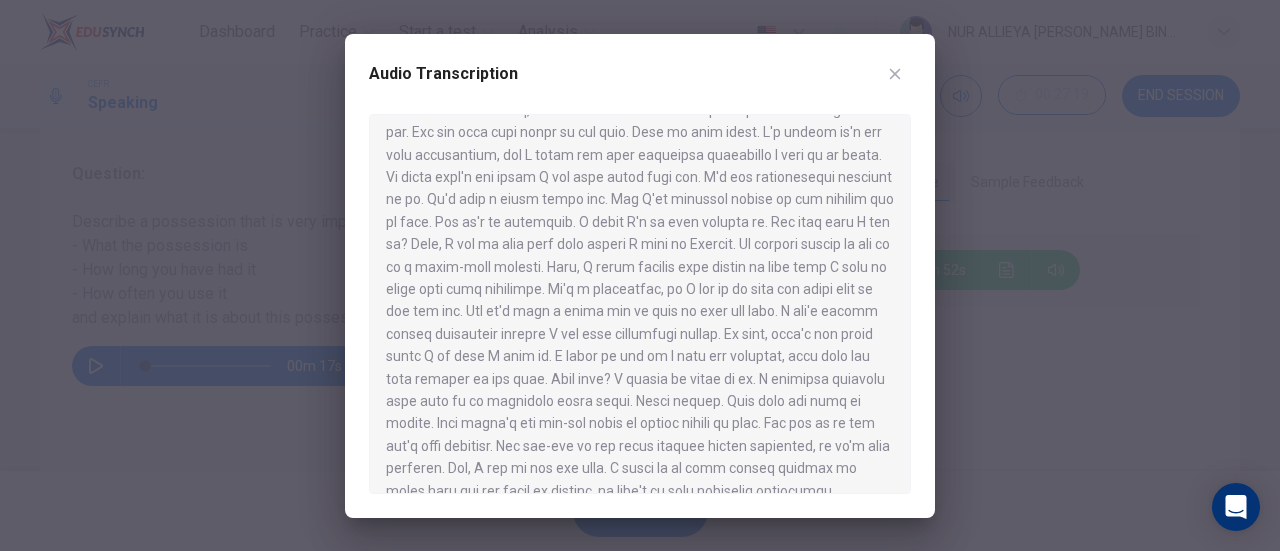 scroll, scrollTop: 56, scrollLeft: 0, axis: vertical 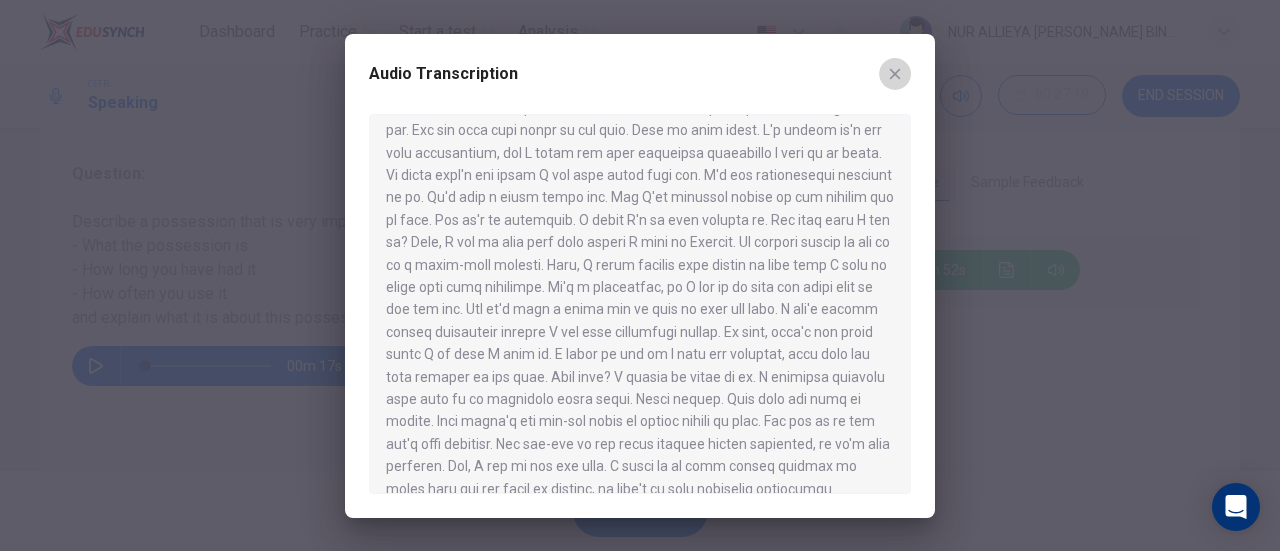 click at bounding box center (895, 74) 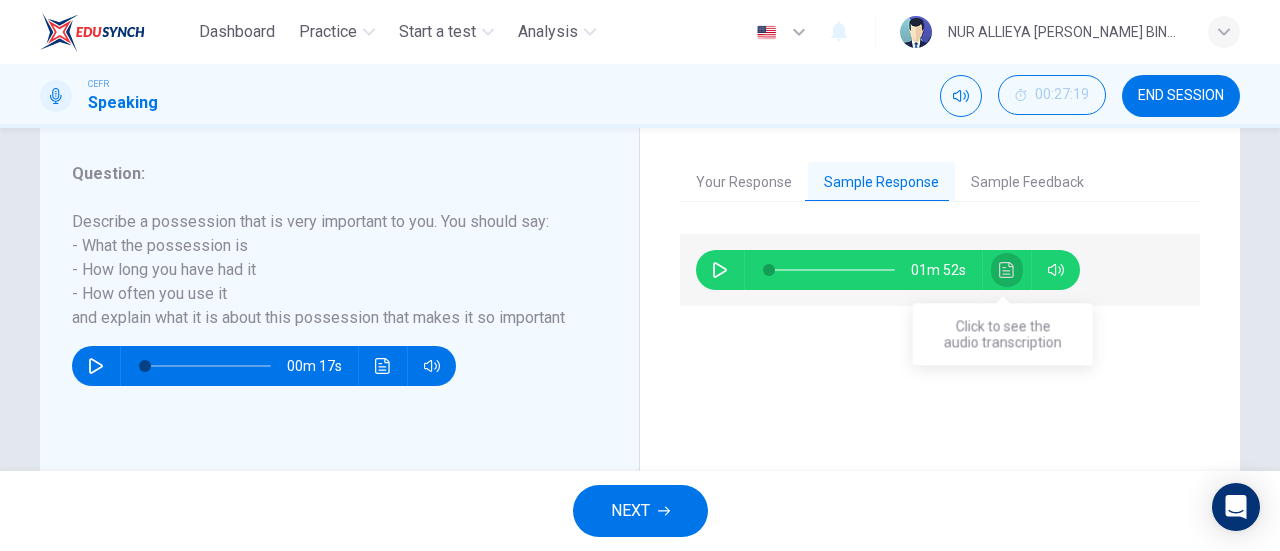click 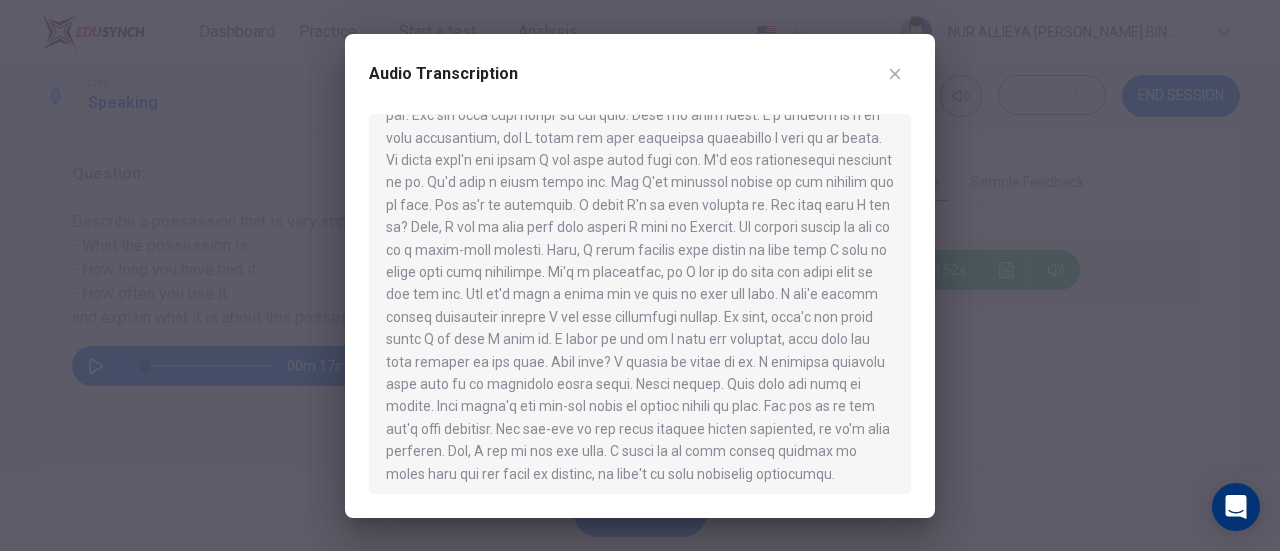 scroll, scrollTop: 78, scrollLeft: 0, axis: vertical 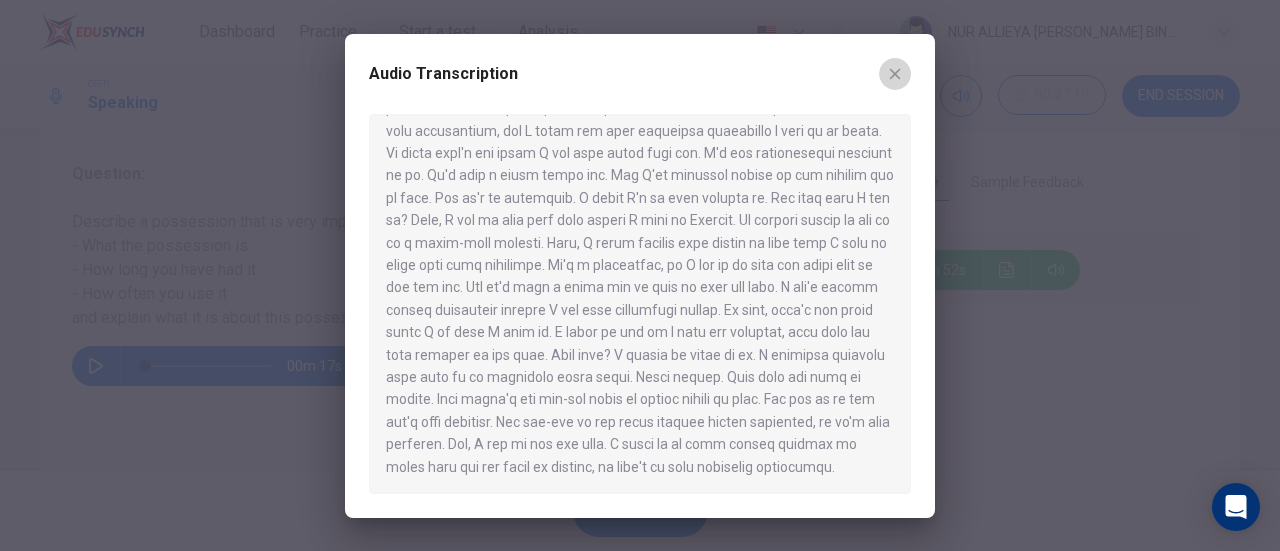 click 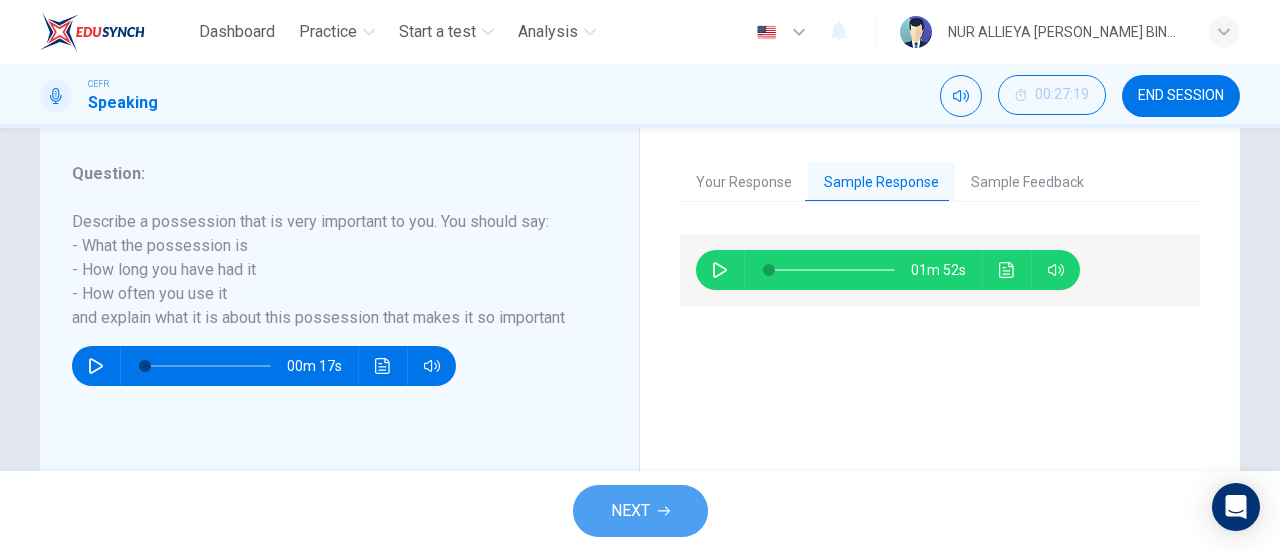 click on "NEXT" at bounding box center [630, 511] 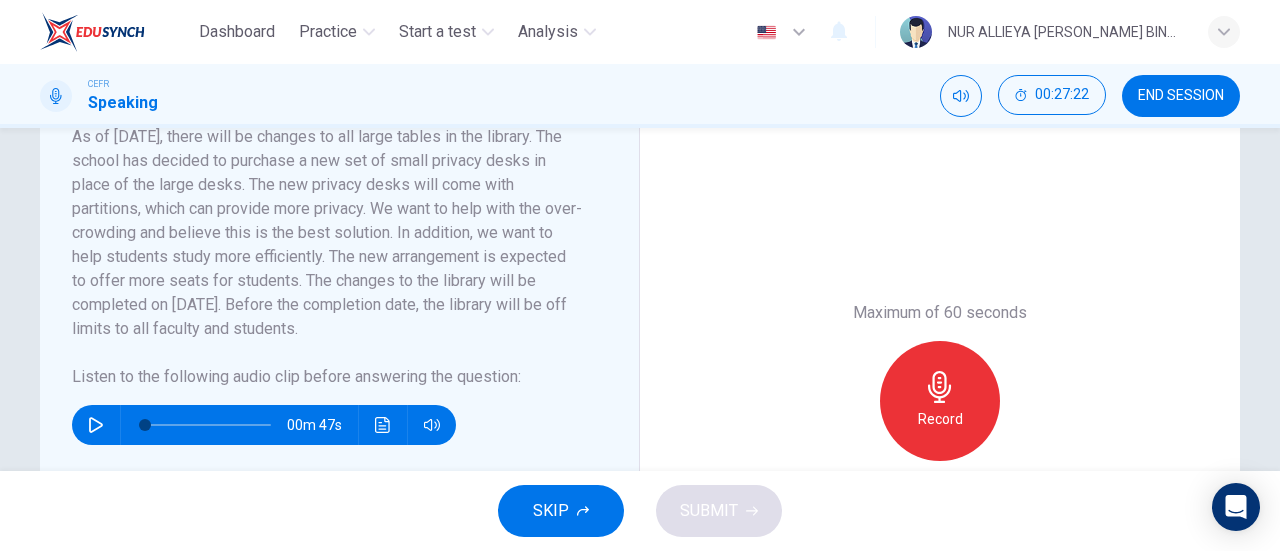 scroll, scrollTop: 397, scrollLeft: 0, axis: vertical 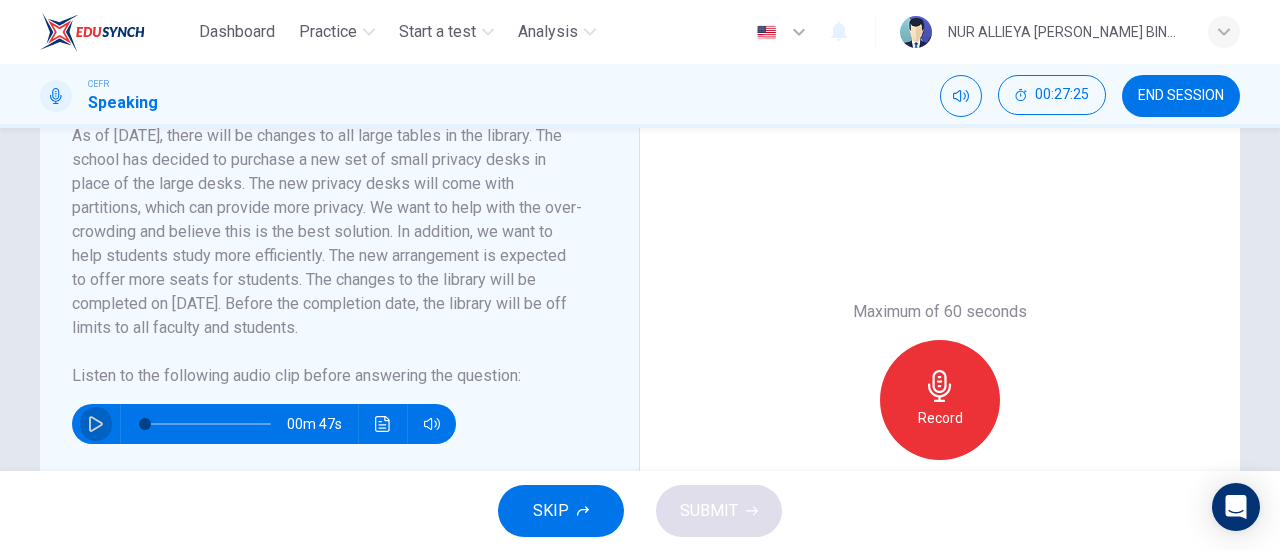 click 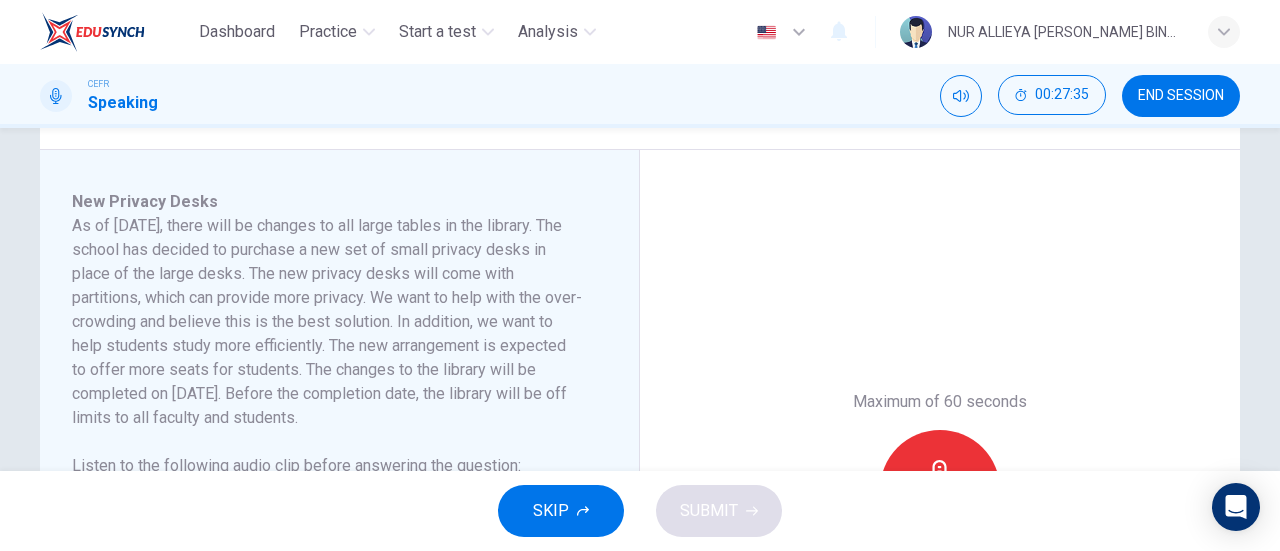 scroll, scrollTop: 320, scrollLeft: 0, axis: vertical 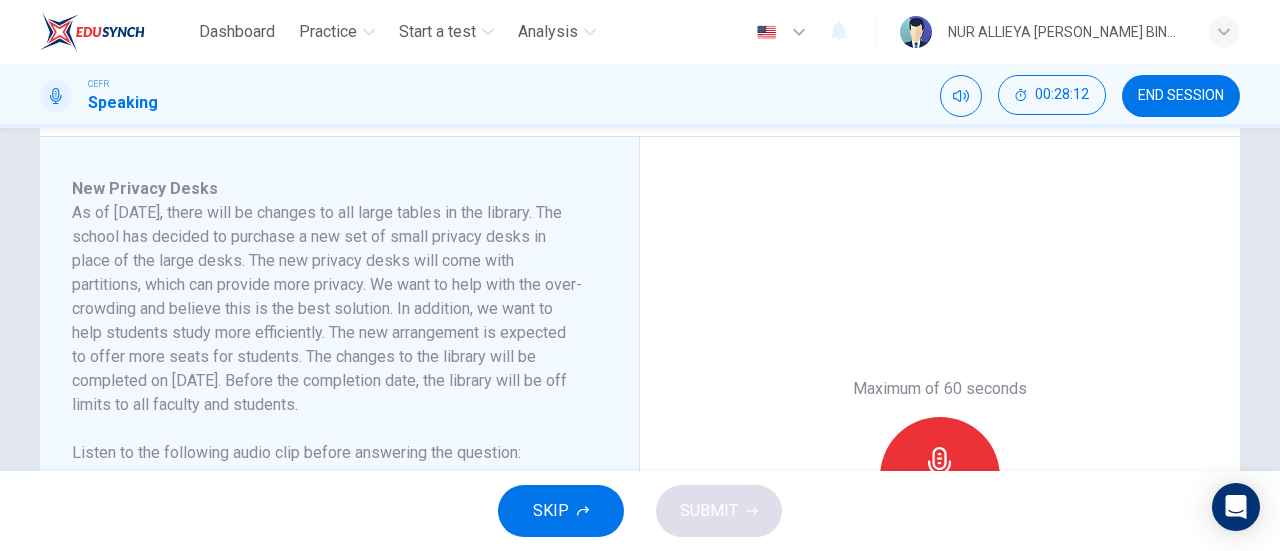 type on "0" 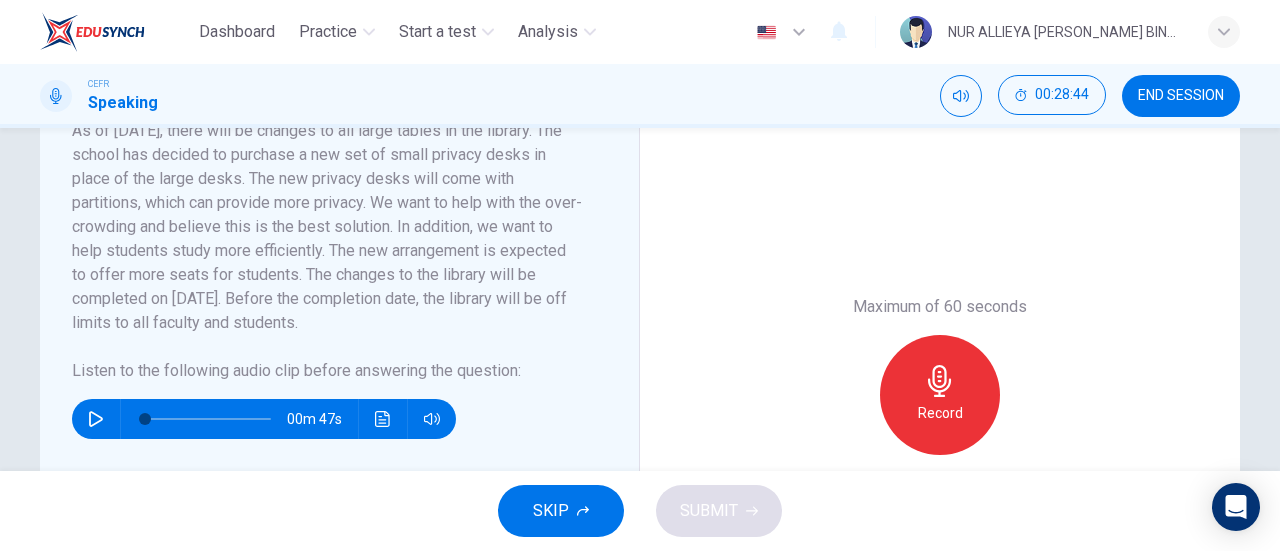 scroll, scrollTop: 403, scrollLeft: 0, axis: vertical 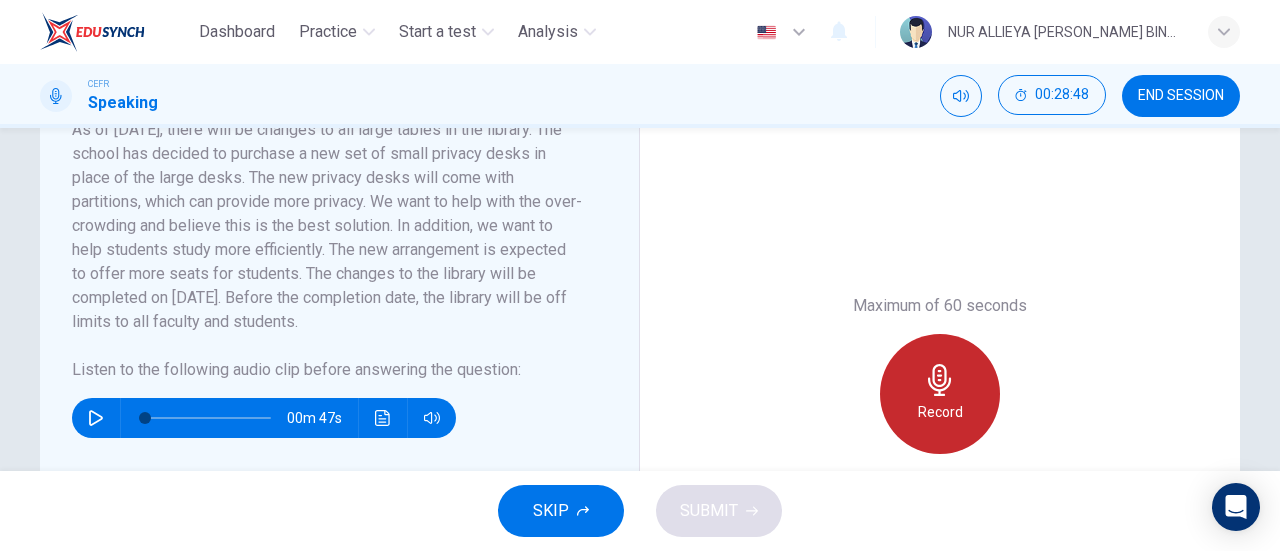 click on "Record" at bounding box center [940, 412] 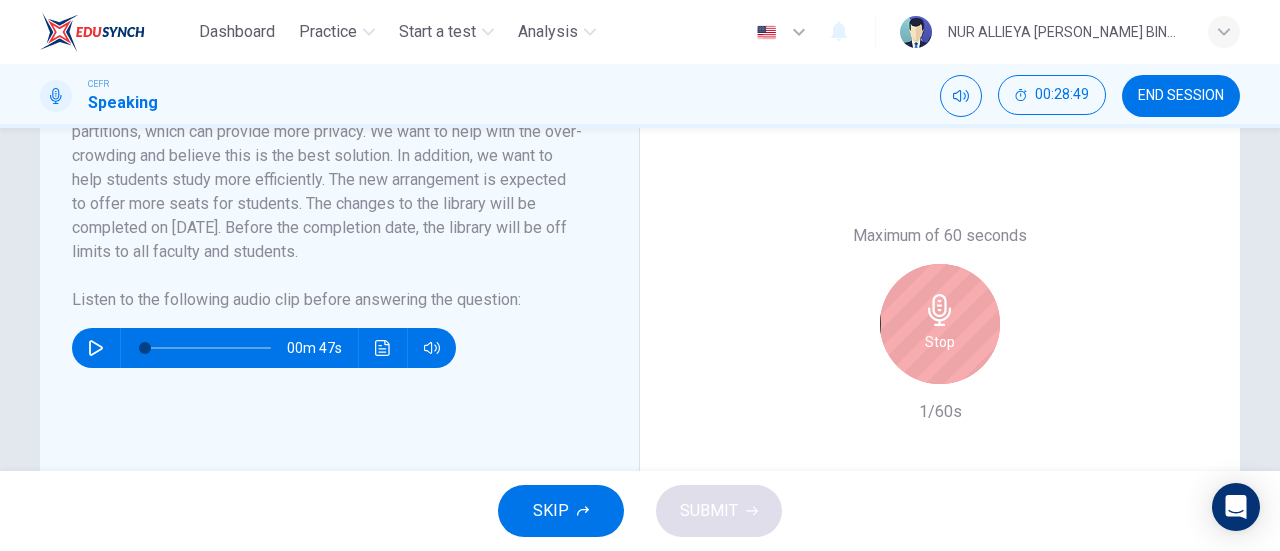 scroll, scrollTop: 473, scrollLeft: 0, axis: vertical 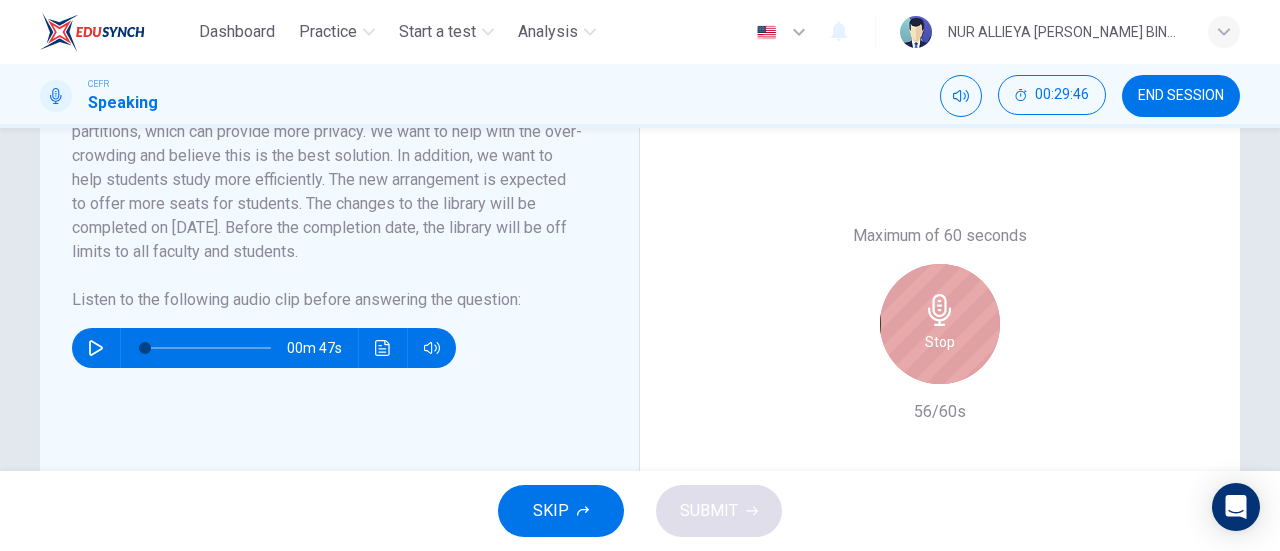 click on "Stop" at bounding box center [940, 324] 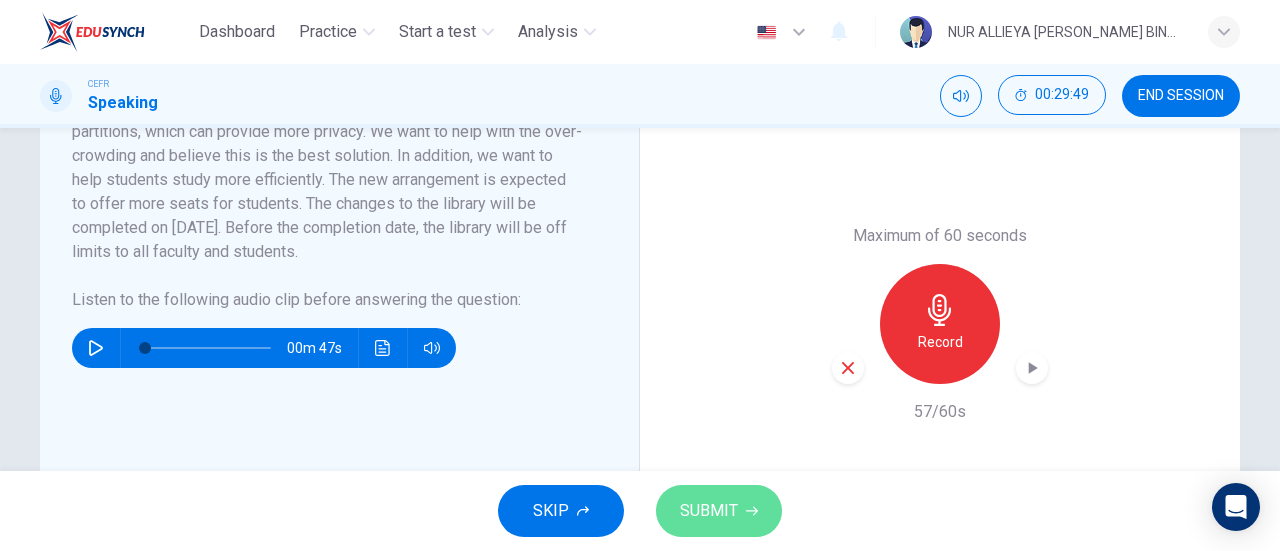 click on "SUBMIT" at bounding box center (709, 511) 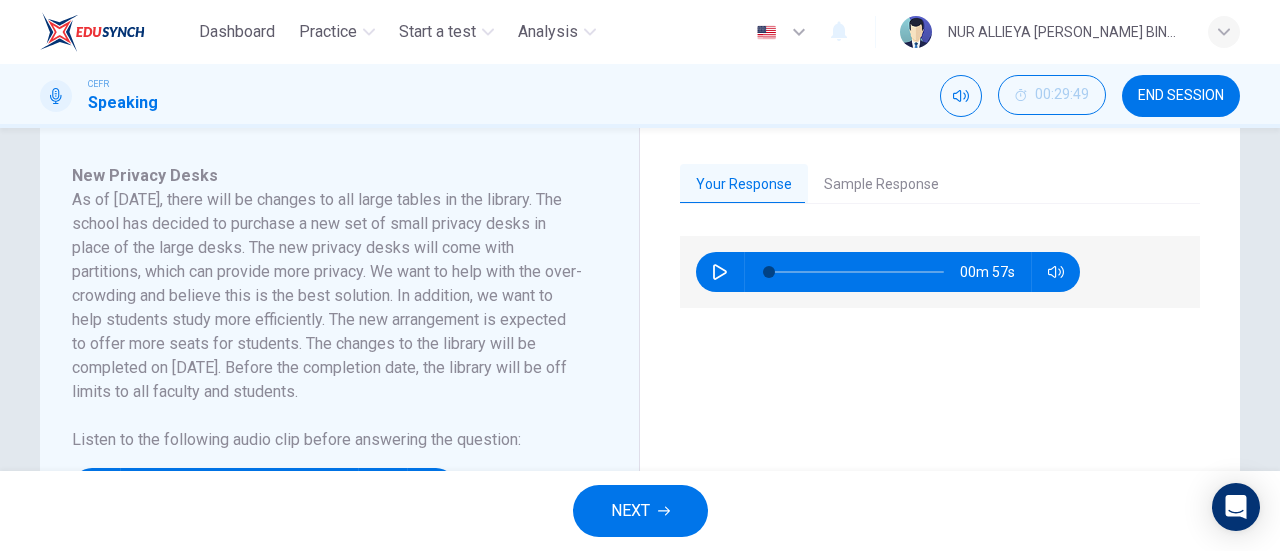 scroll, scrollTop: 331, scrollLeft: 0, axis: vertical 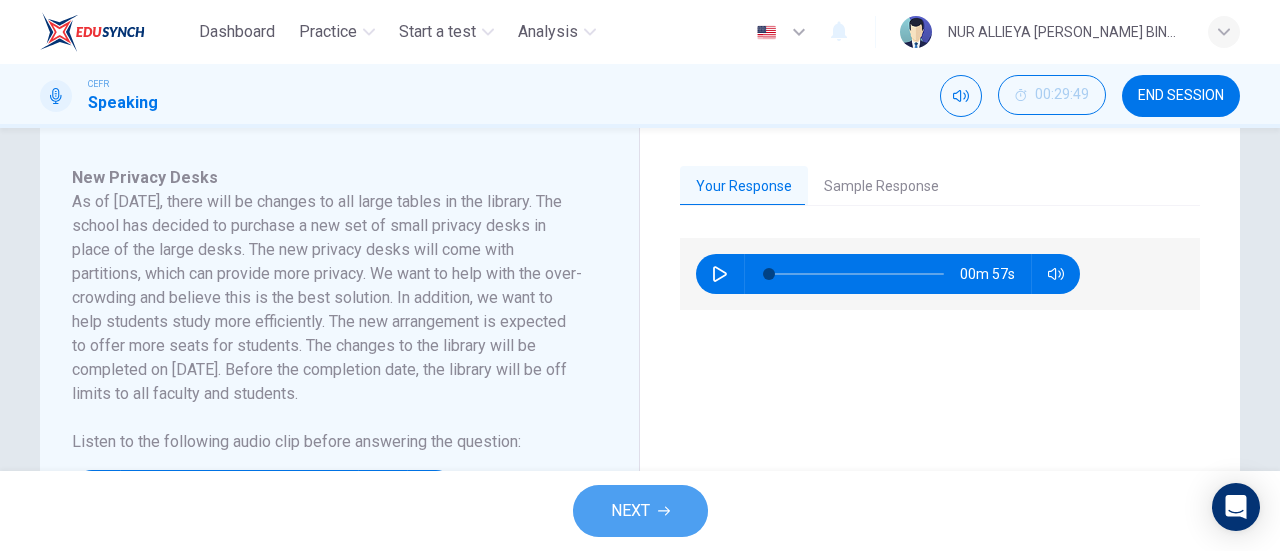 click on "NEXT" at bounding box center (640, 511) 